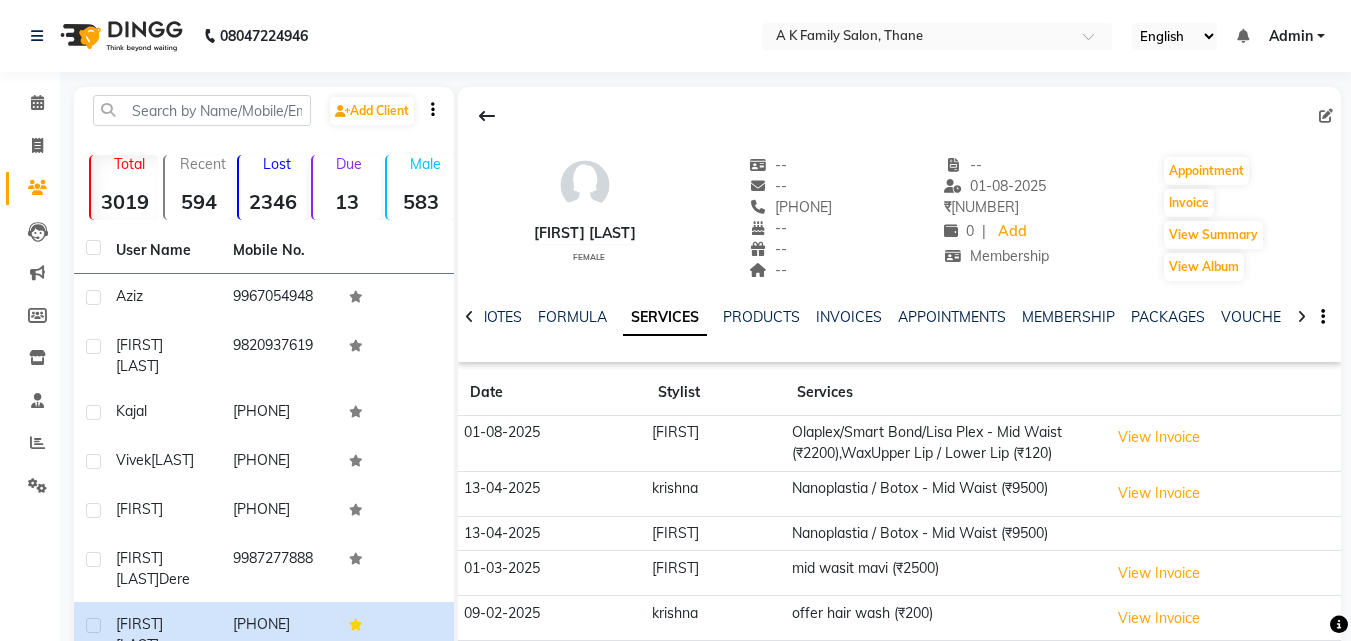 scroll, scrollTop: 0, scrollLeft: 0, axis: both 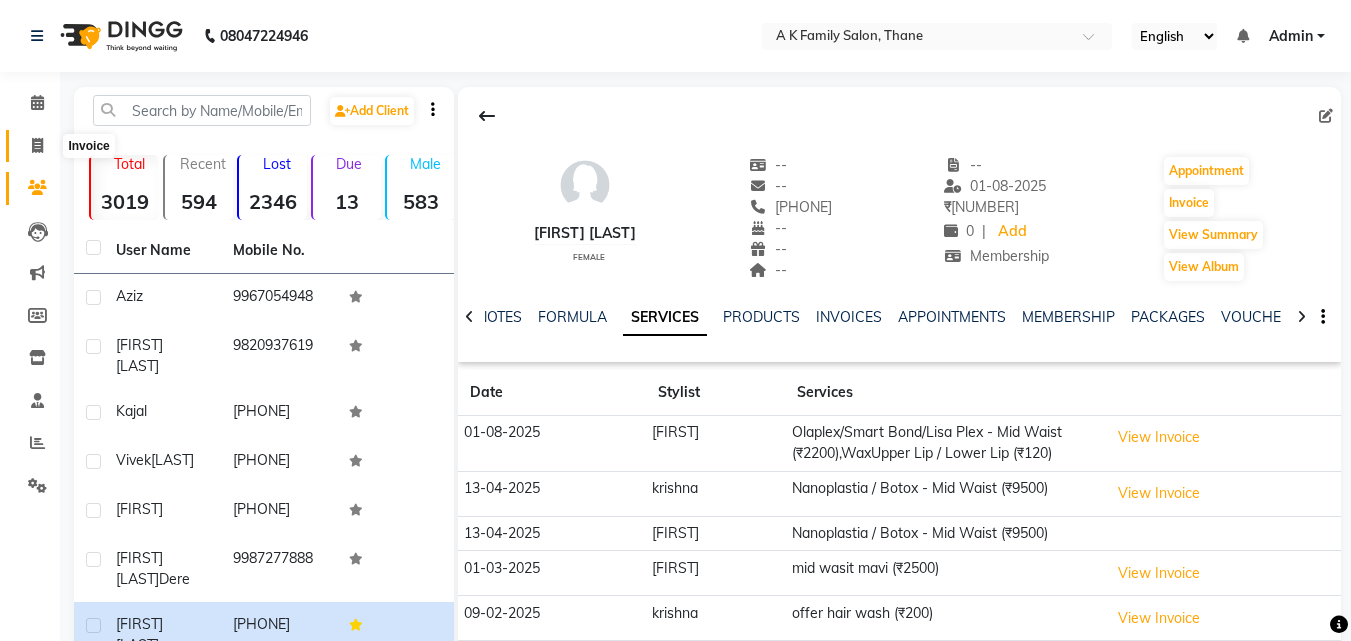 click 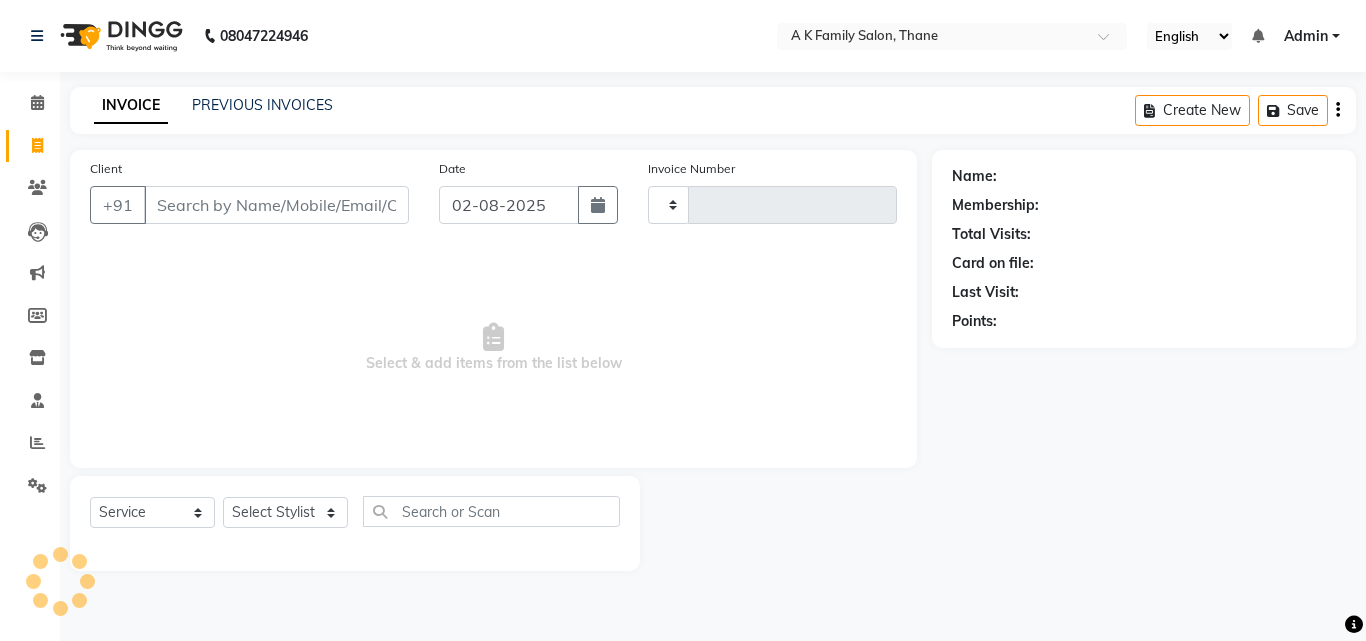 type on "1279" 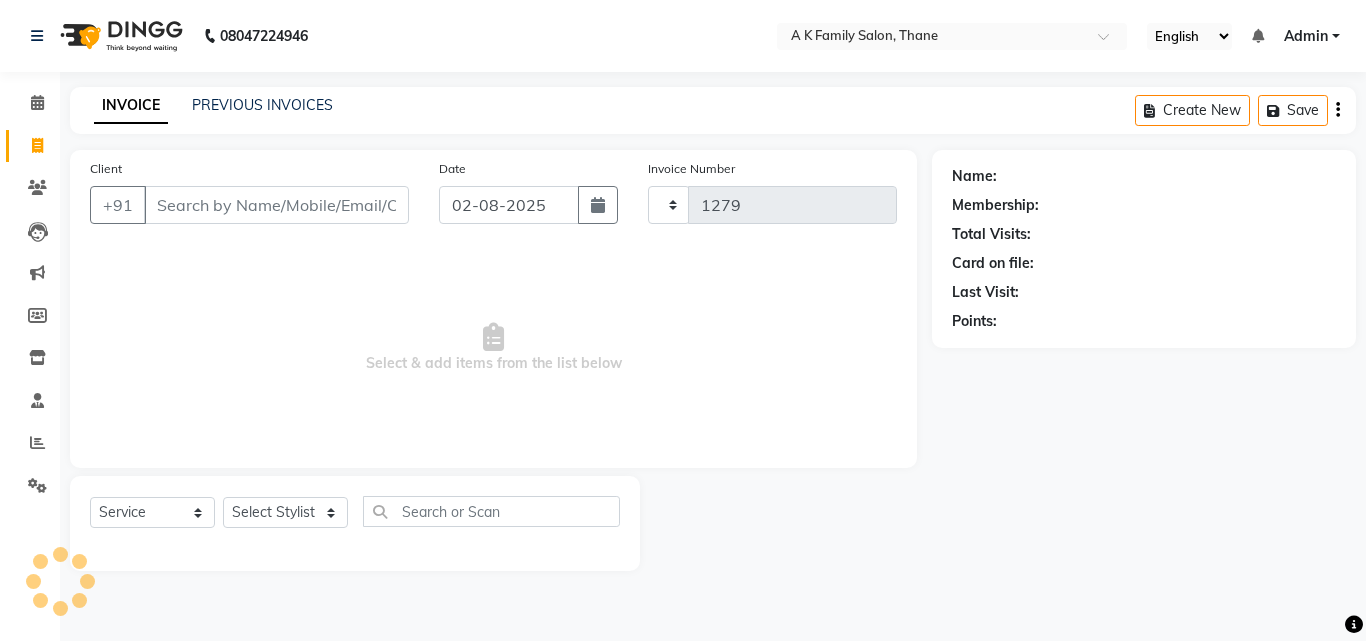 select on "5033" 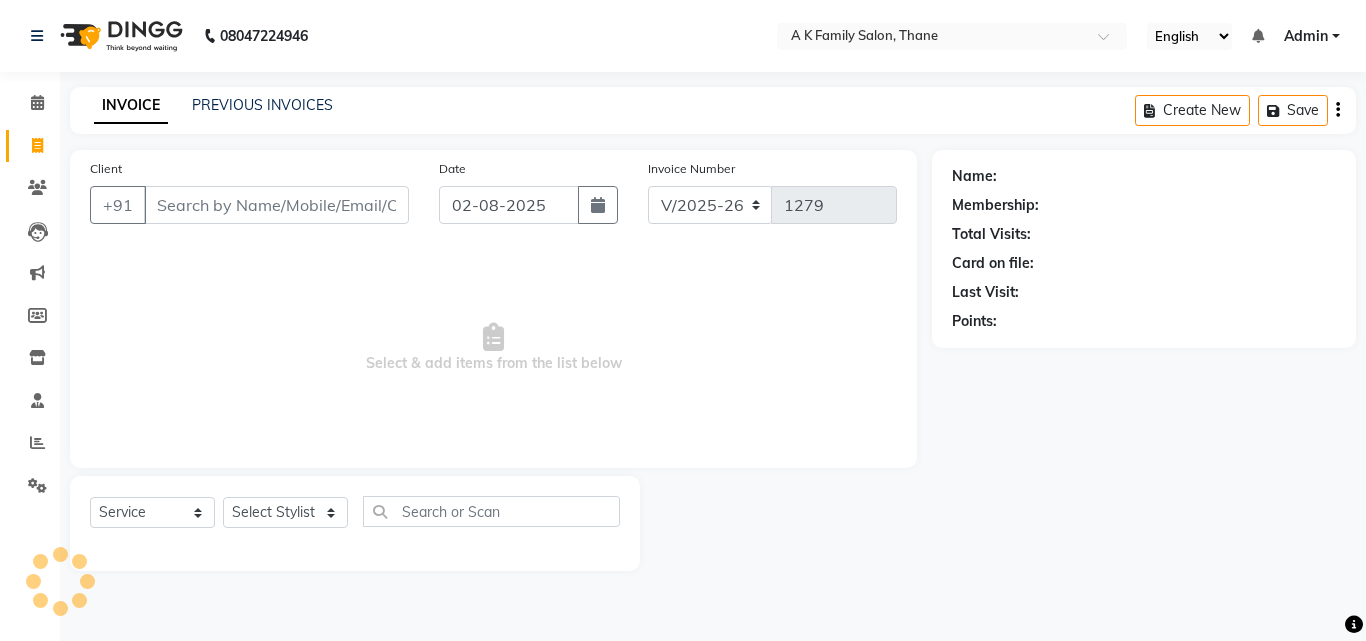 click on "Client" at bounding box center (276, 205) 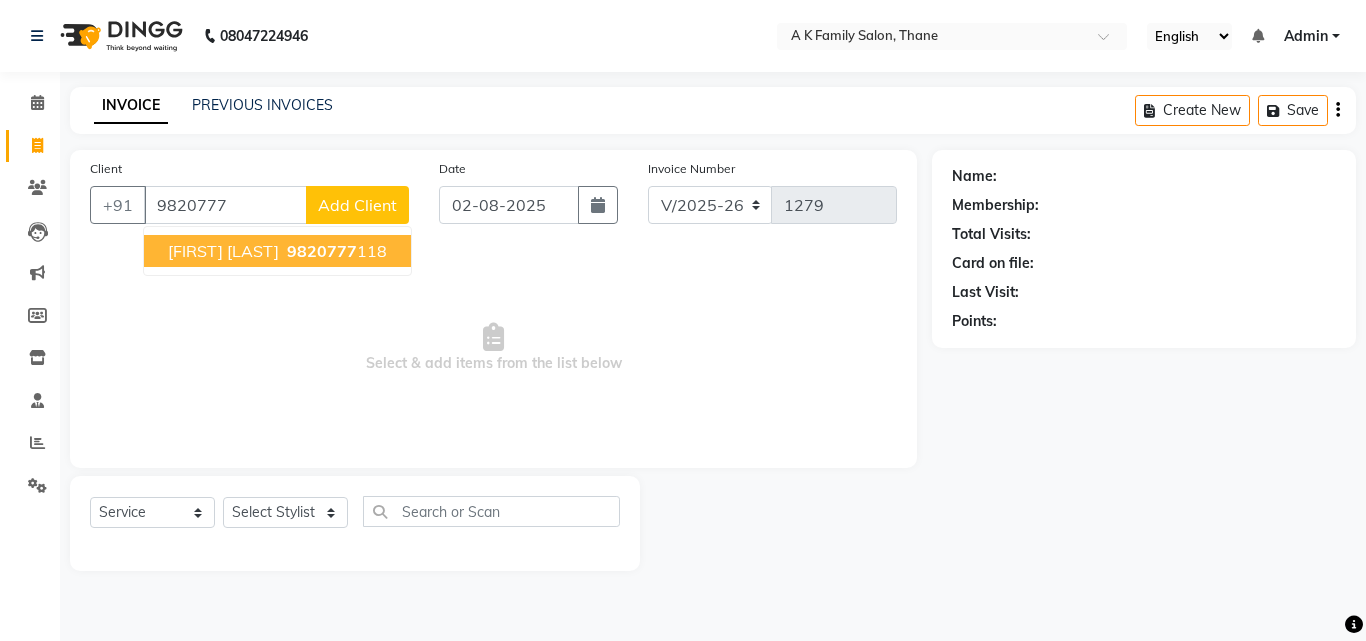 click on "[FIRST] [LAST]" at bounding box center (223, 251) 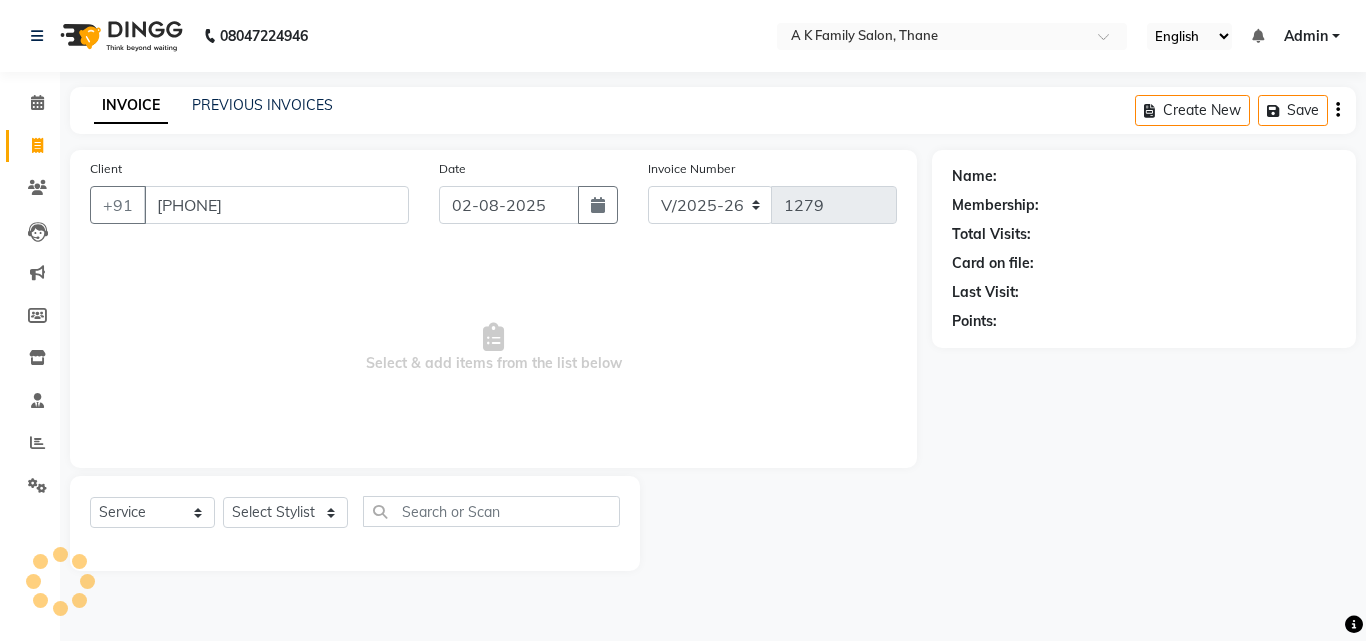 type on "[PHONE]" 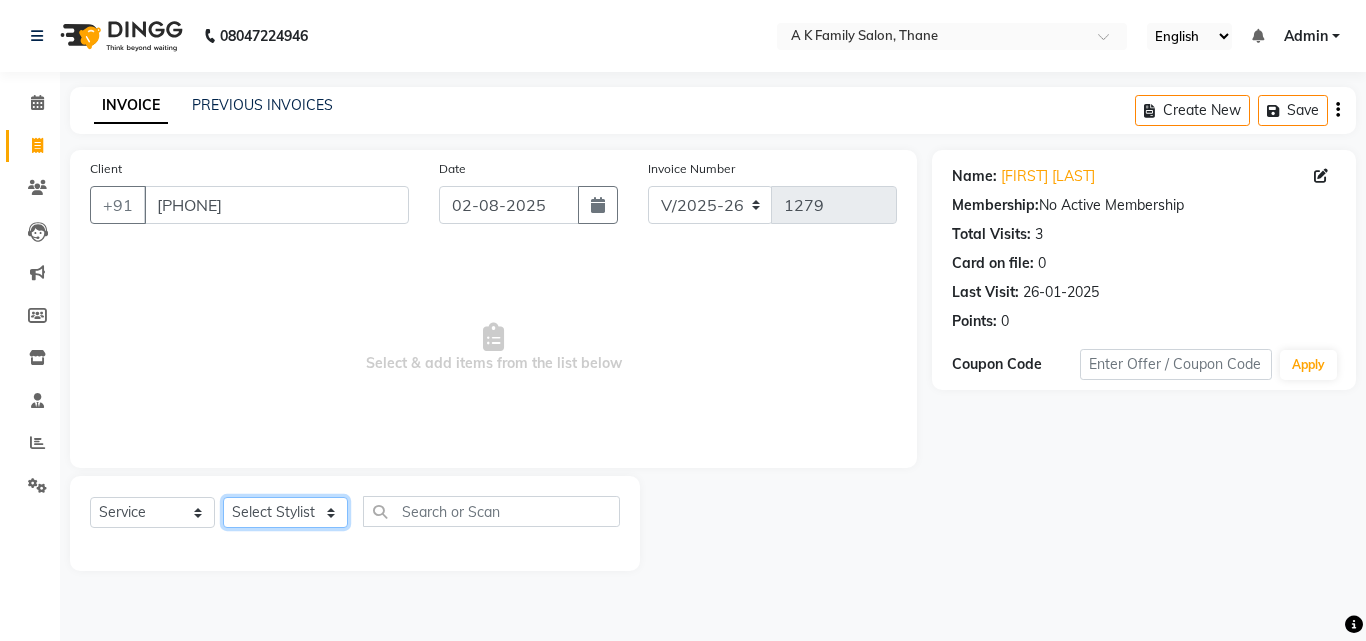 click on "Select Stylist [FIRST] [LAST] dummy [FIRST] [LAST] [FIRST] [FIRST] [LAST]" 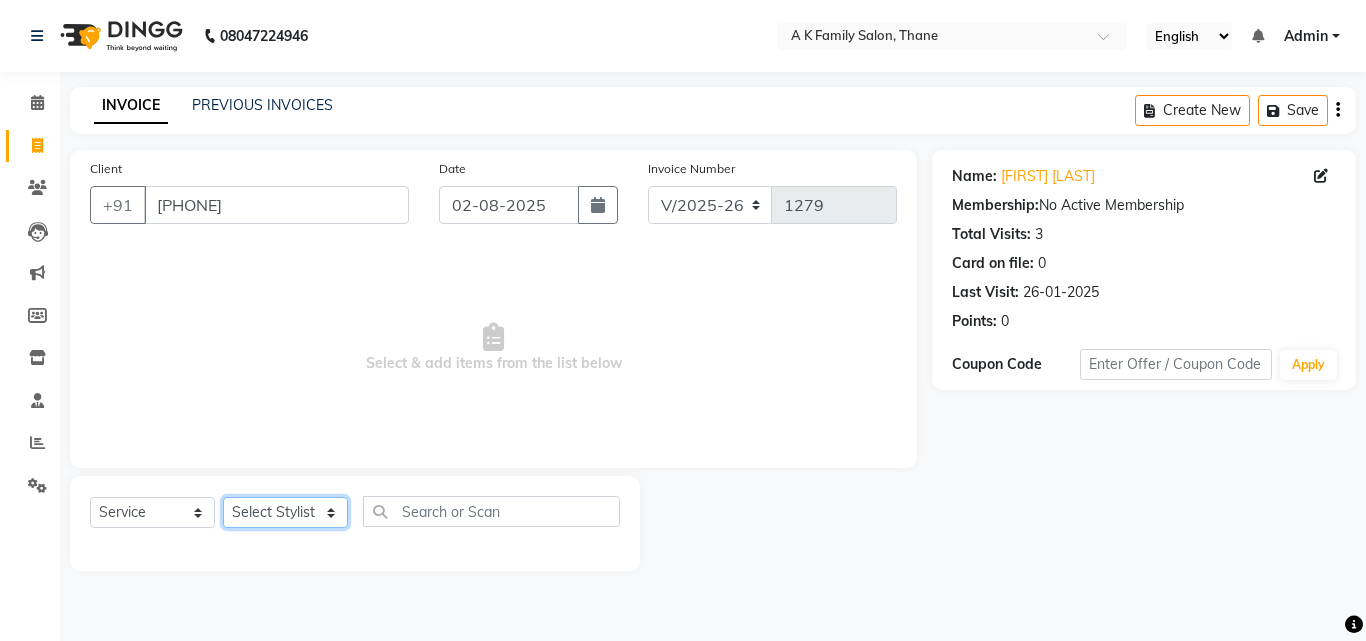 select on "34236" 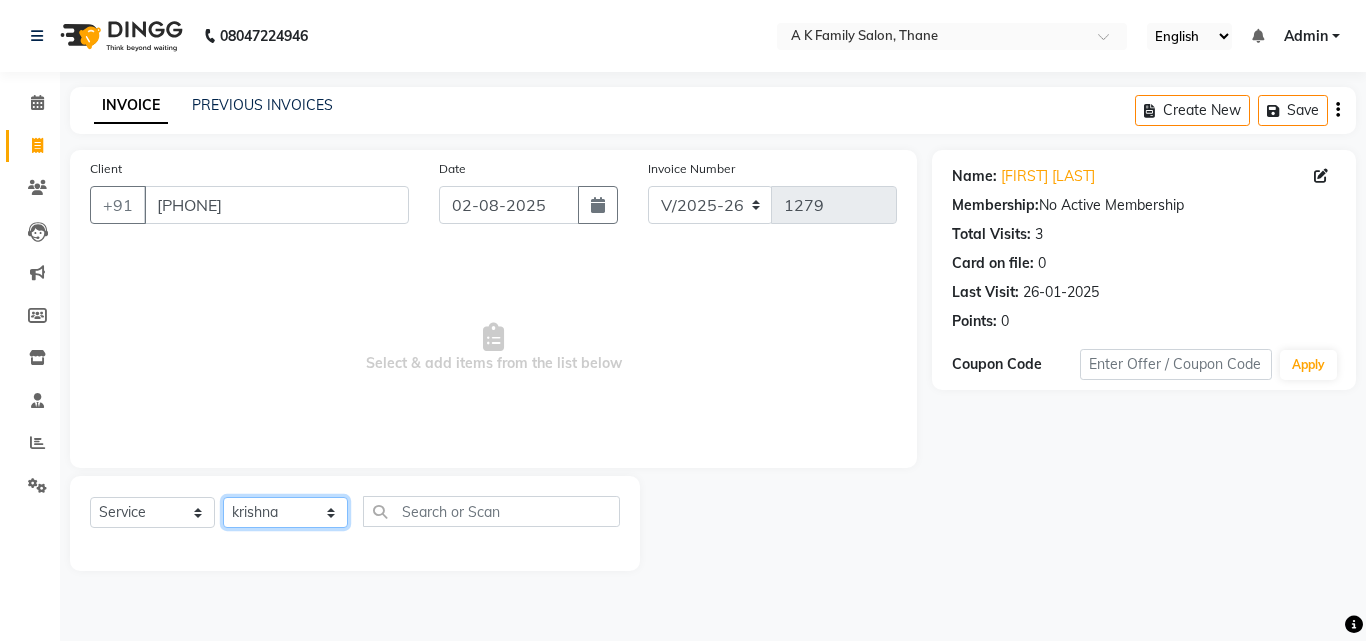 click on "Select Stylist [FIRST] [LAST] dummy [FIRST] [LAST] [FIRST] [FIRST] [LAST]" 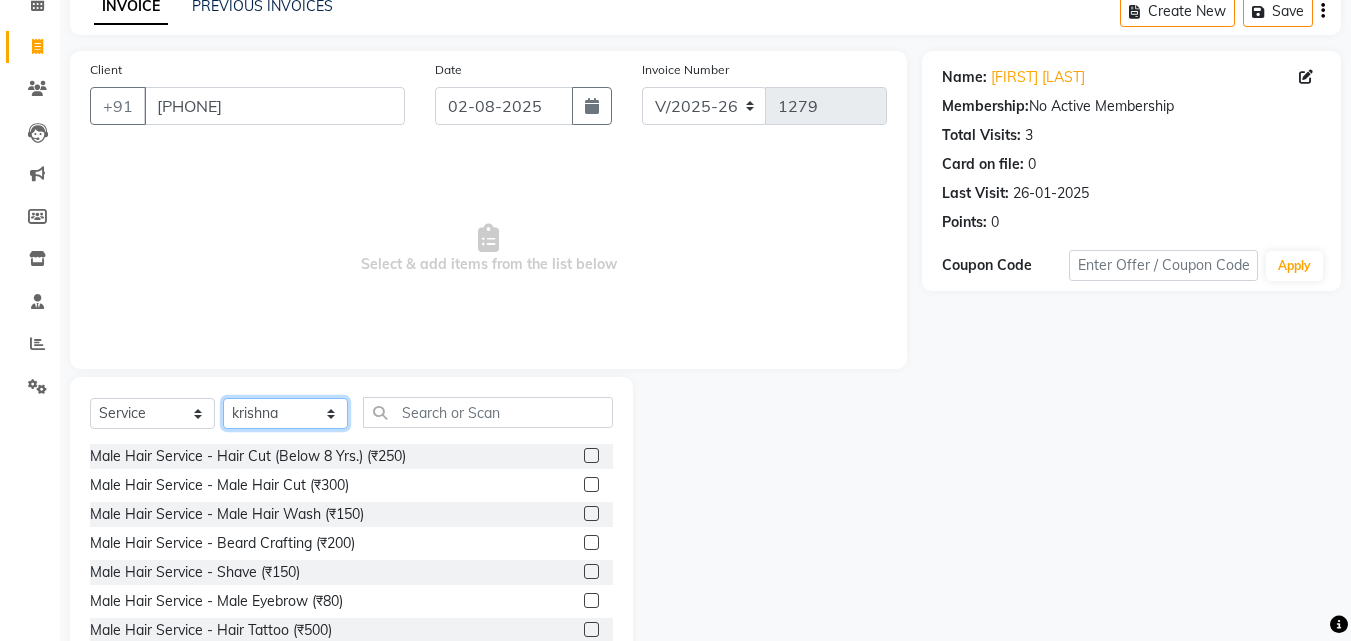 scroll, scrollTop: 100, scrollLeft: 0, axis: vertical 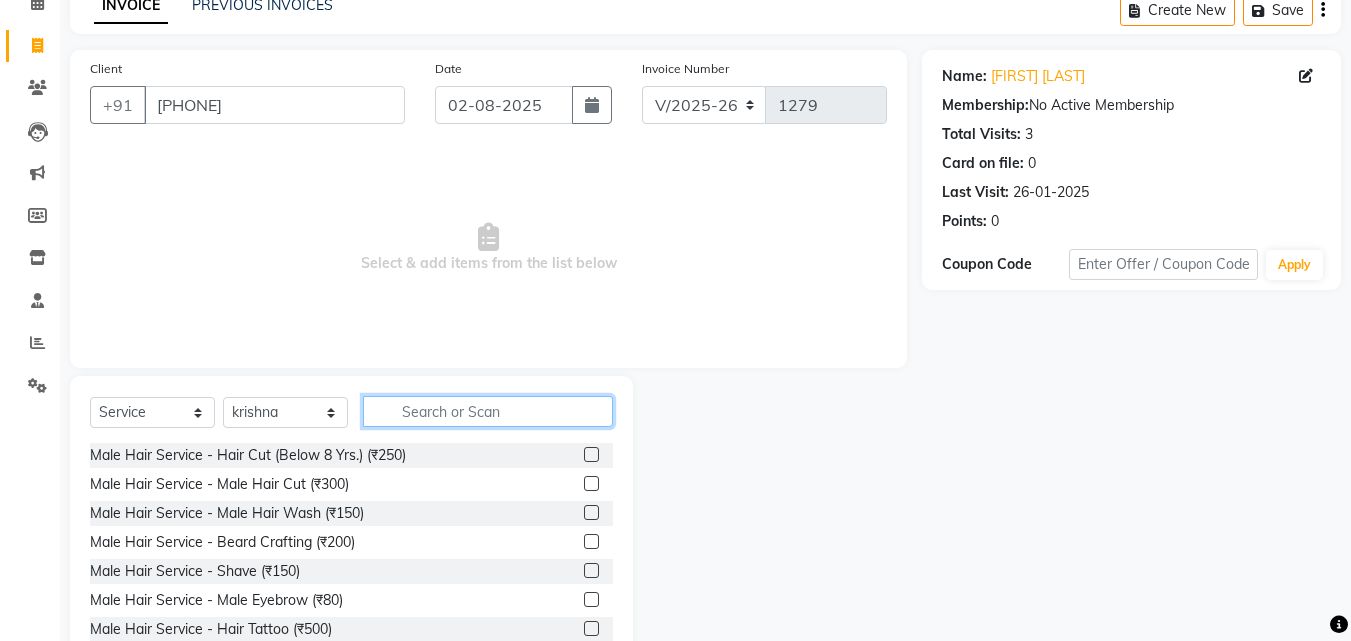 click 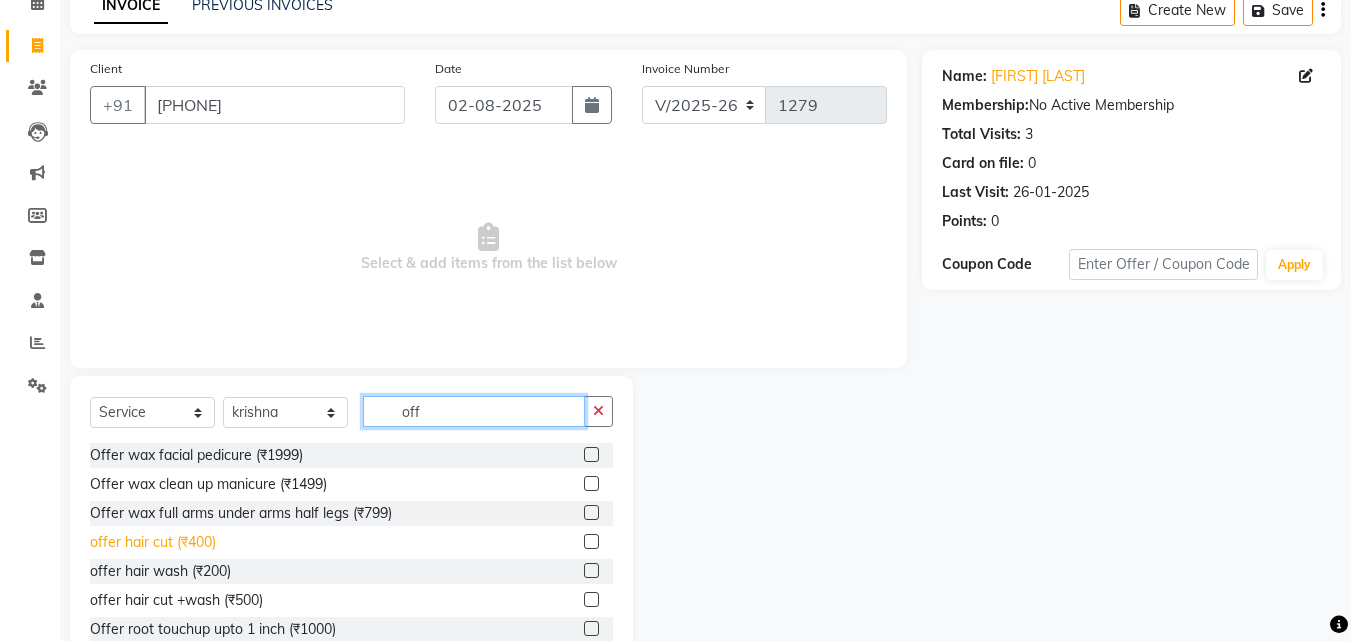 type on "off" 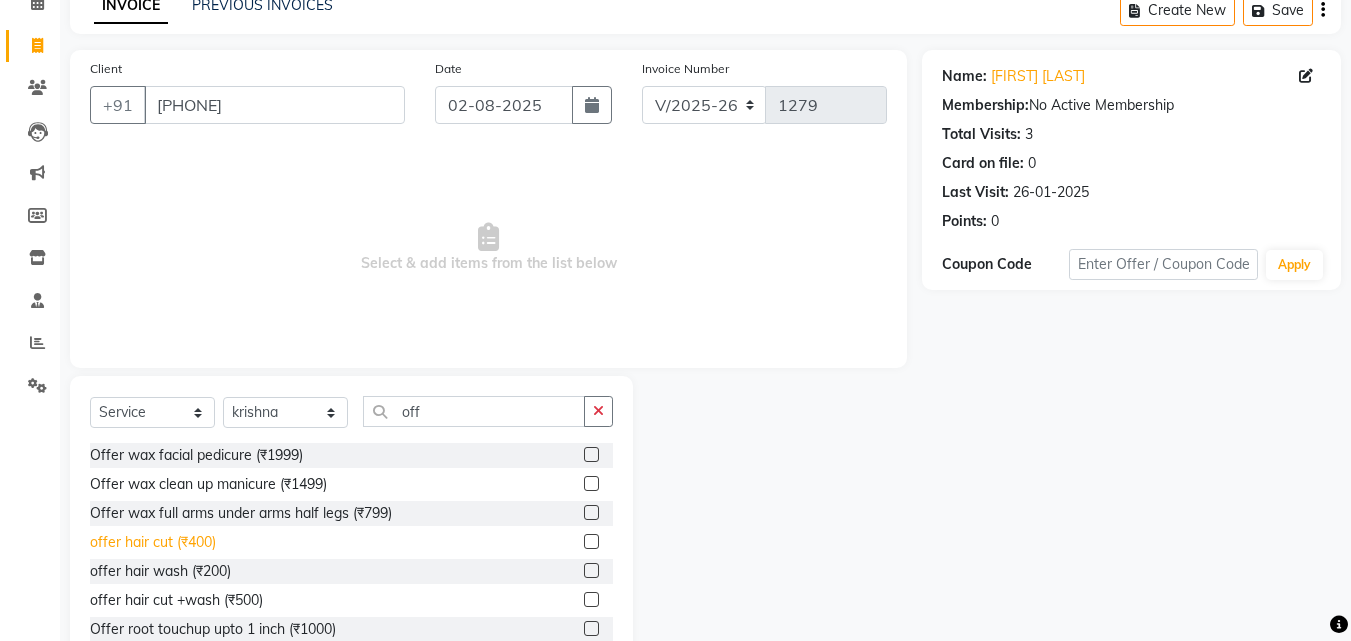 click on "offer hair cut  (₹400)" 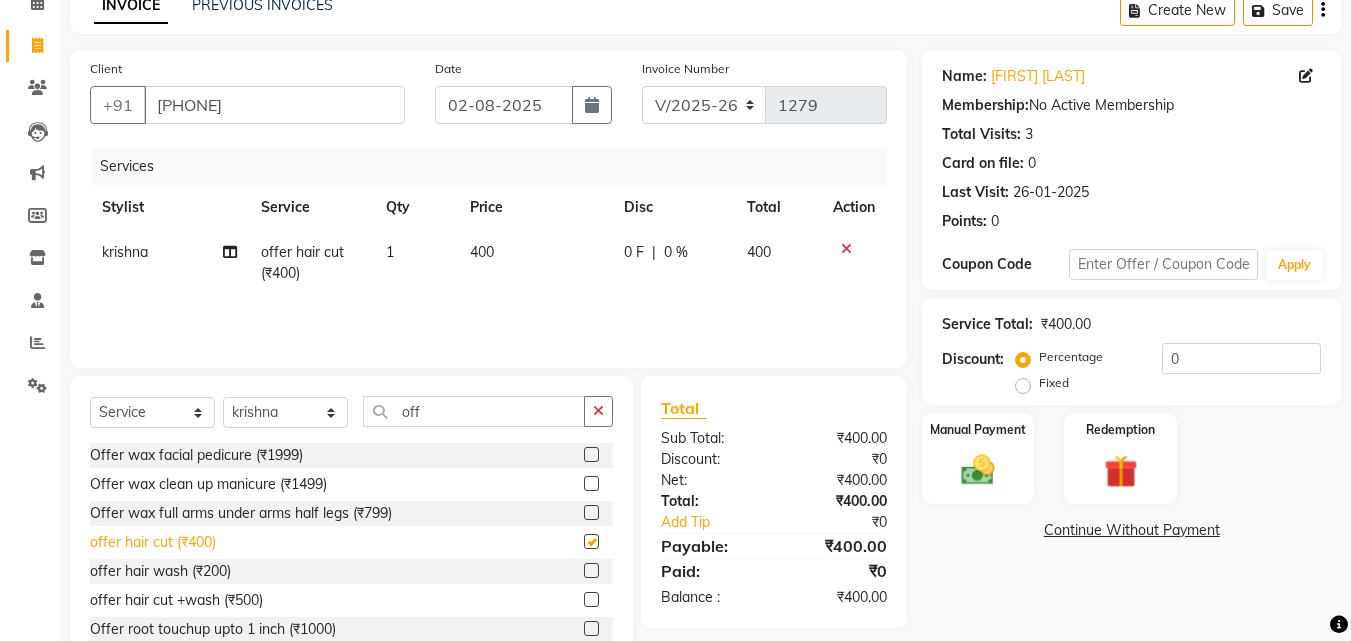 checkbox on "false" 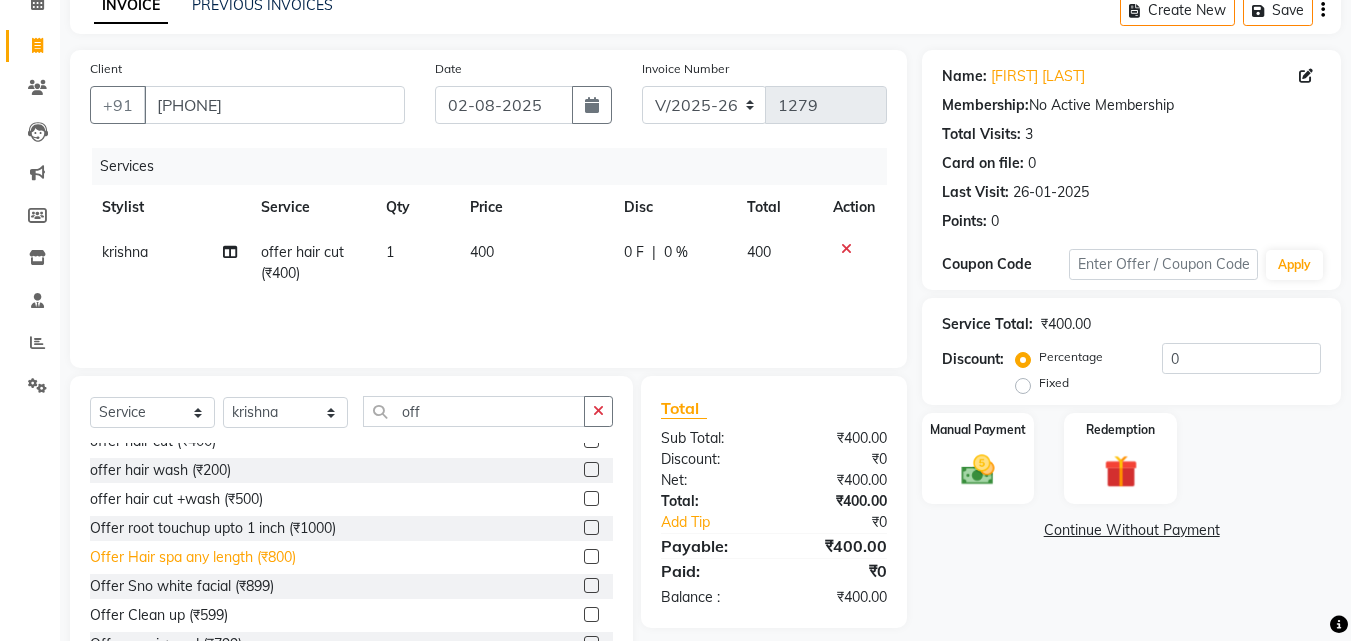 scroll, scrollTop: 100, scrollLeft: 0, axis: vertical 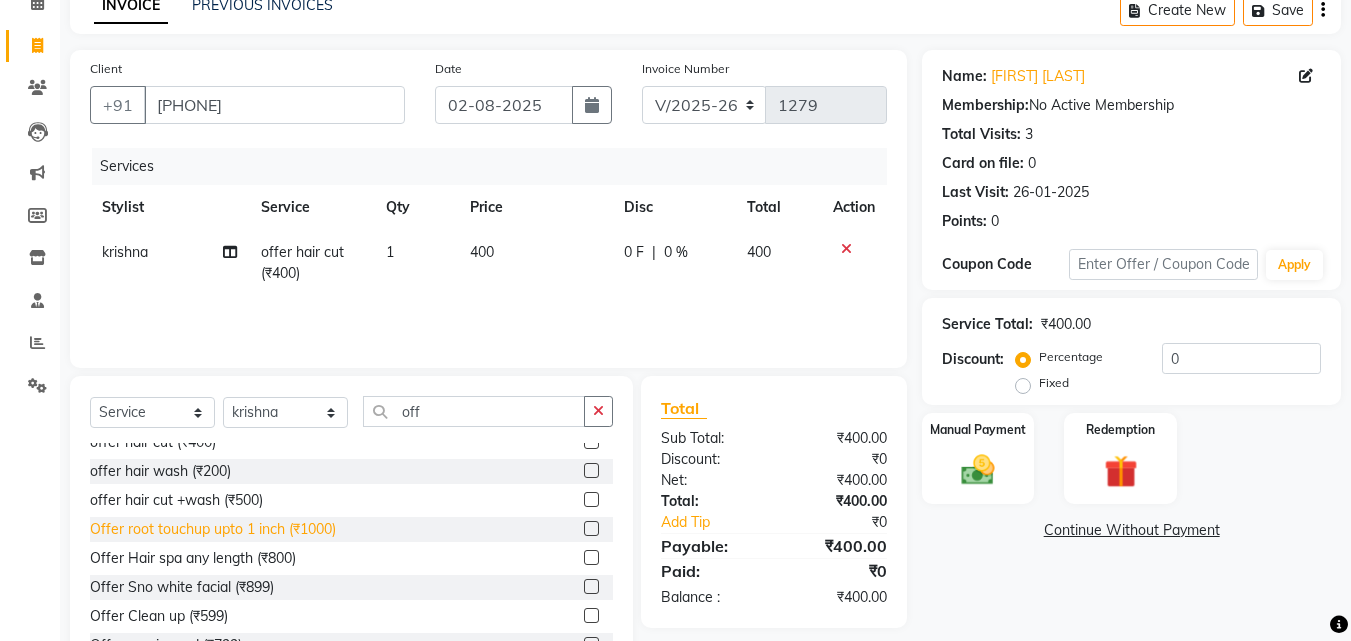 click on "Offer root touchup upto 1 inch (₹1000)" 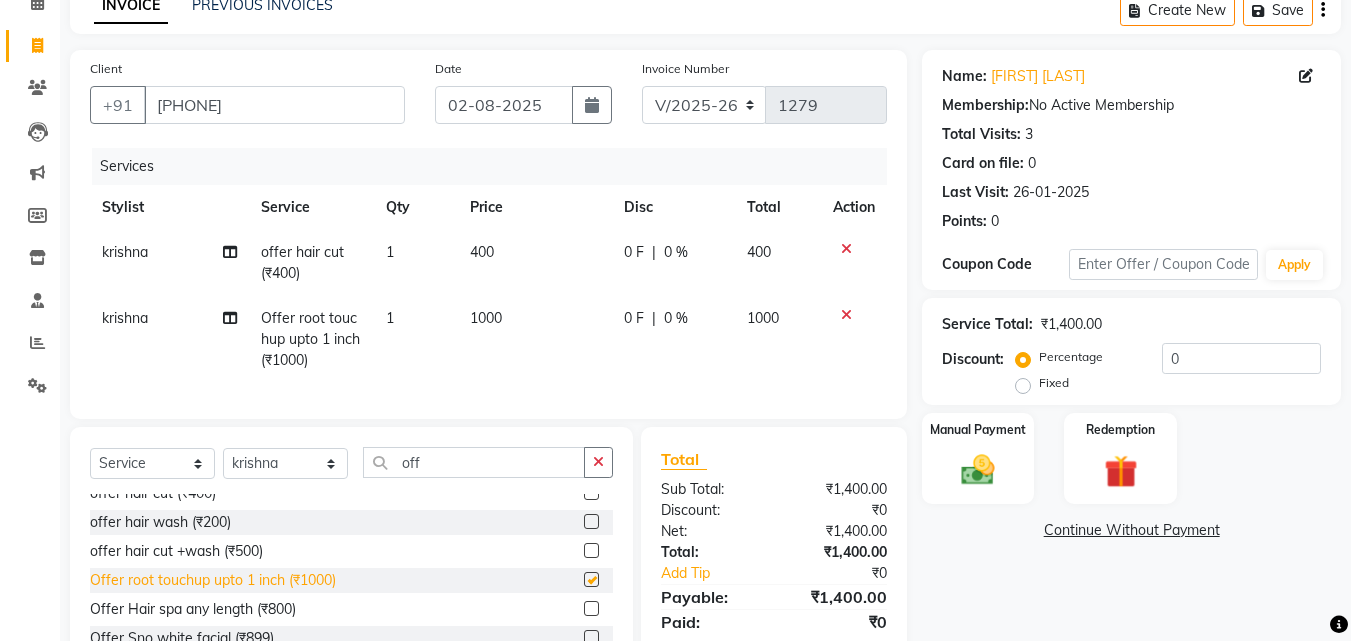 checkbox on "false" 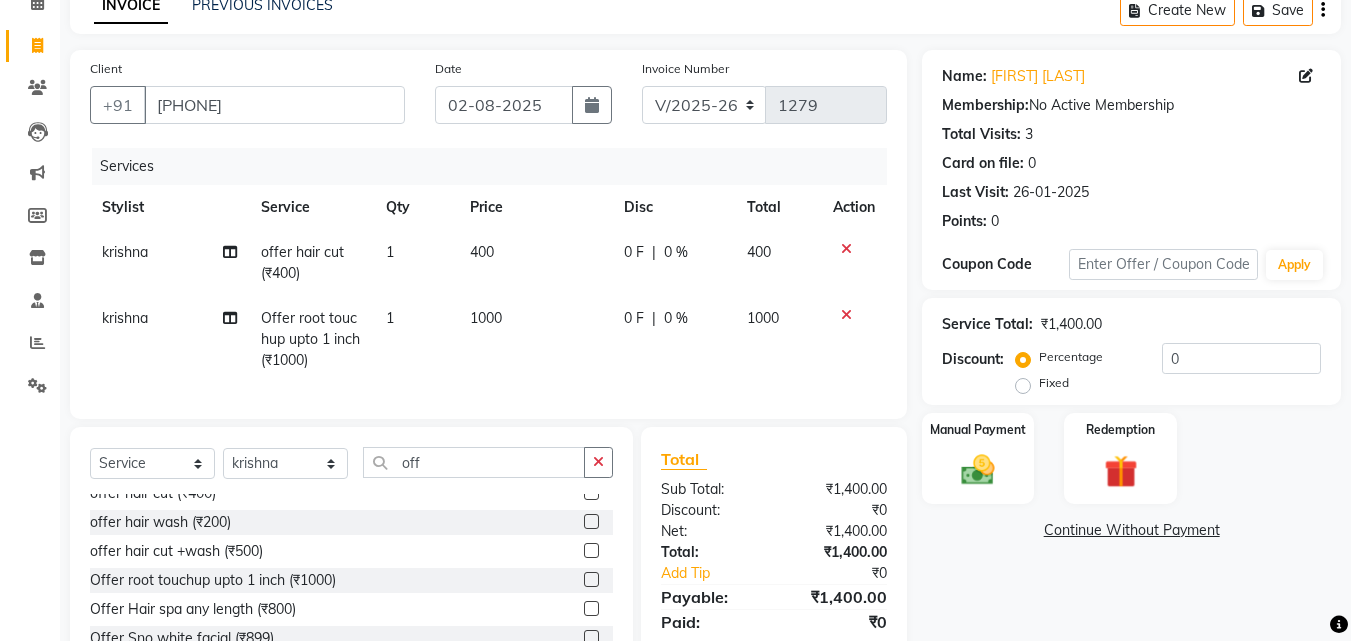click on "1000" 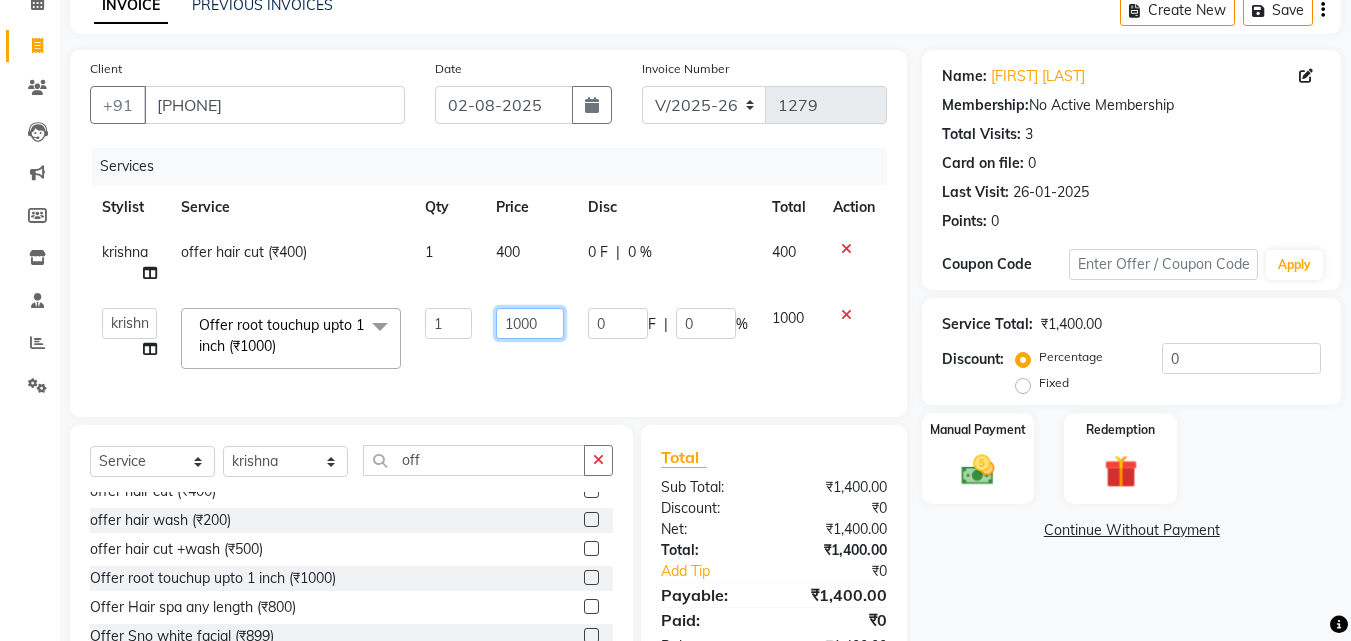 click on "1000" 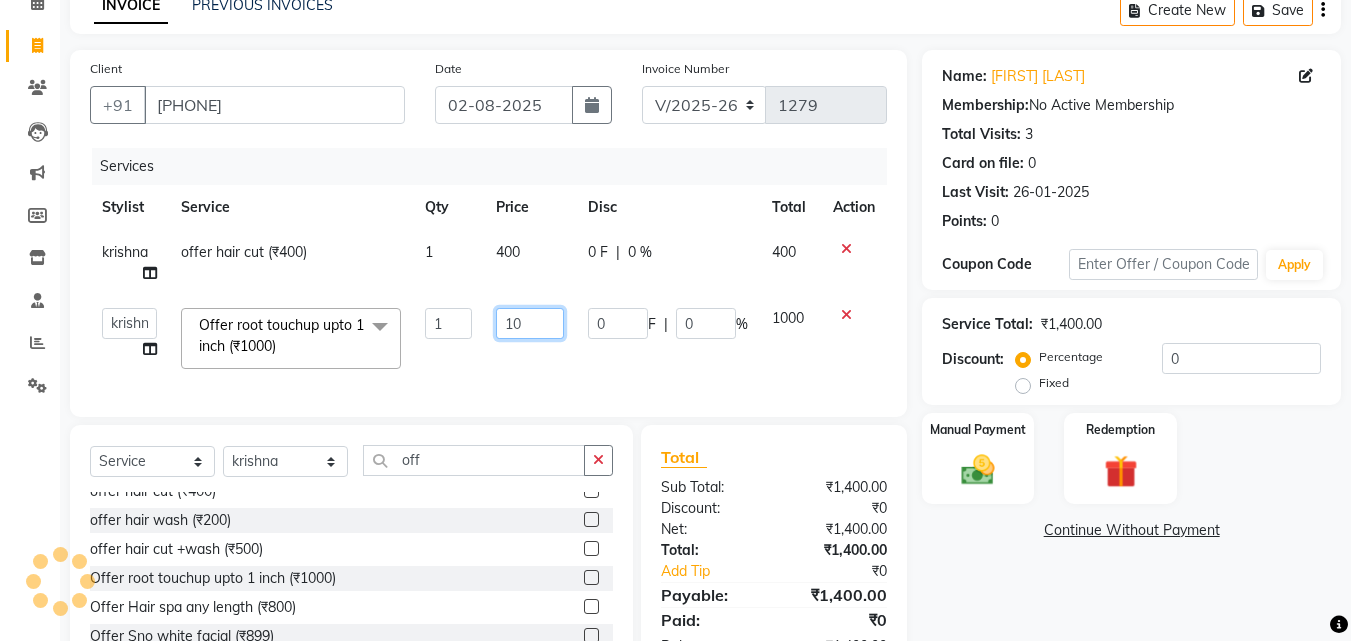 type on "1" 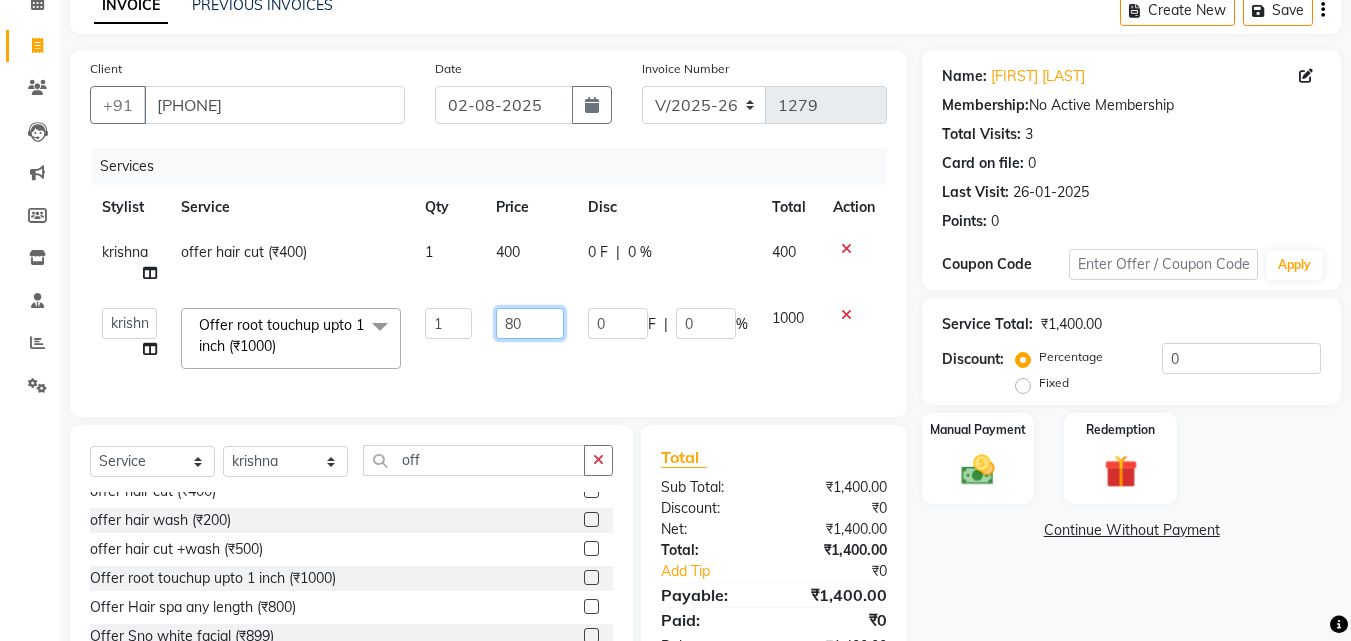type on "800" 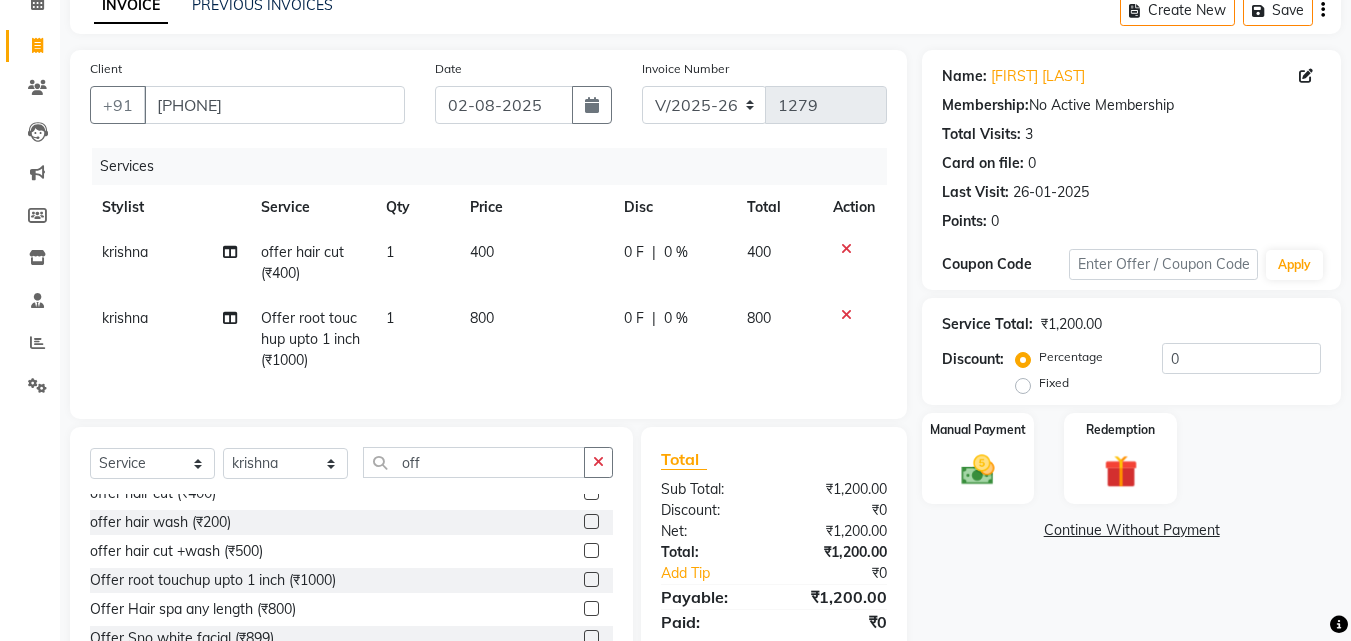 click on "800" 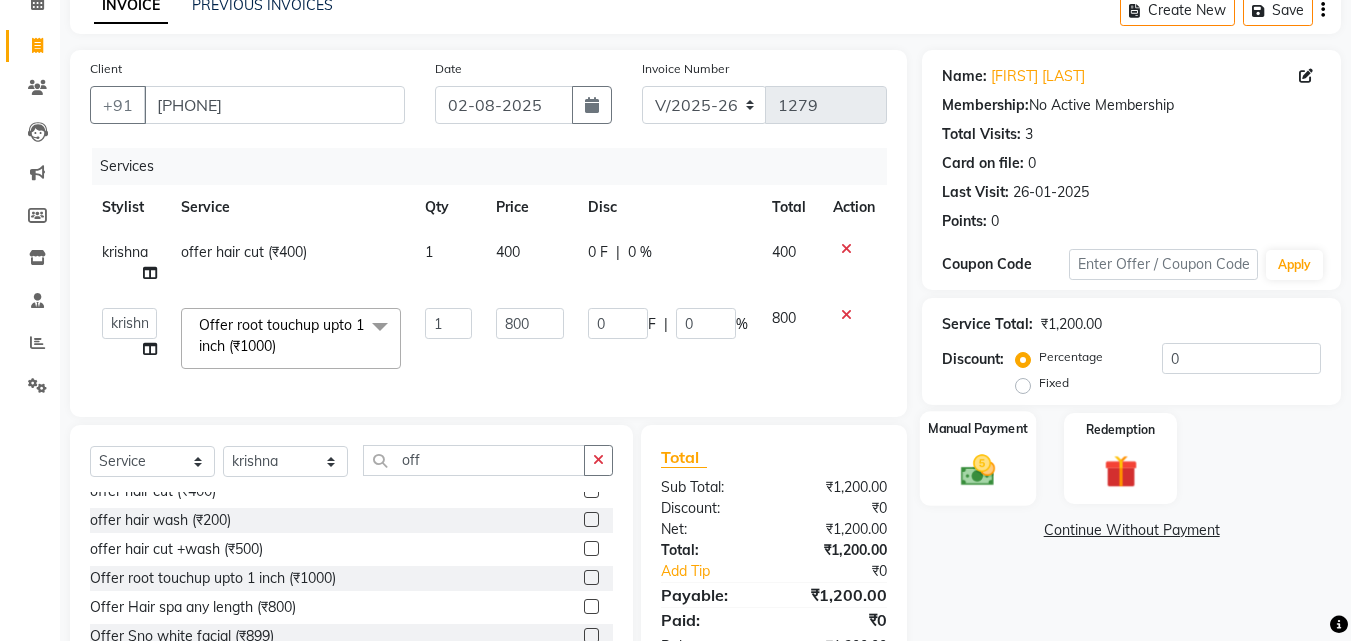 click 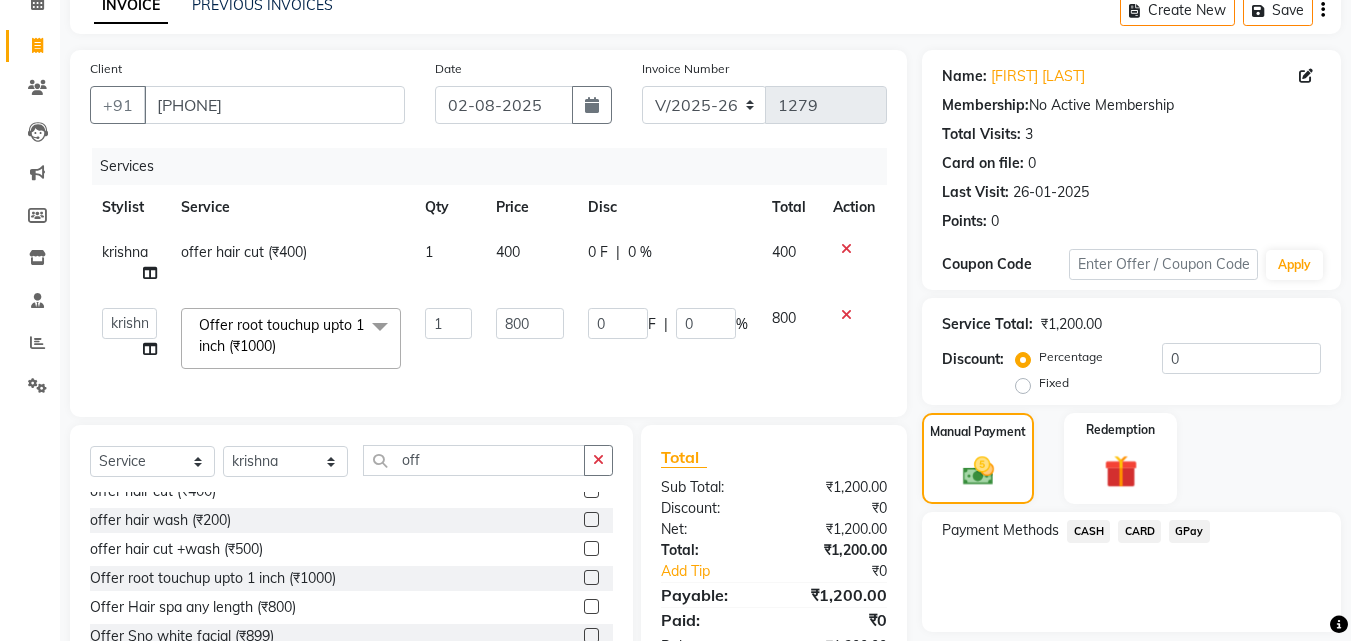 click on "GPay" 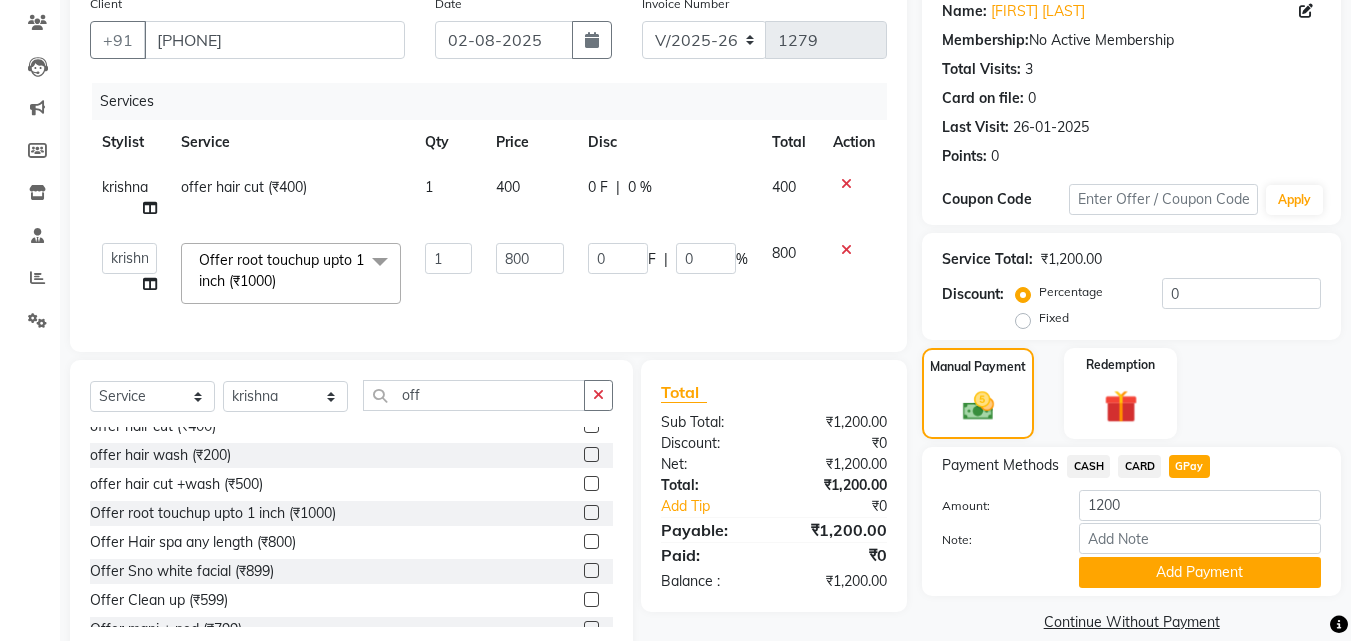 scroll, scrollTop: 224, scrollLeft: 0, axis: vertical 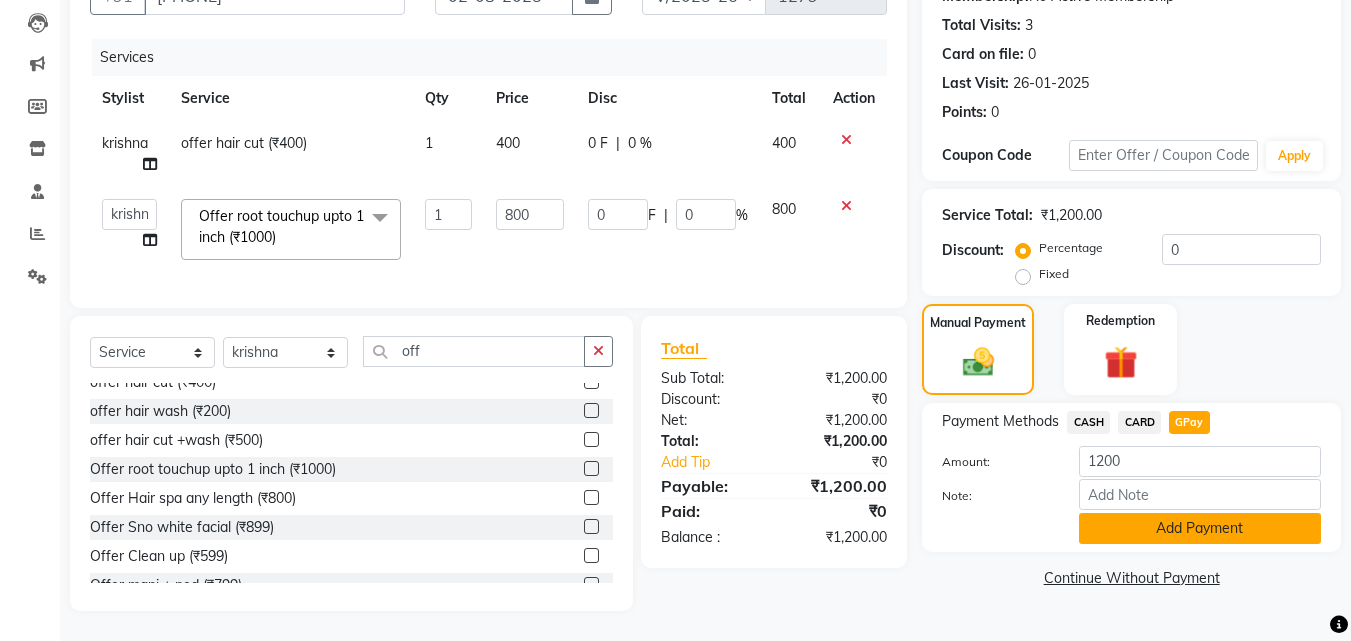 click on "Add Payment" 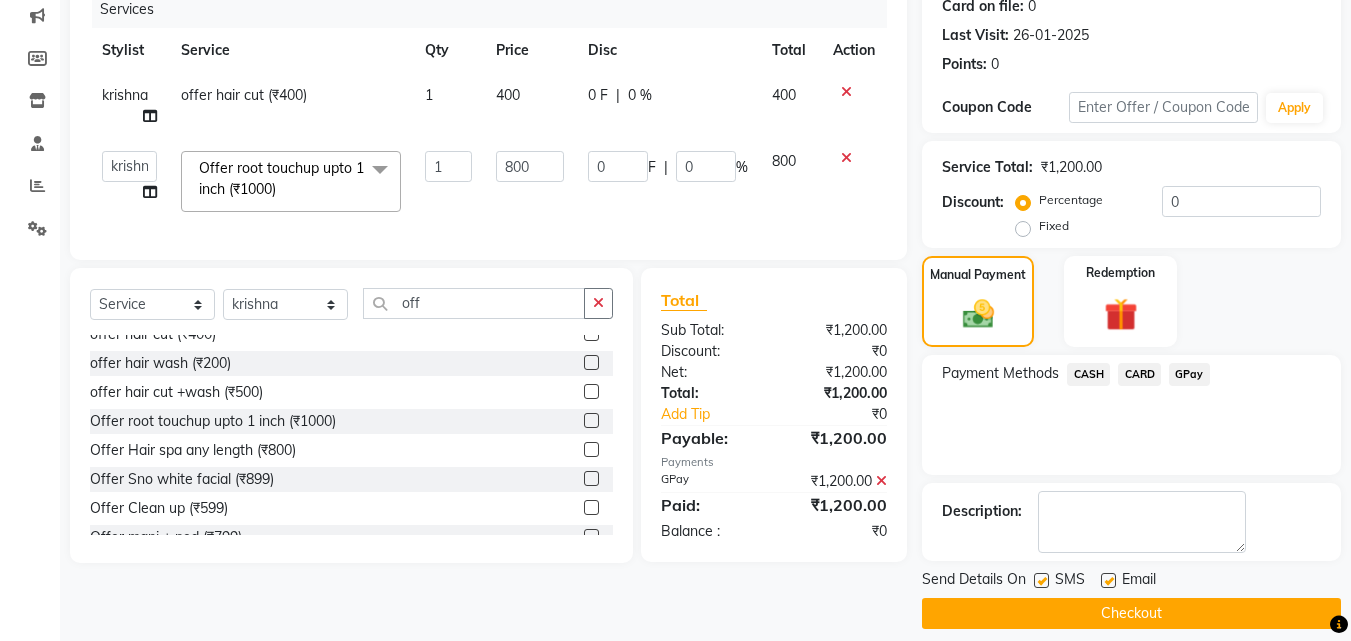 scroll, scrollTop: 275, scrollLeft: 0, axis: vertical 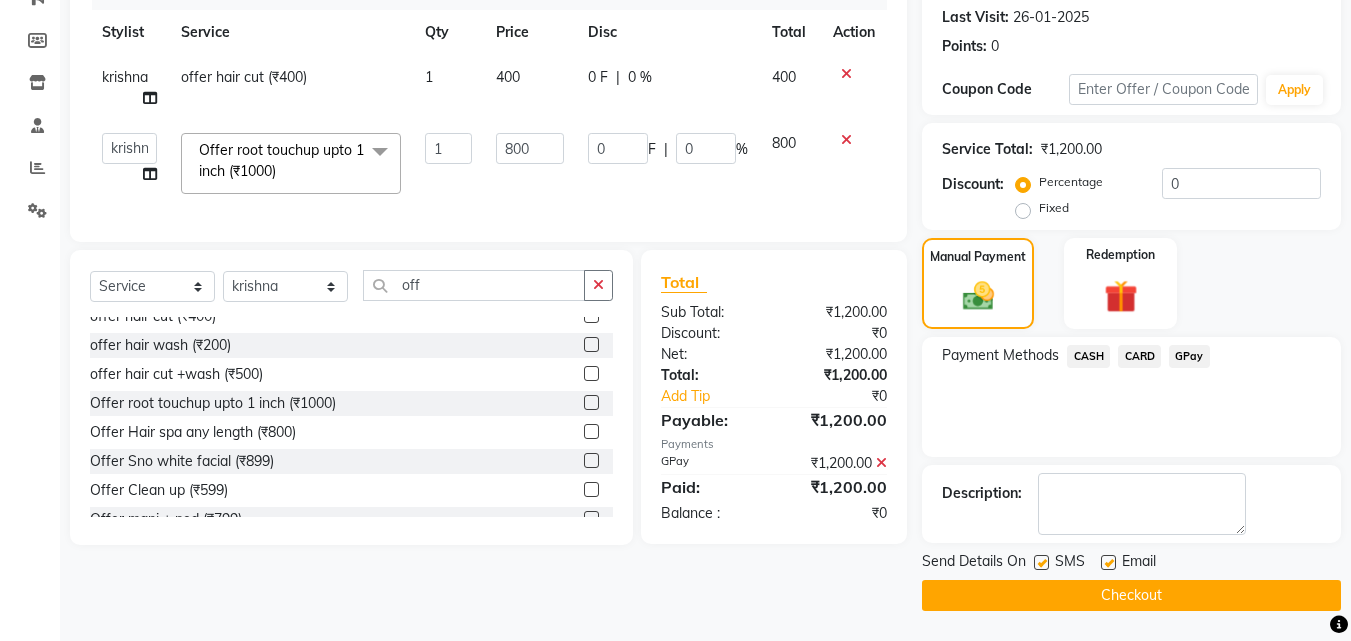click on "Checkout" 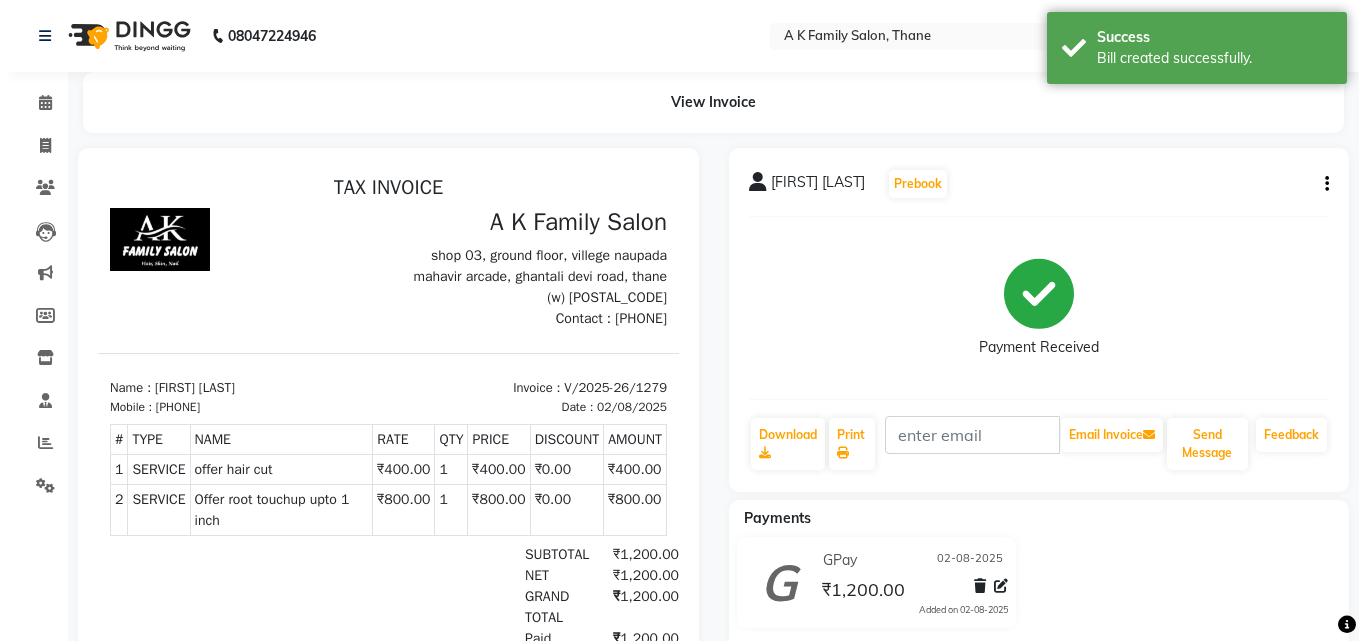 scroll, scrollTop: 0, scrollLeft: 0, axis: both 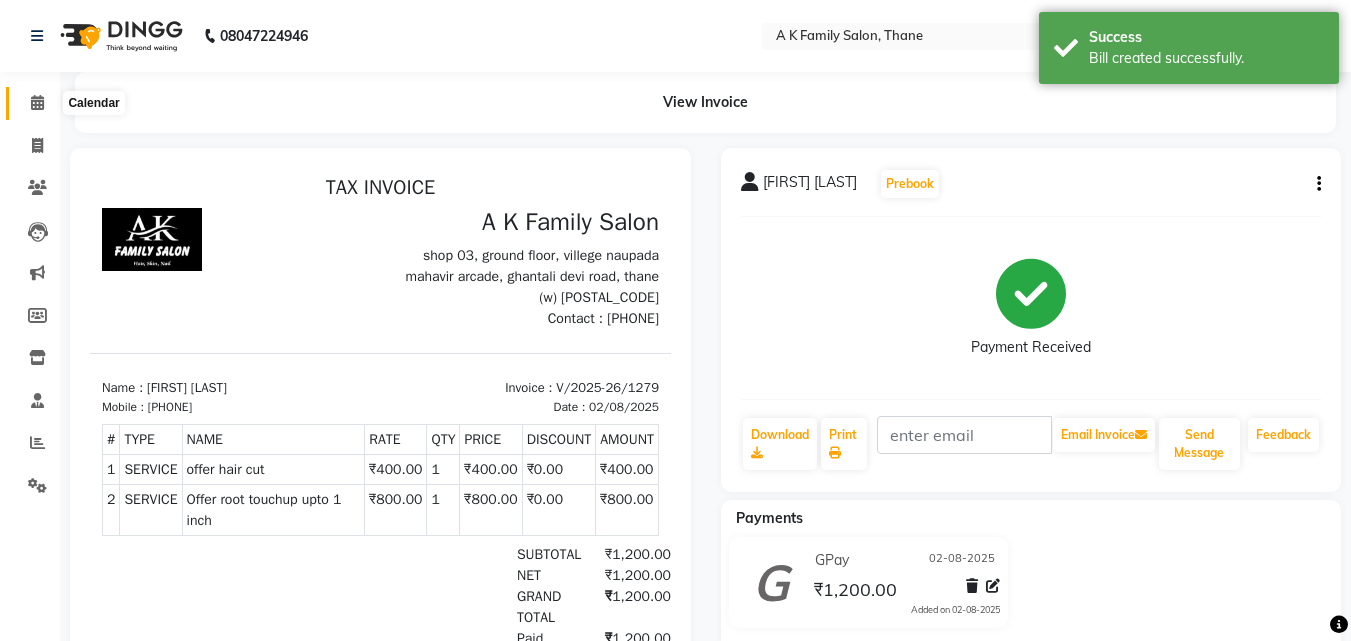 click 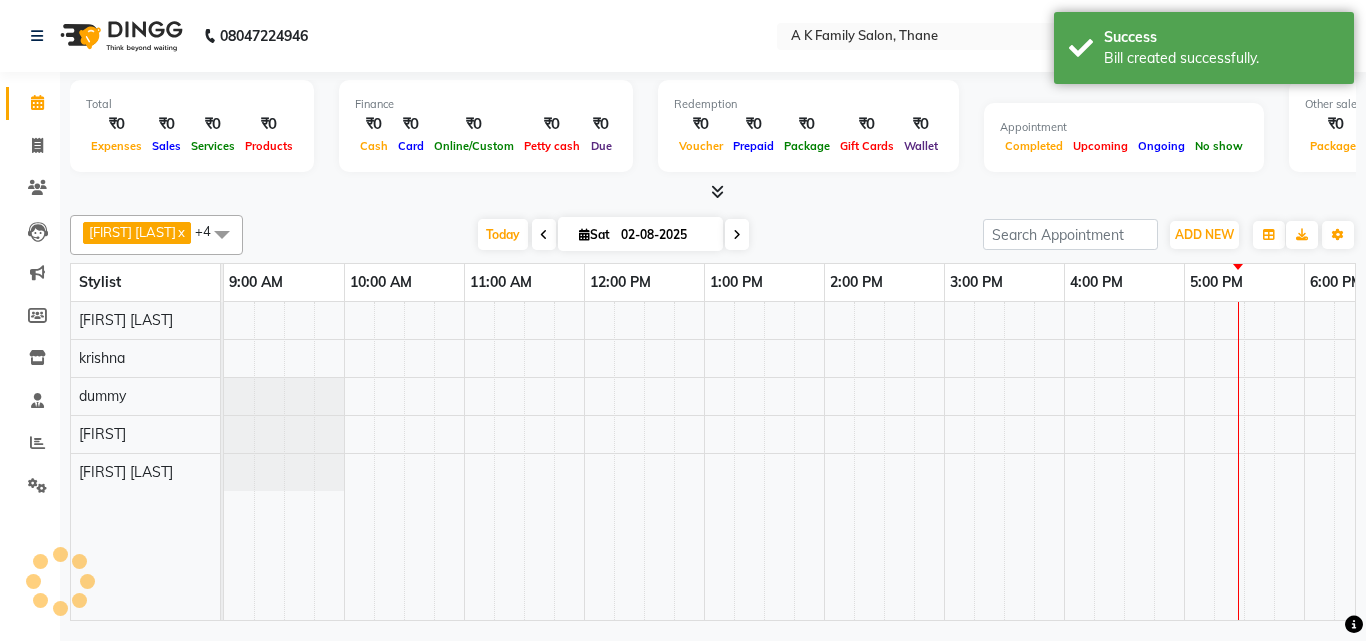 scroll, scrollTop: 0, scrollLeft: 549, axis: horizontal 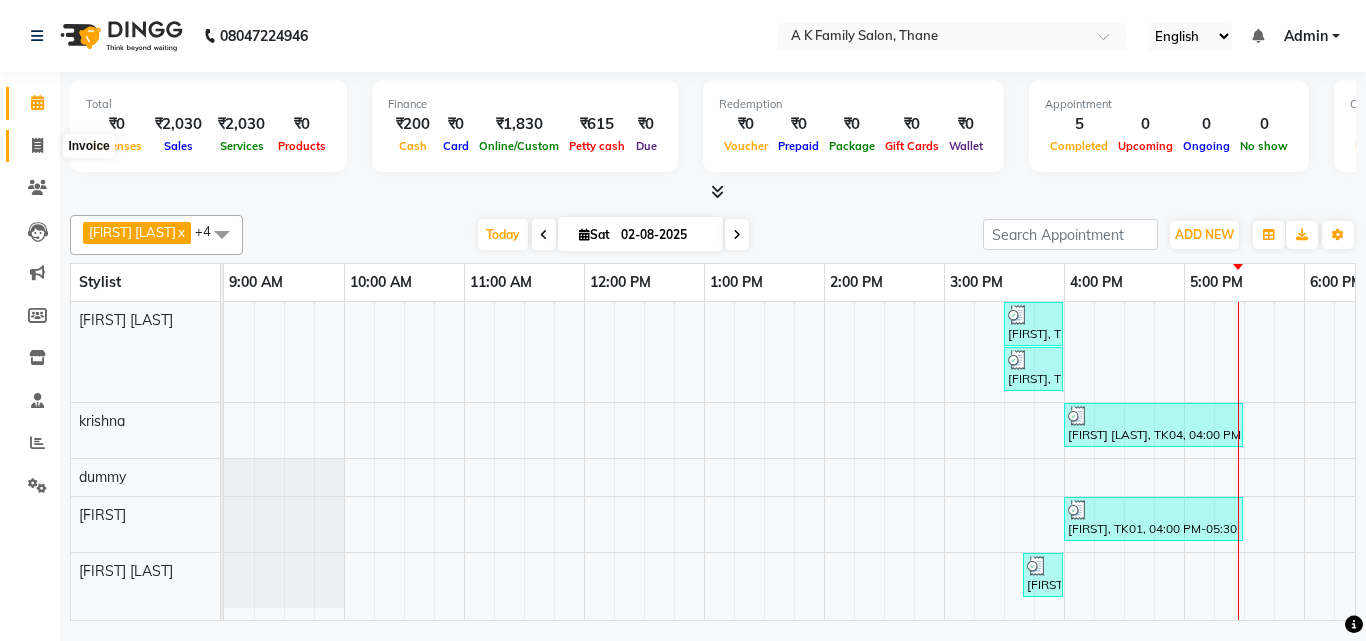 click 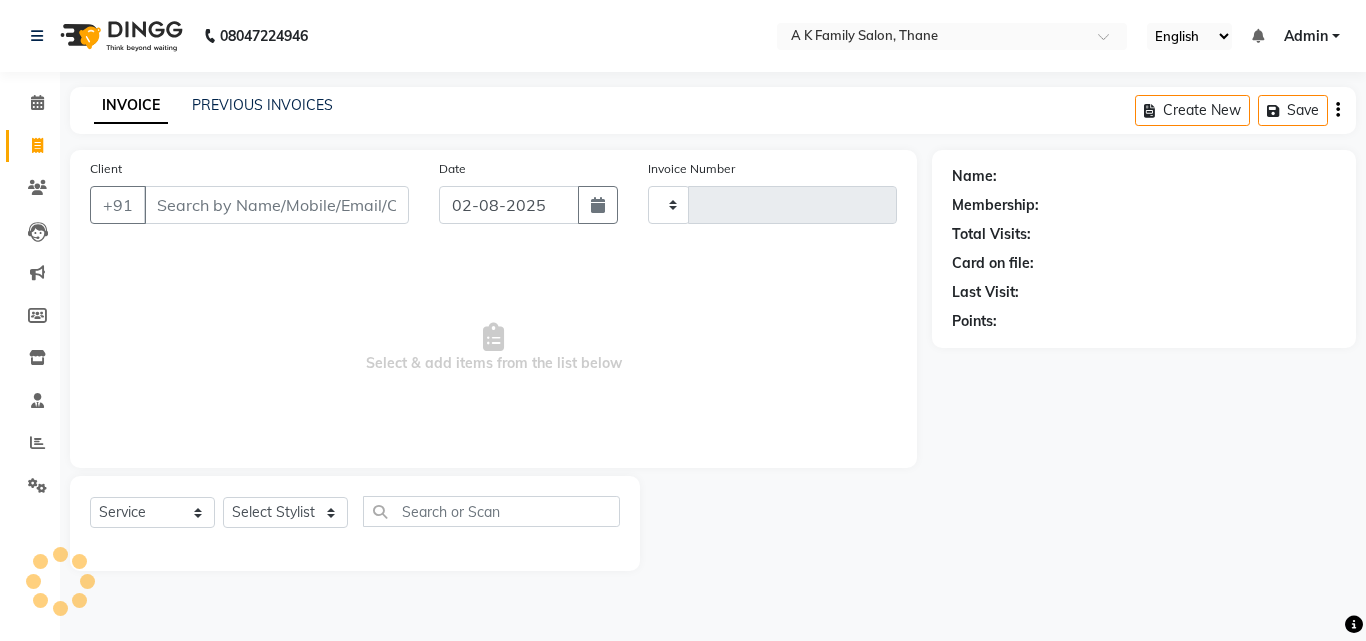 type on "1280" 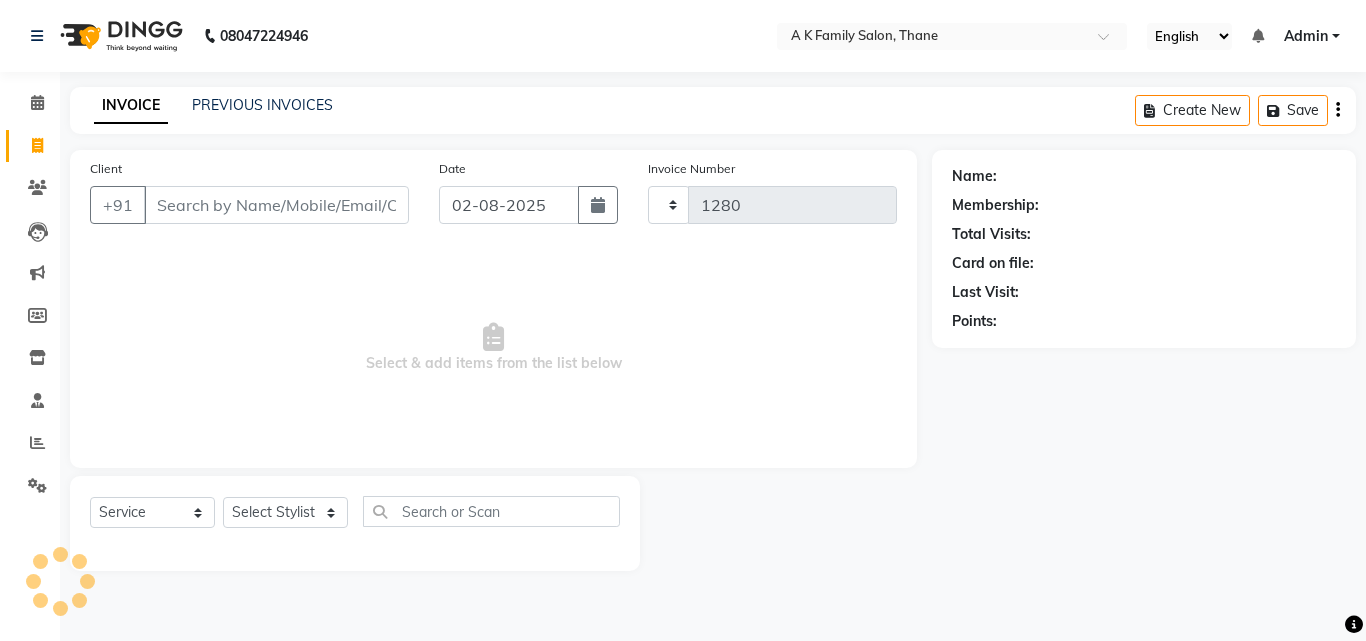select on "5033" 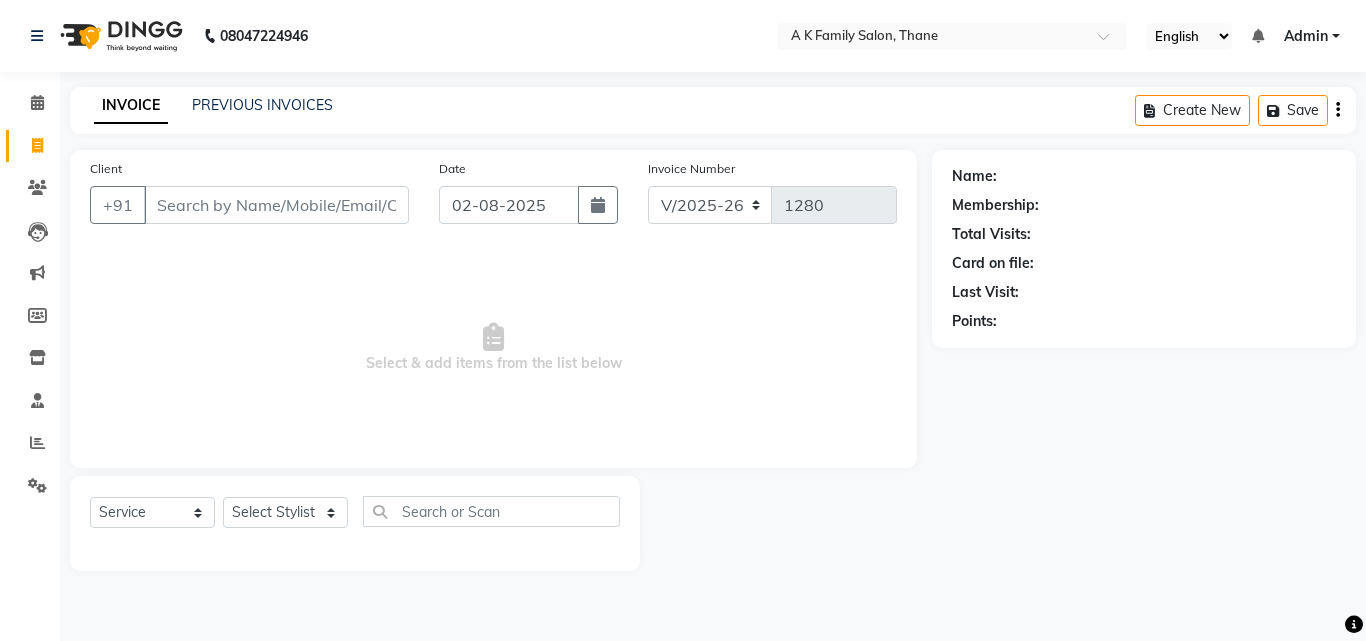 click on "Client" at bounding box center (276, 205) 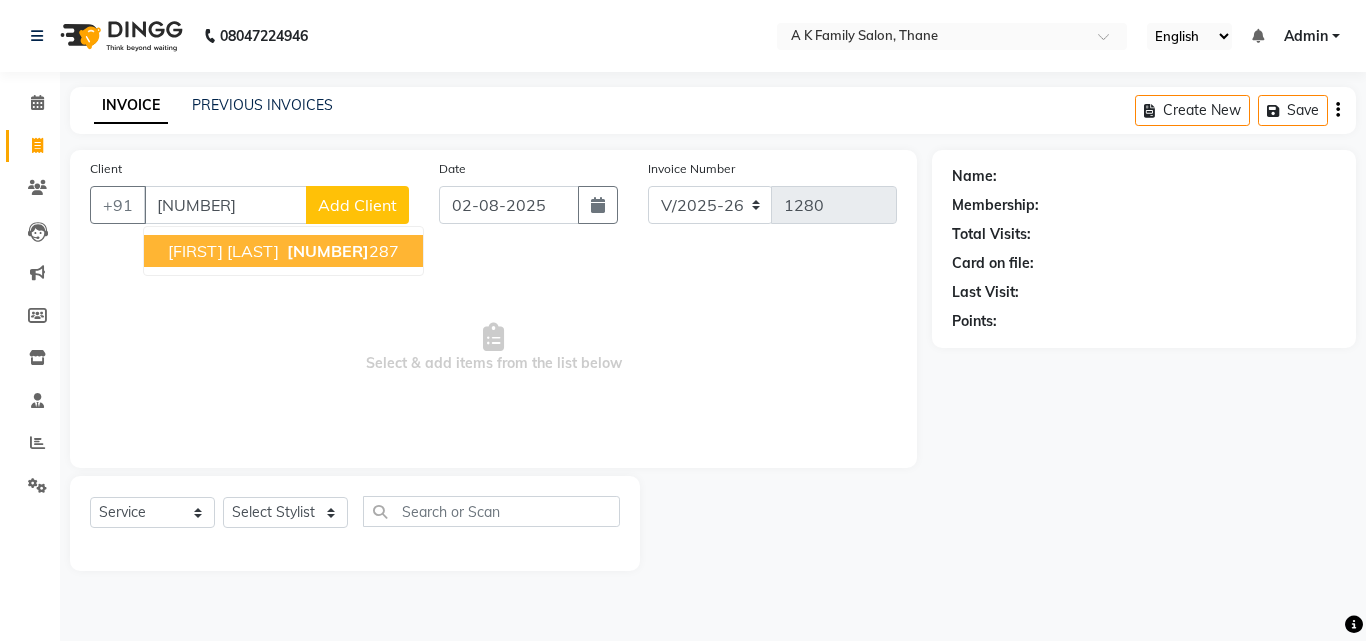click on "[FIRST] [LAST]" at bounding box center [223, 251] 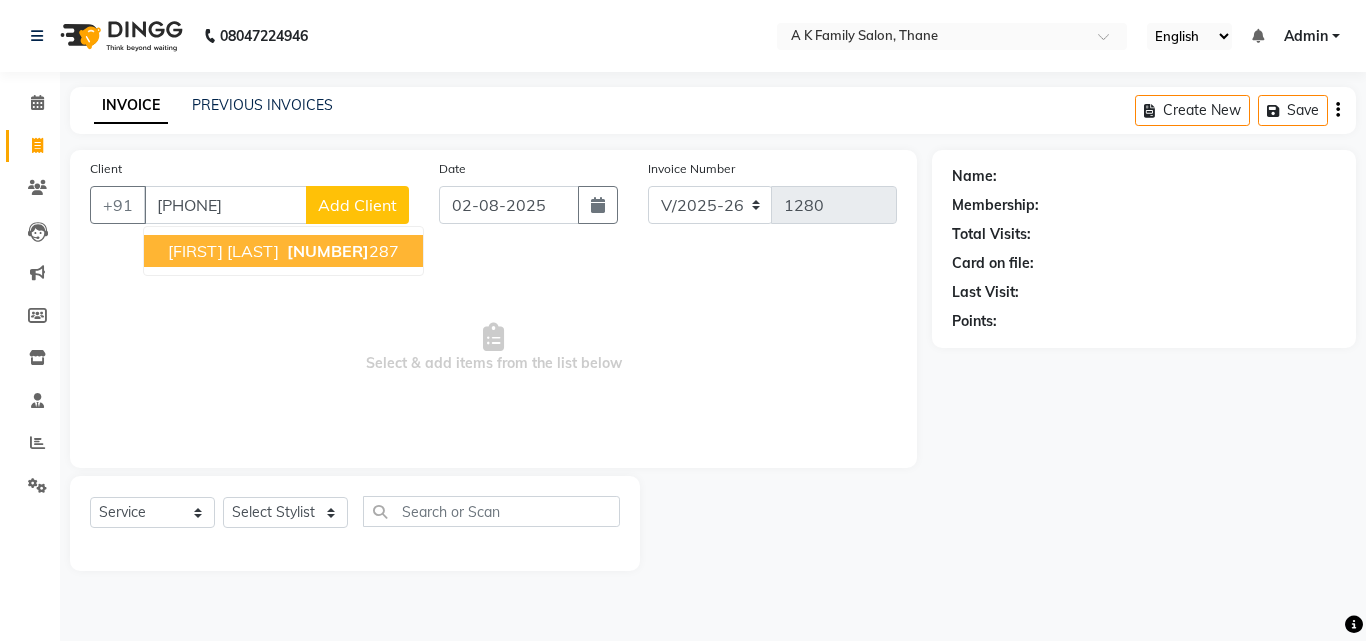 type on "[PHONE]" 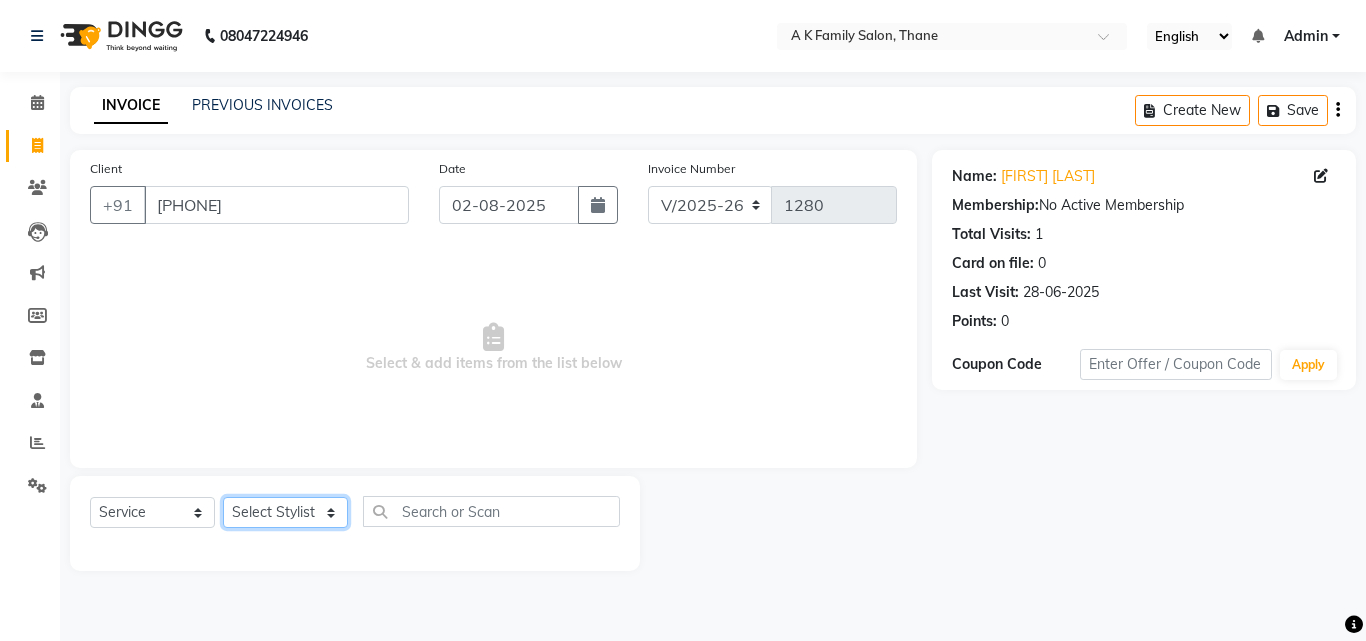 click on "Select Stylist [FIRST] [LAST] dummy [FIRST] [LAST] [FIRST] [FIRST] [LAST]" 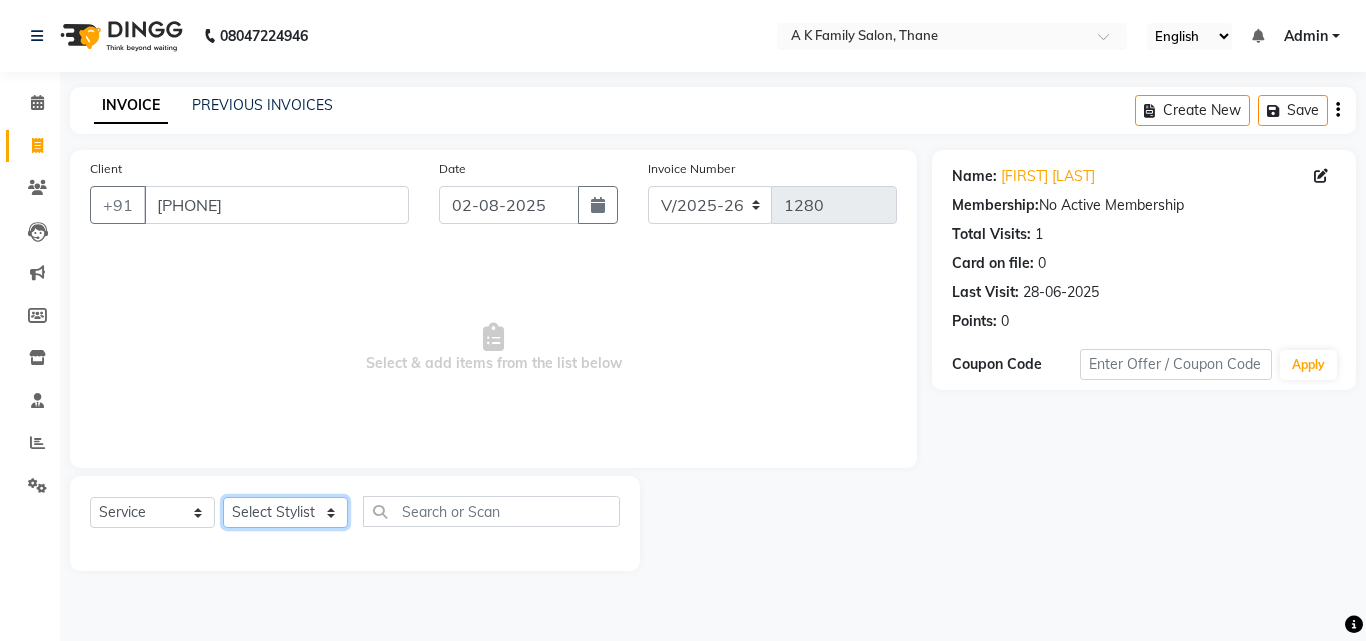 select on "62227" 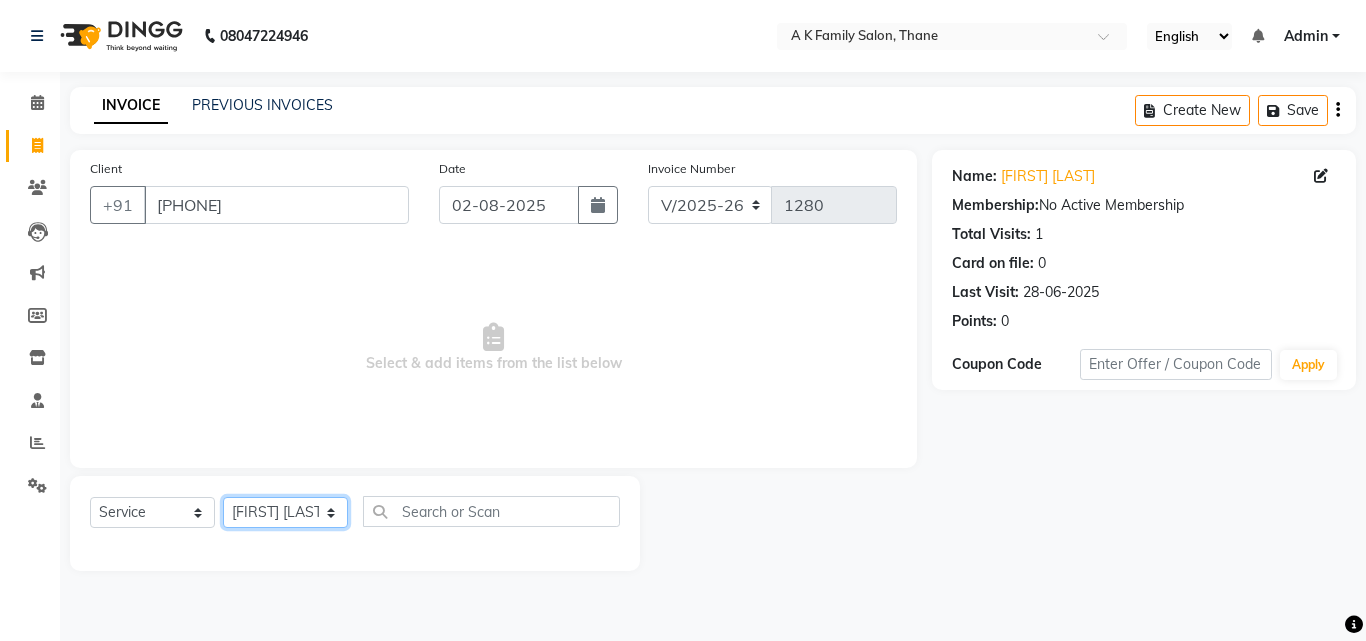 click on "Select Stylist [FIRST] [LAST] dummy [FIRST] [LAST] [FIRST] [FIRST] [LAST]" 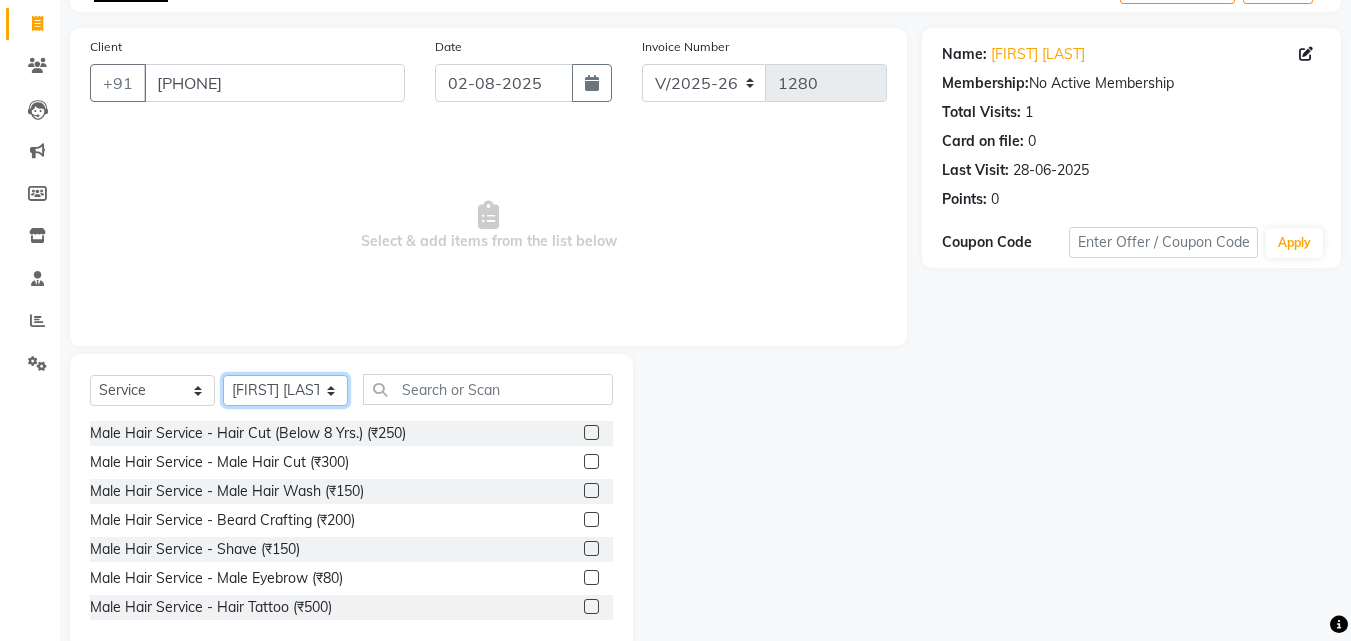scroll, scrollTop: 160, scrollLeft: 0, axis: vertical 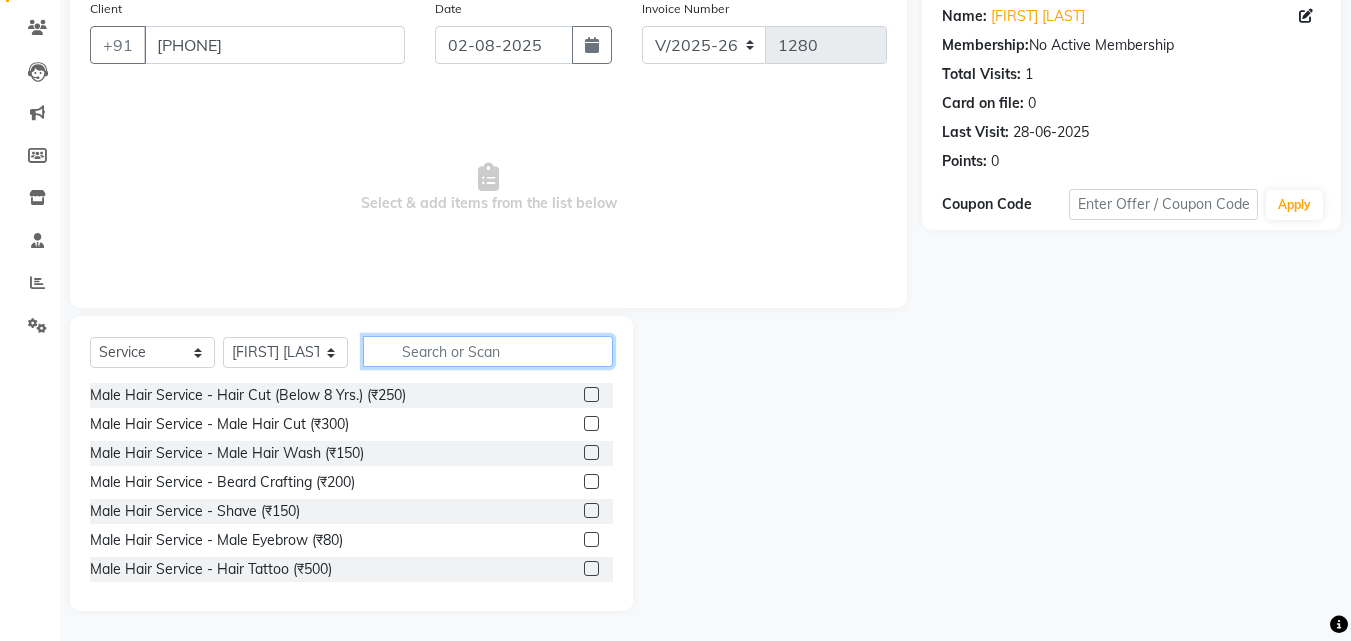 click 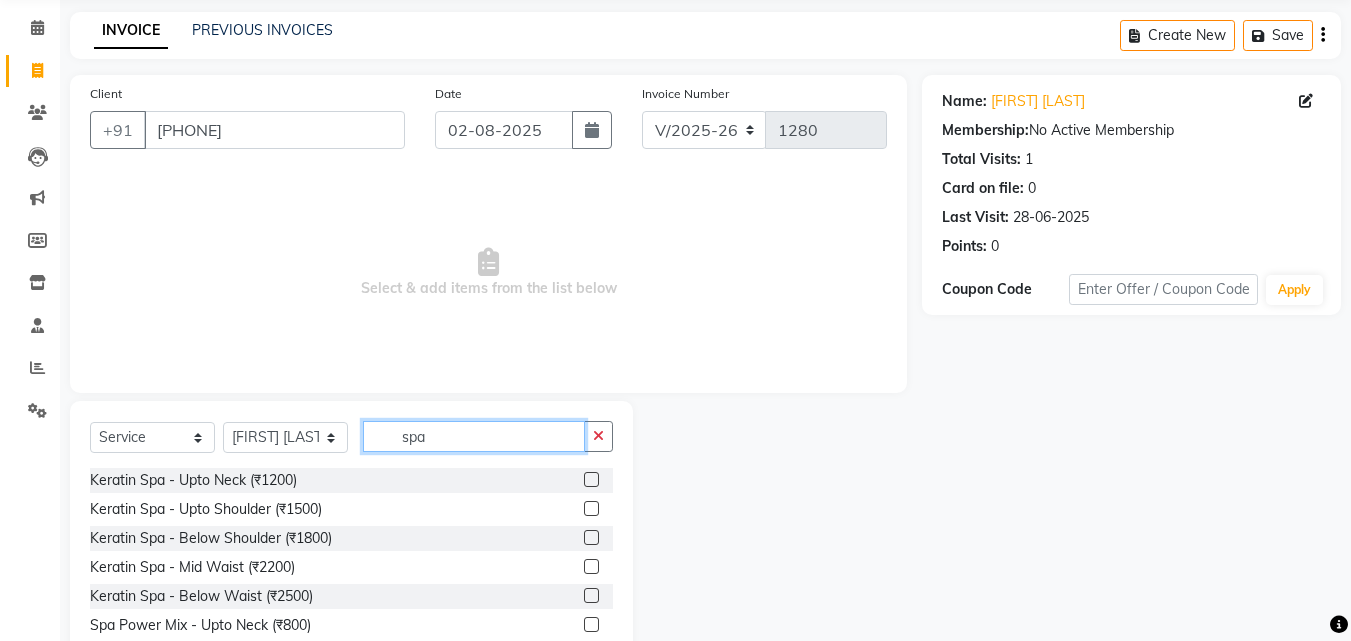 scroll, scrollTop: 160, scrollLeft: 0, axis: vertical 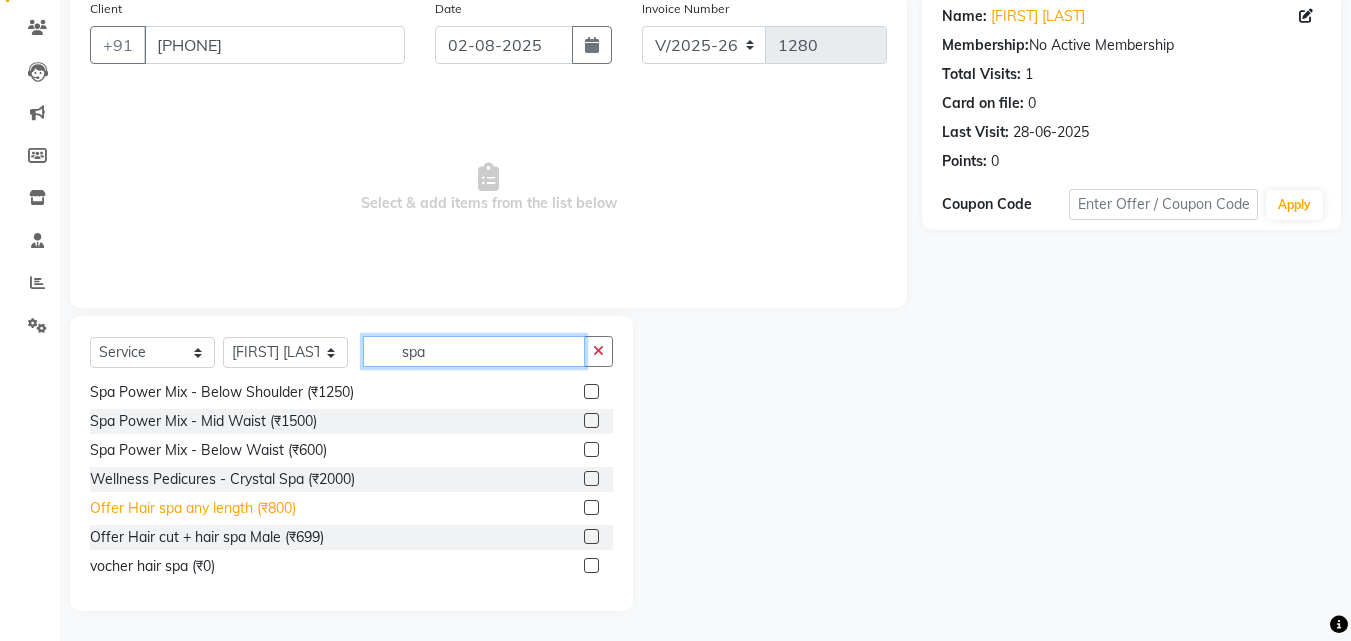 type on "spa" 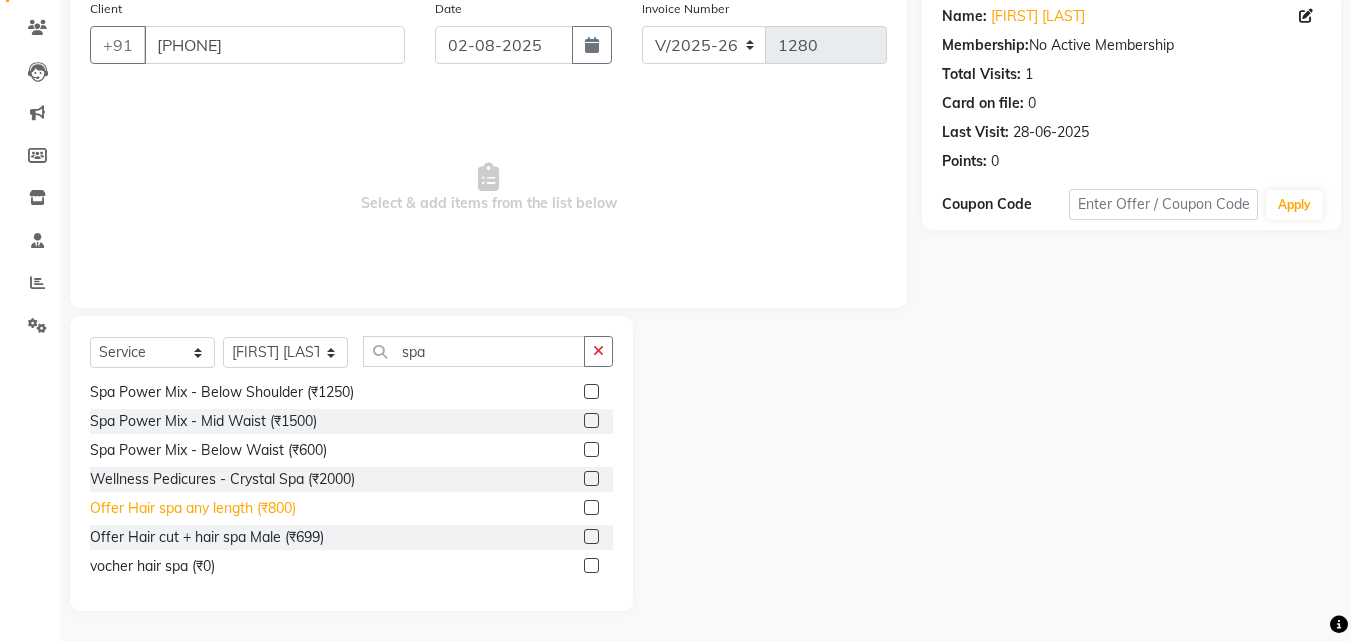 click on "Offer Hair spa any length (₹800)" 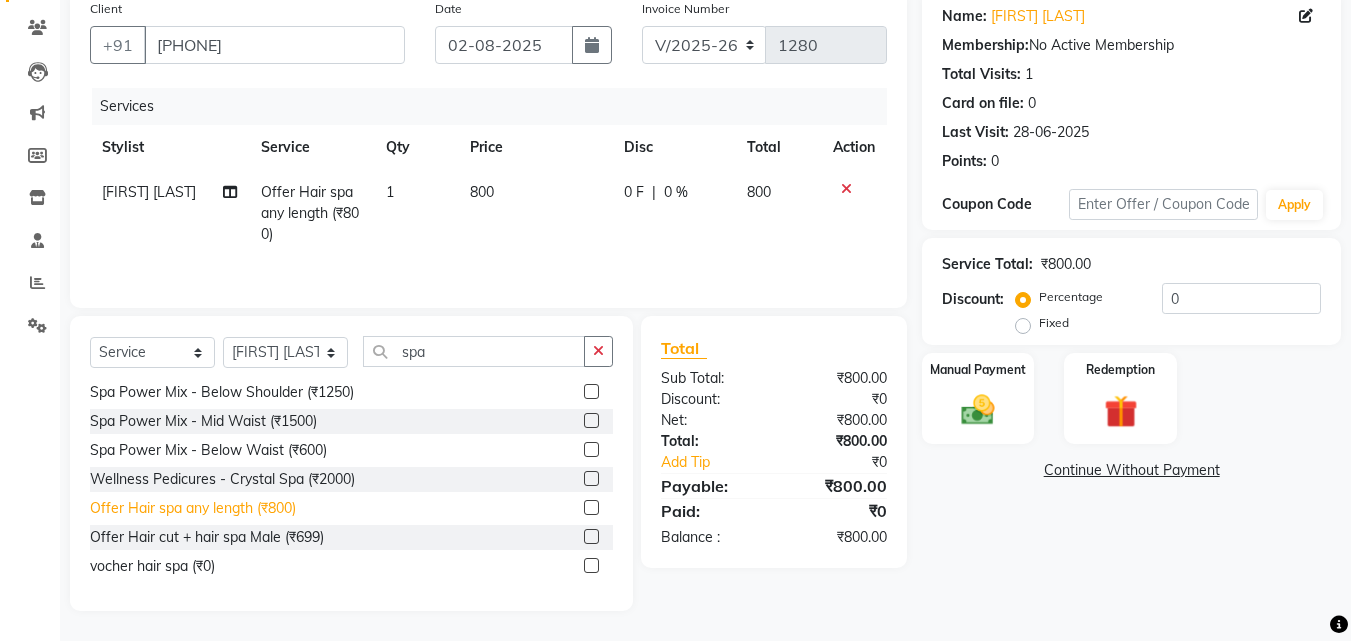 click on "Offer Hair spa any length (₹800)" 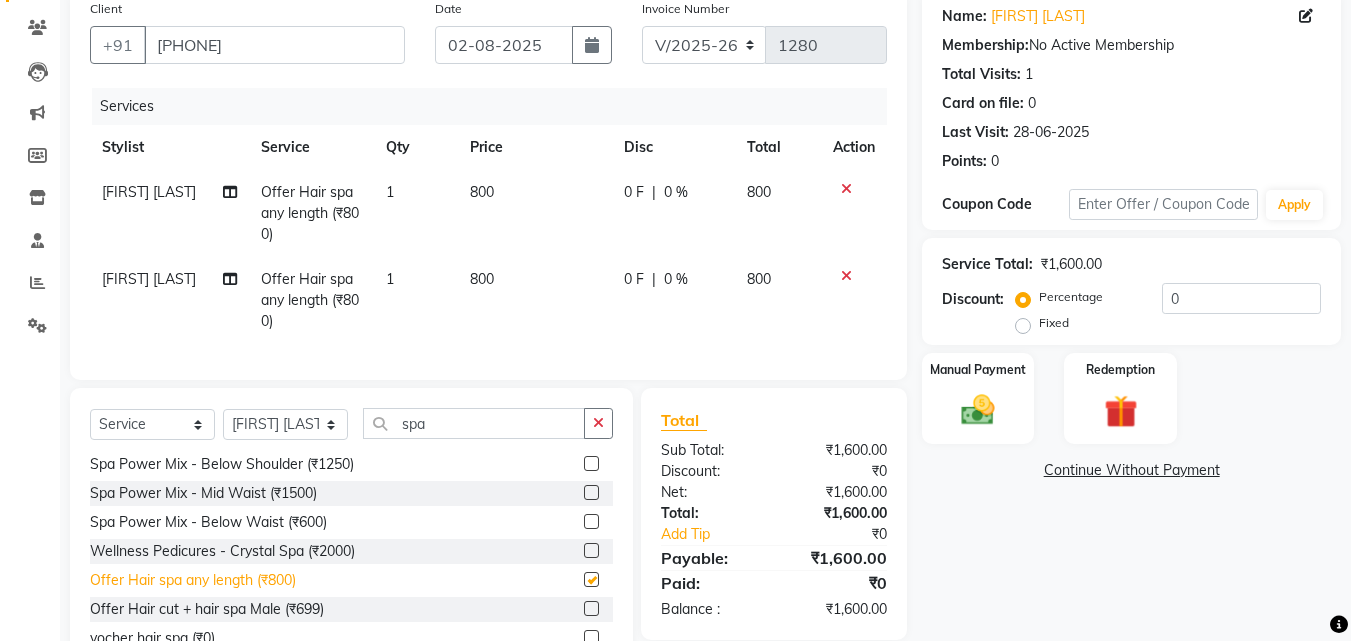checkbox on "false" 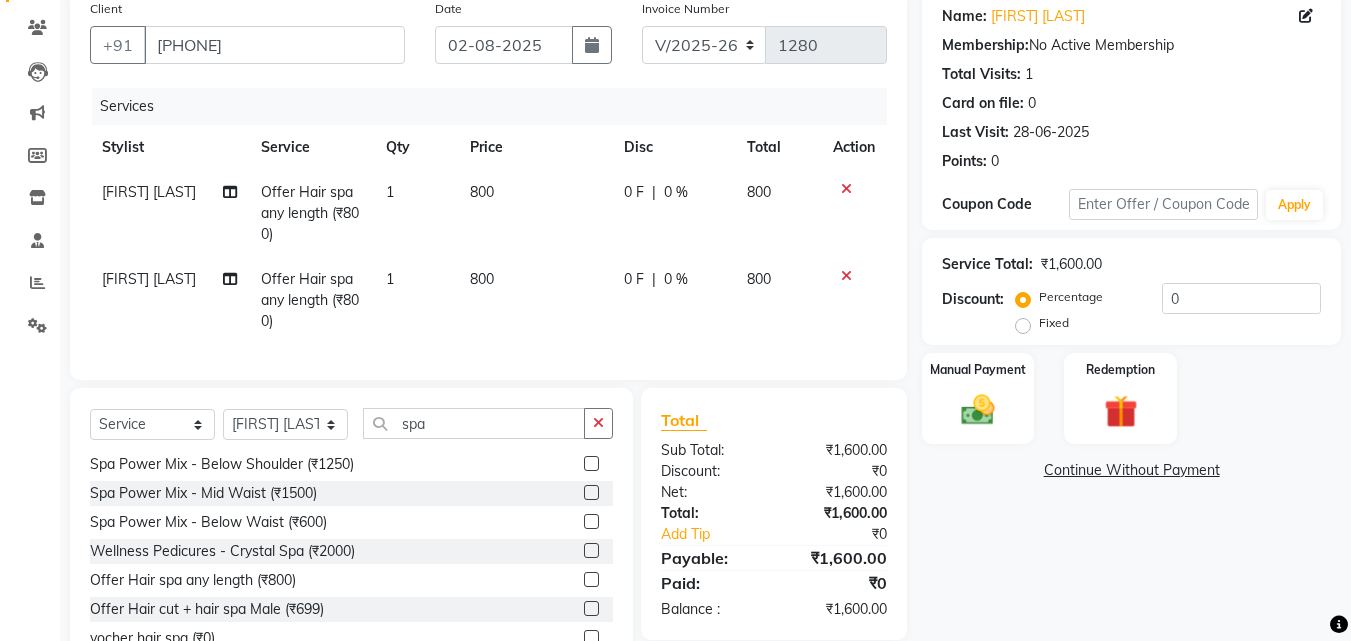 click on "[FIRST] [LAST]" 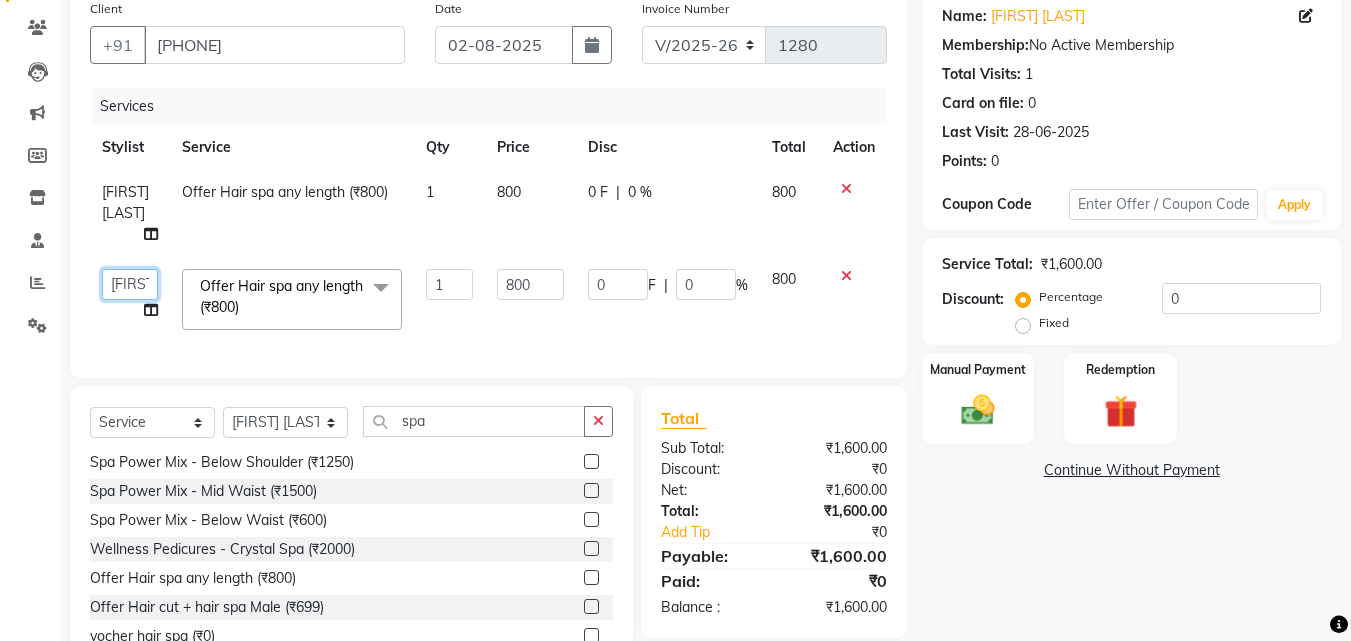 click on "[FIRST] [LAST] dummy [FIRST] [LAST] [FIRST] [FIRST] [LAST]" 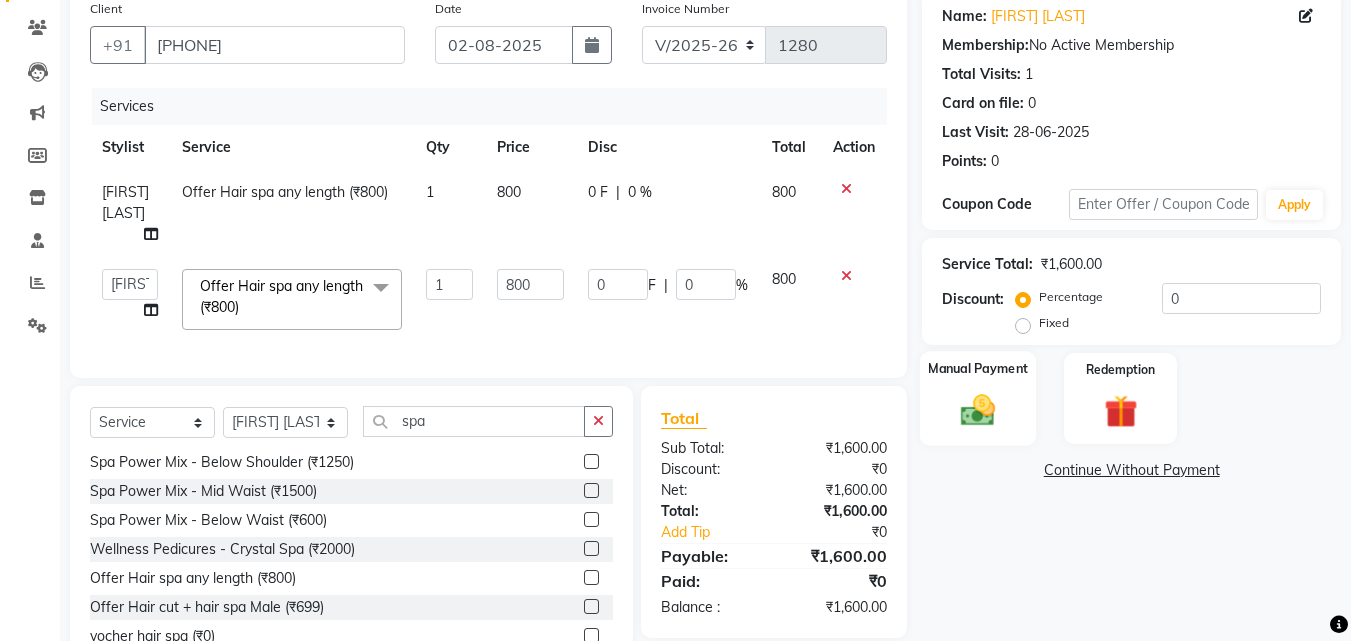click 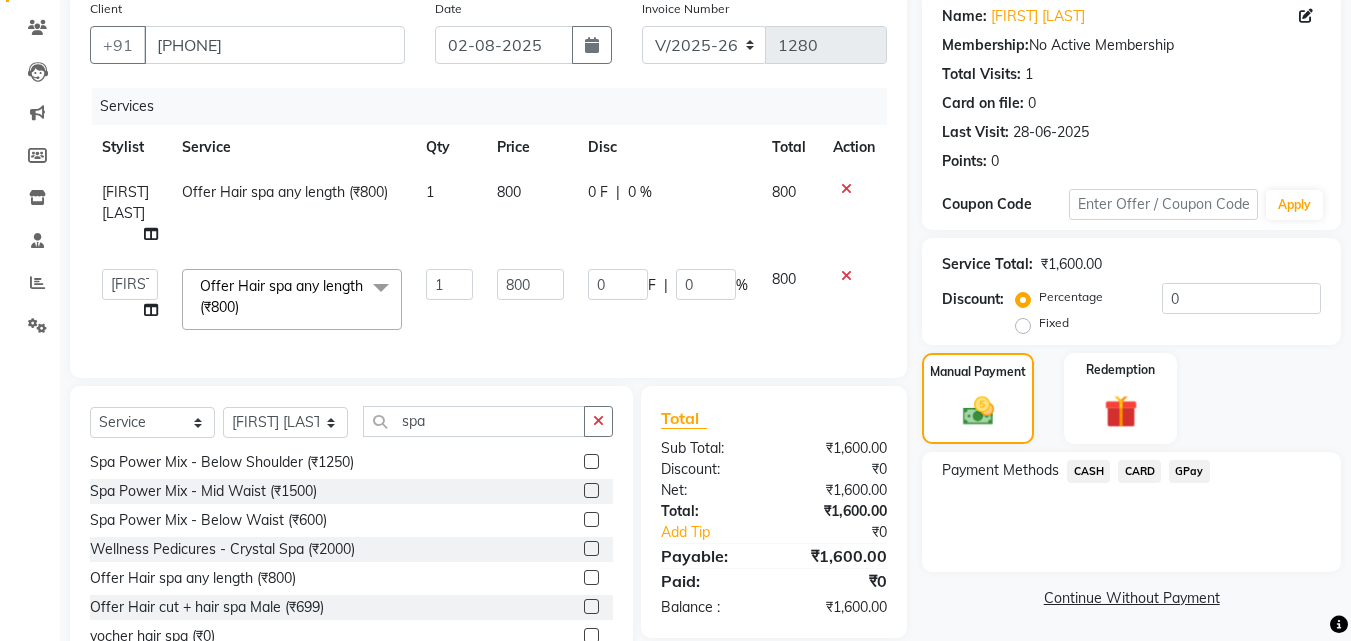 click on "GPay" 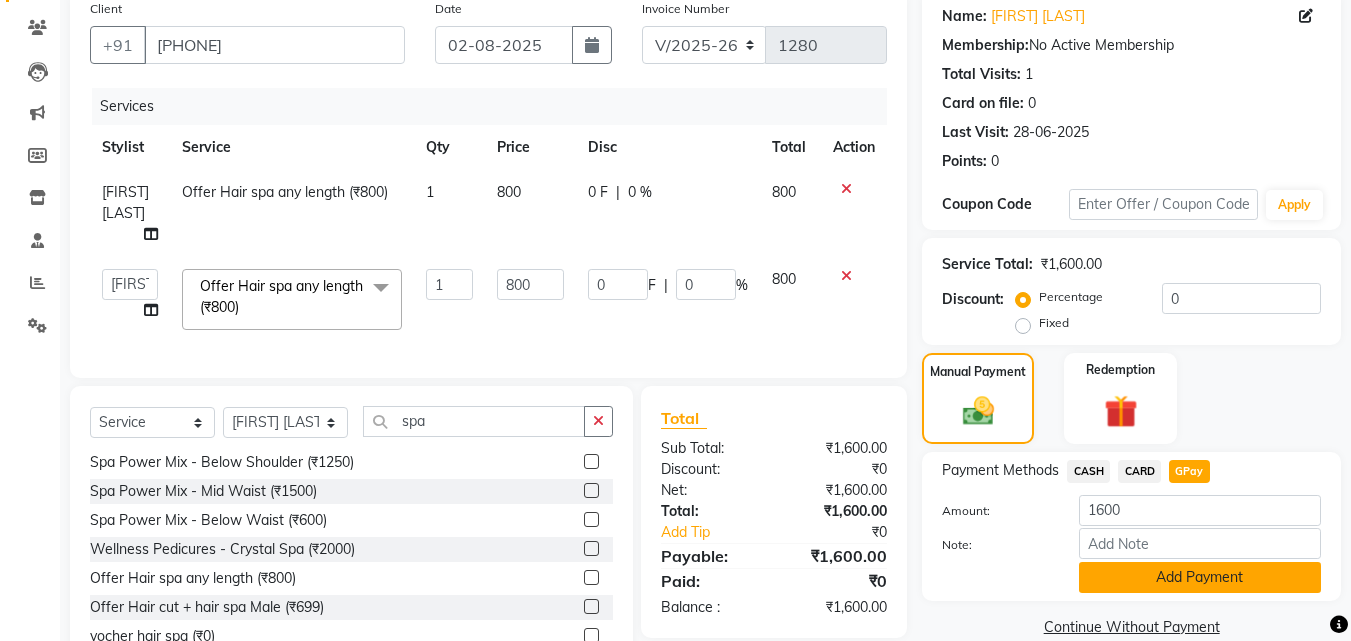 click on "Add Payment" 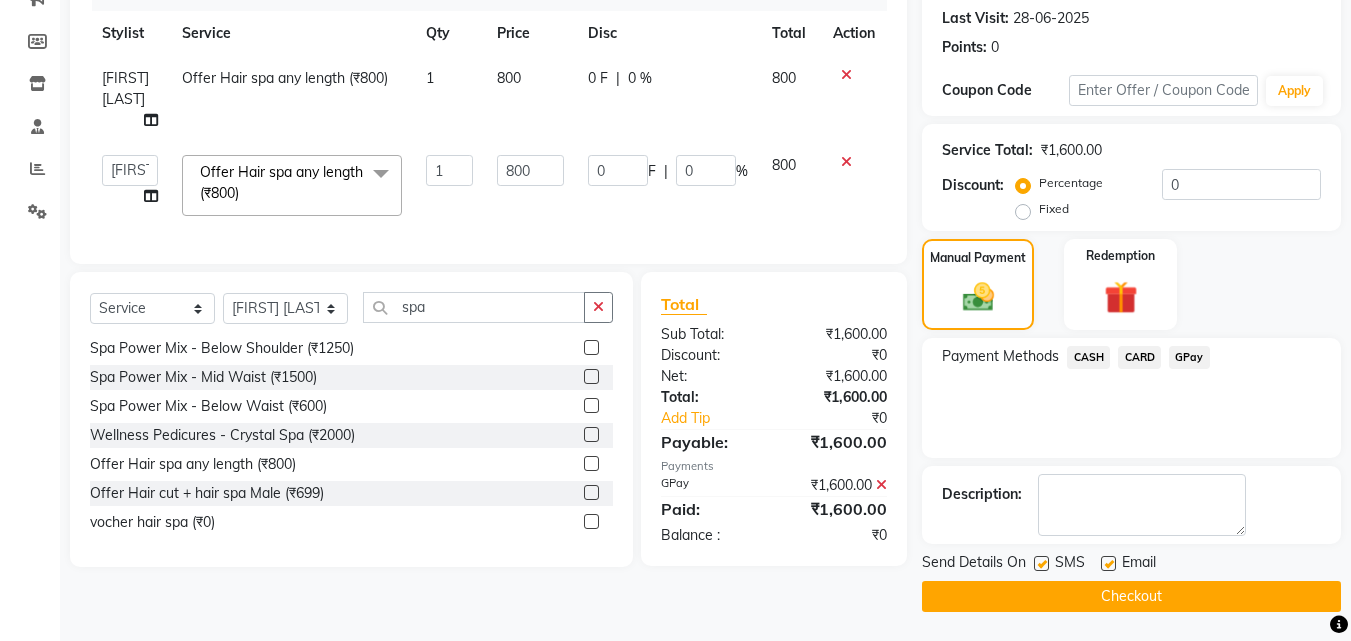 scroll, scrollTop: 275, scrollLeft: 0, axis: vertical 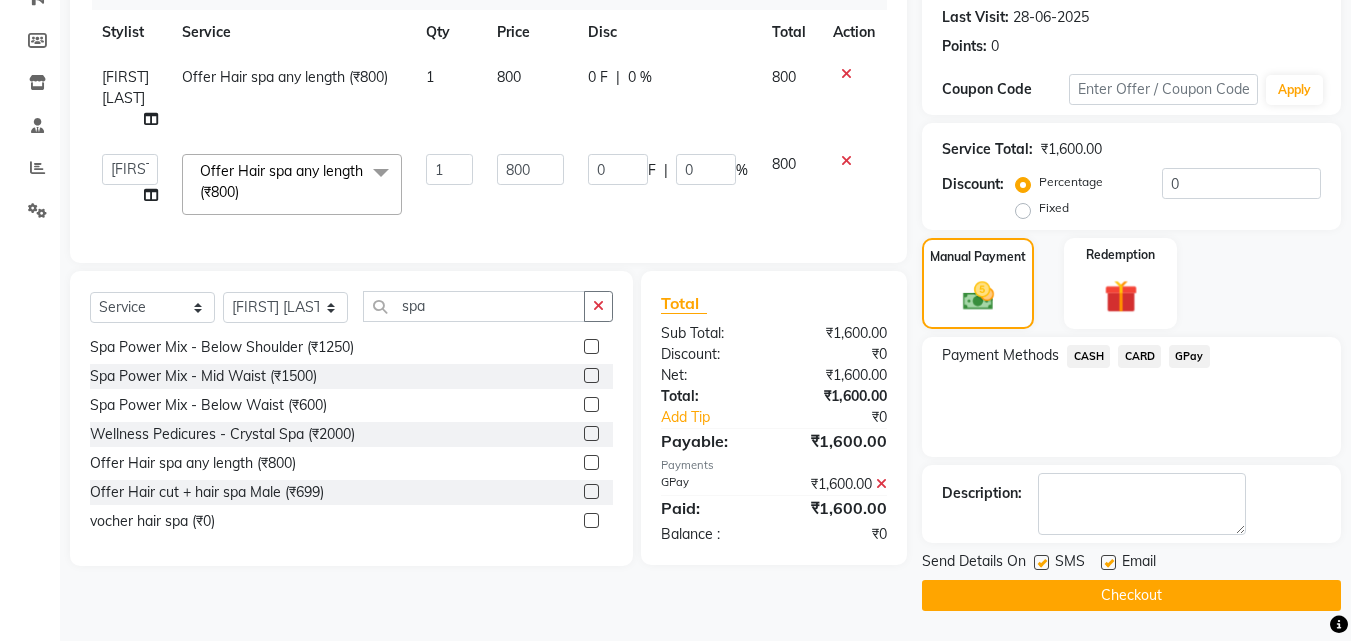 click on "Checkout" 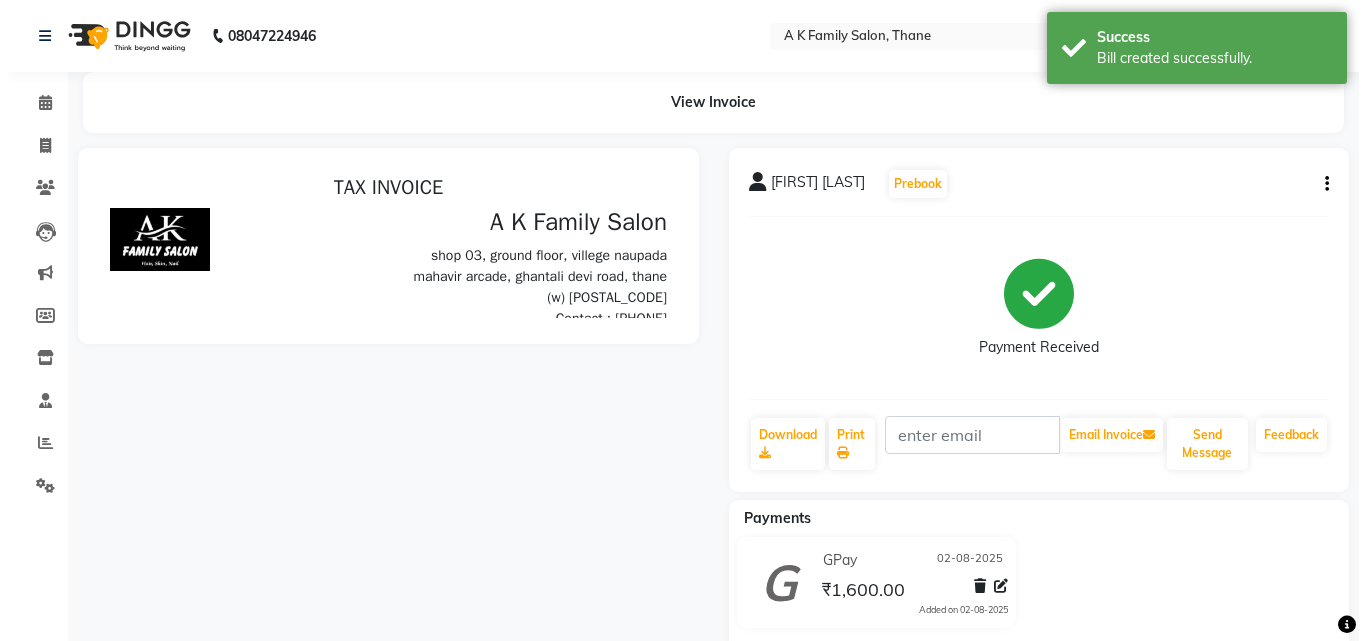 scroll, scrollTop: 0, scrollLeft: 0, axis: both 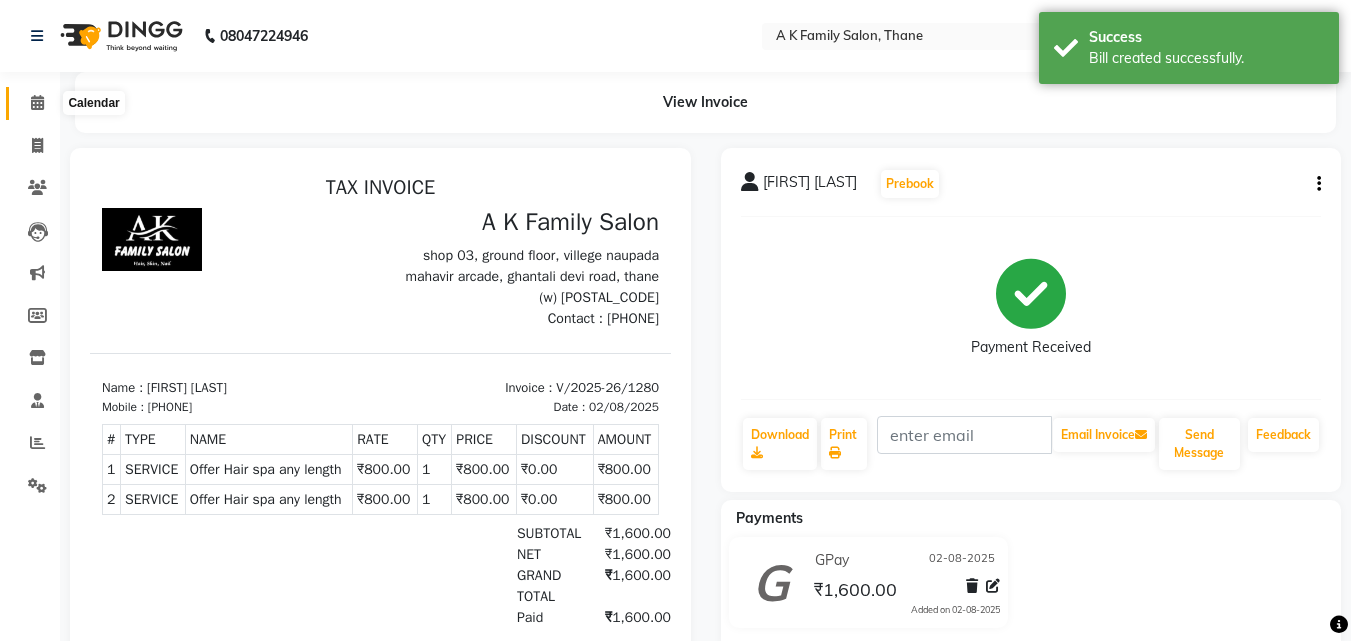 click 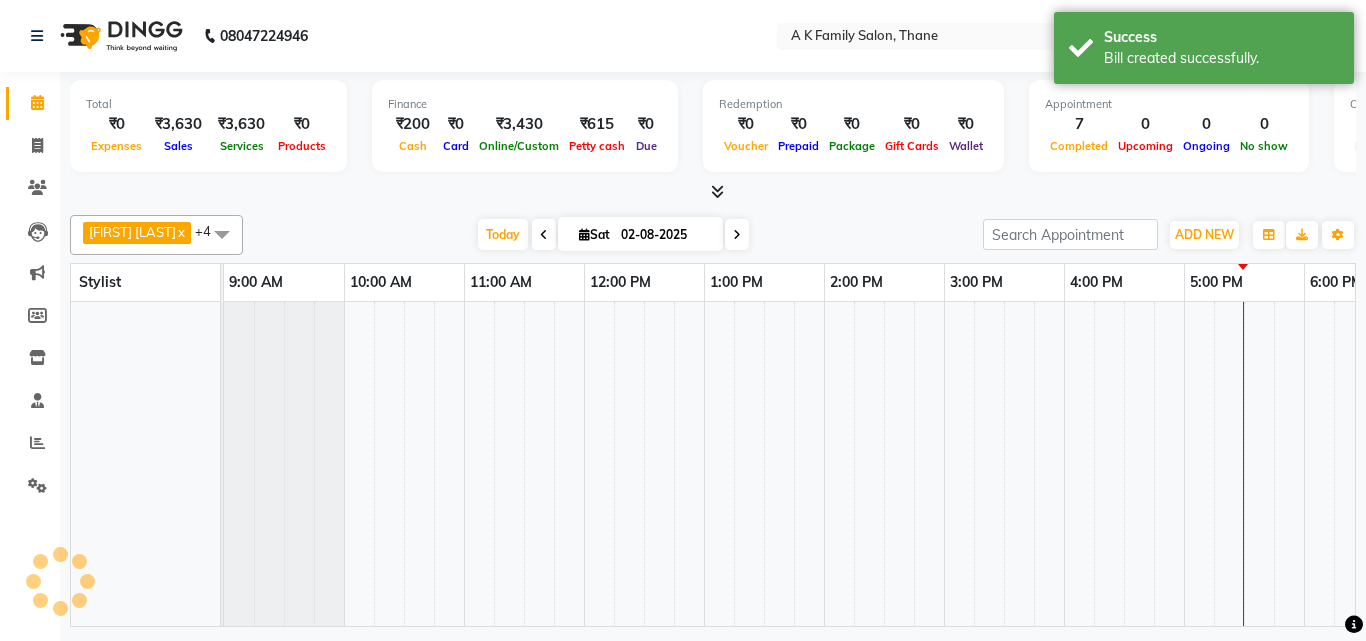 scroll, scrollTop: 0, scrollLeft: 549, axis: horizontal 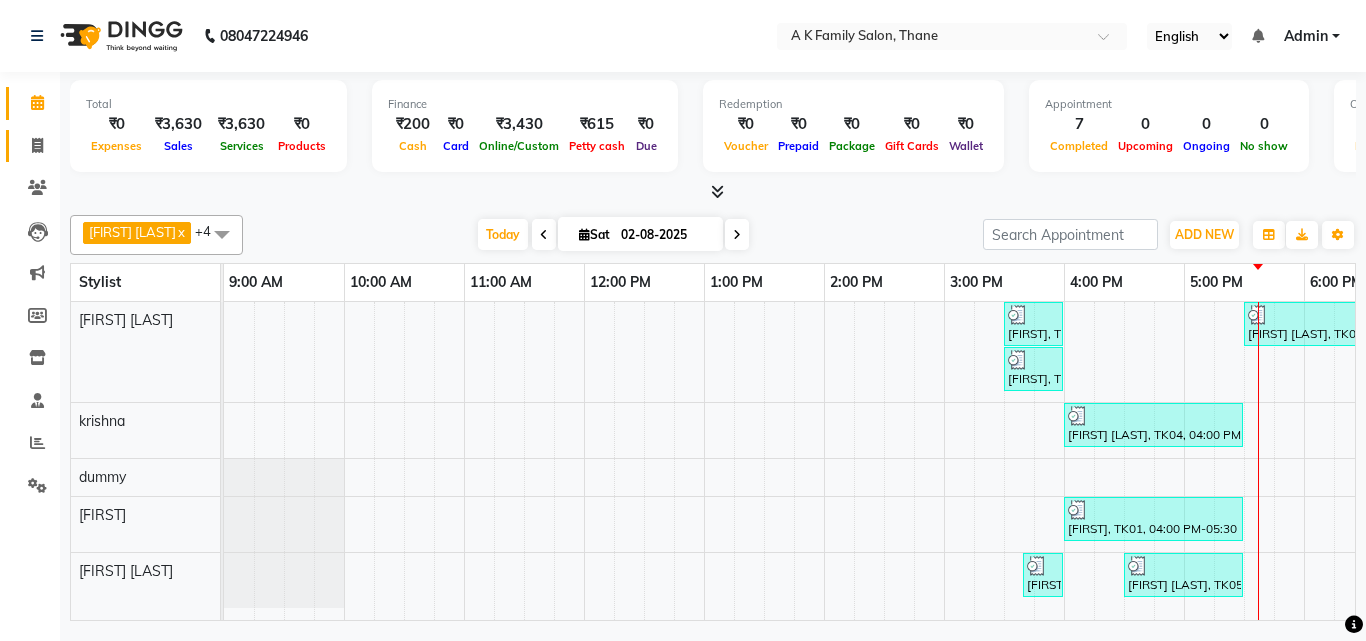 click 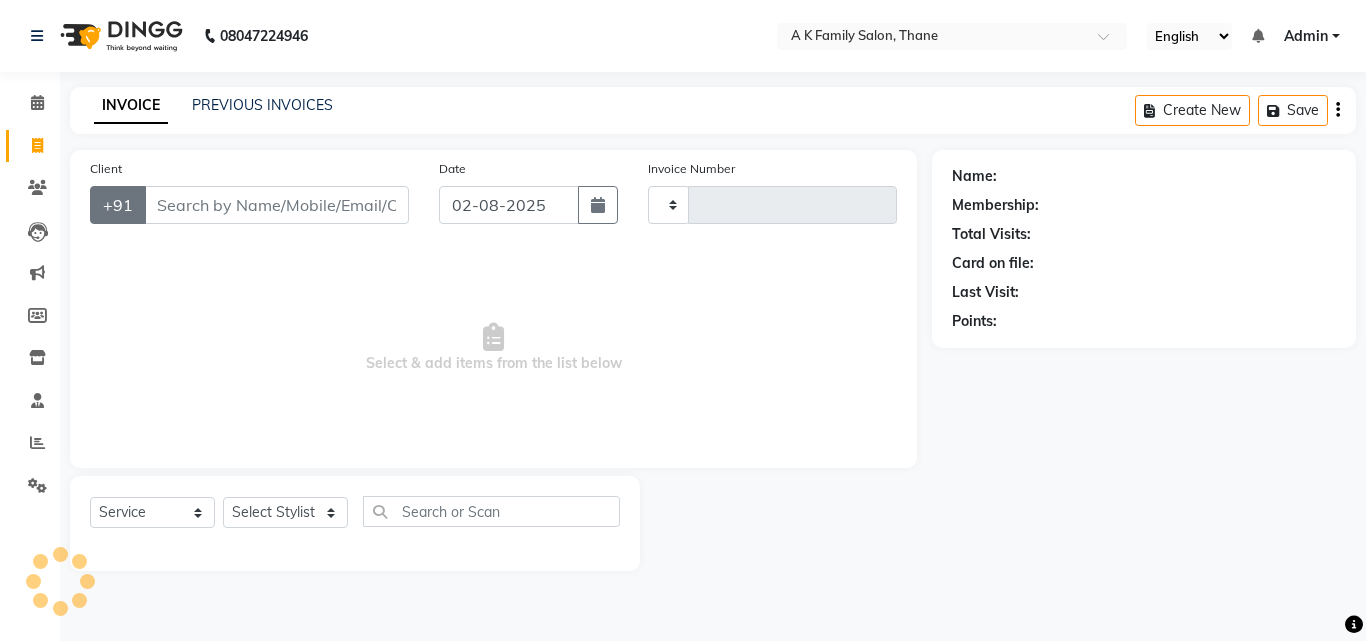 type on "1281" 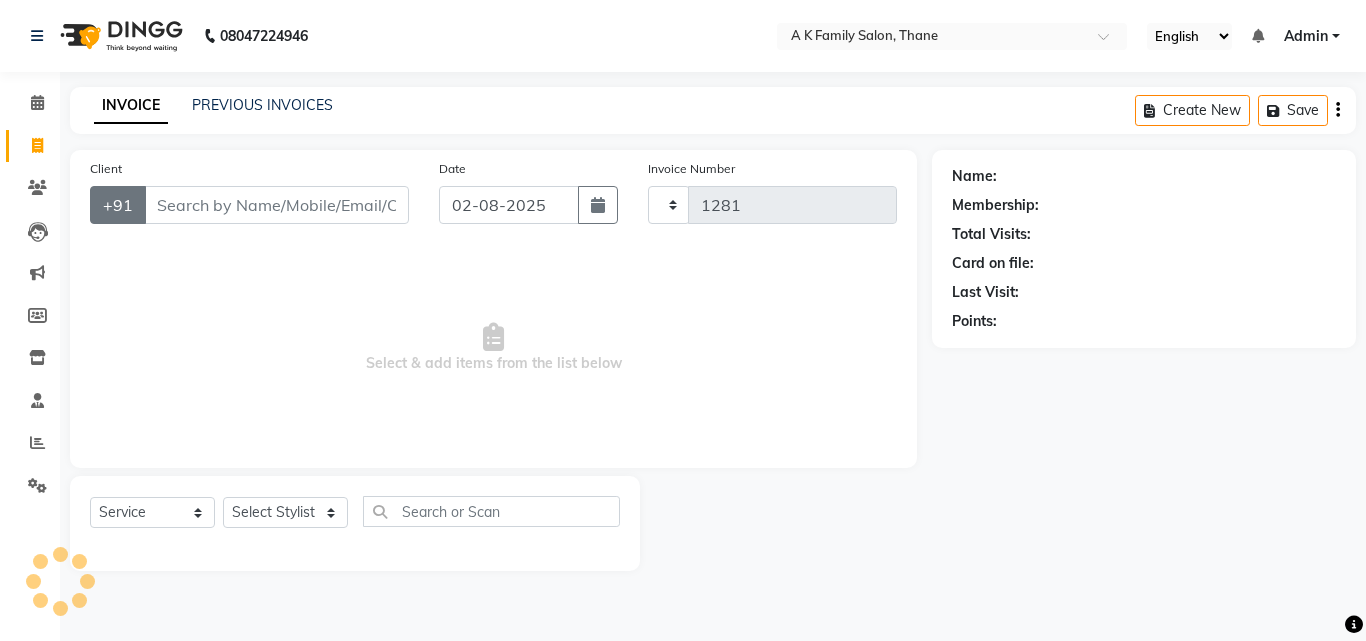 select on "5033" 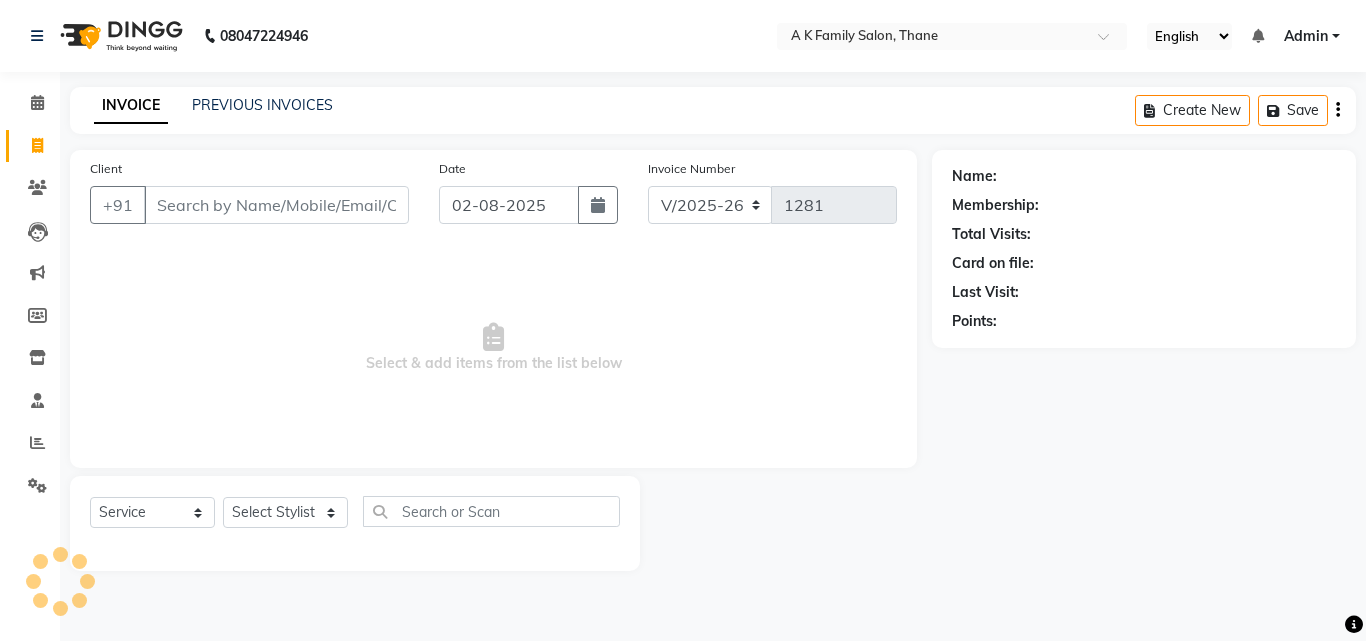 click on "Client" at bounding box center [276, 205] 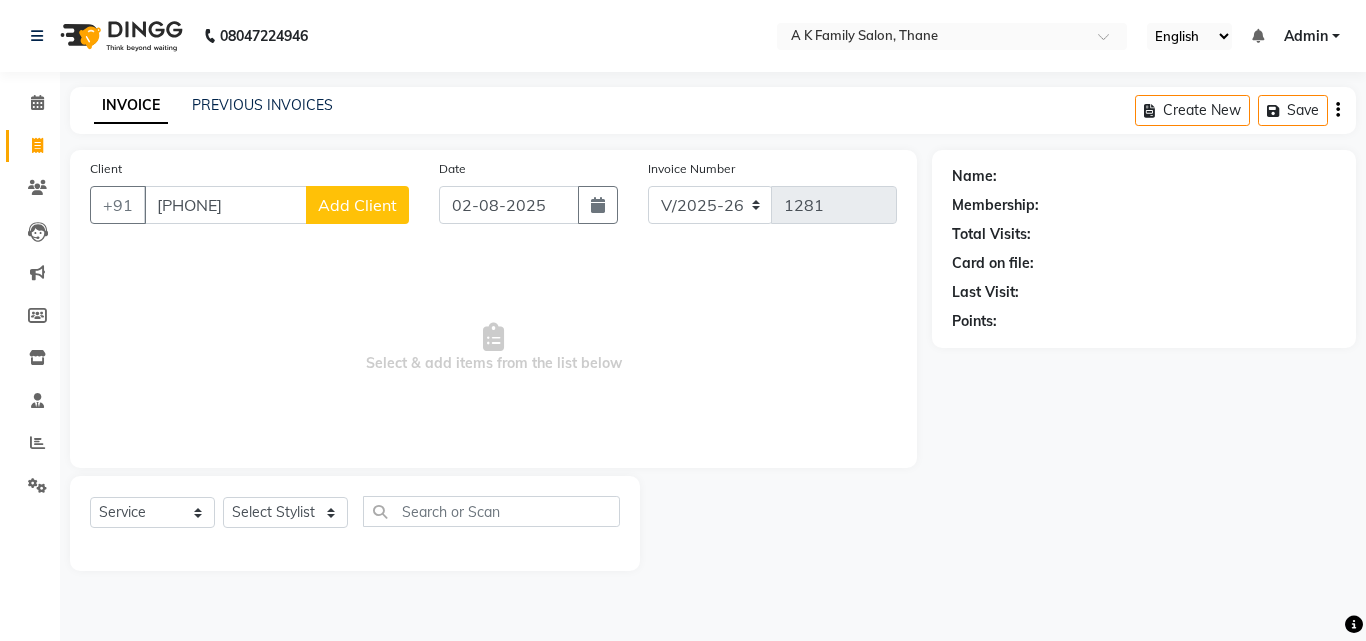 type on "[PHONE]" 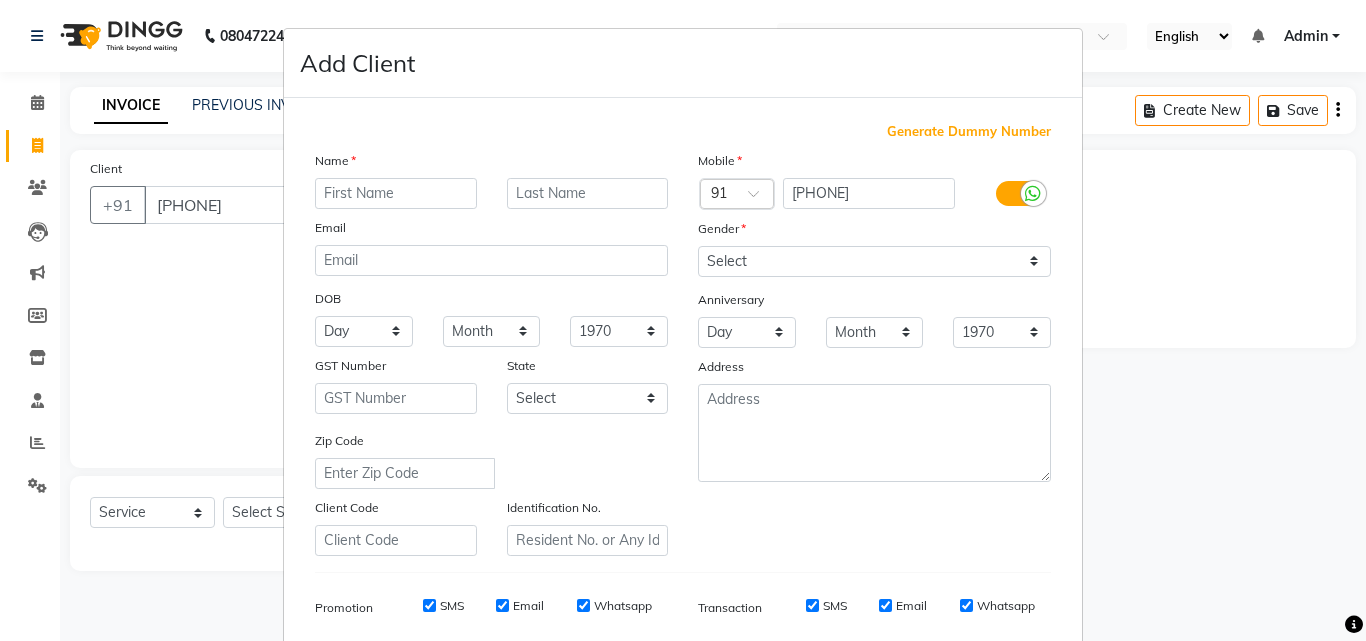click at bounding box center (396, 193) 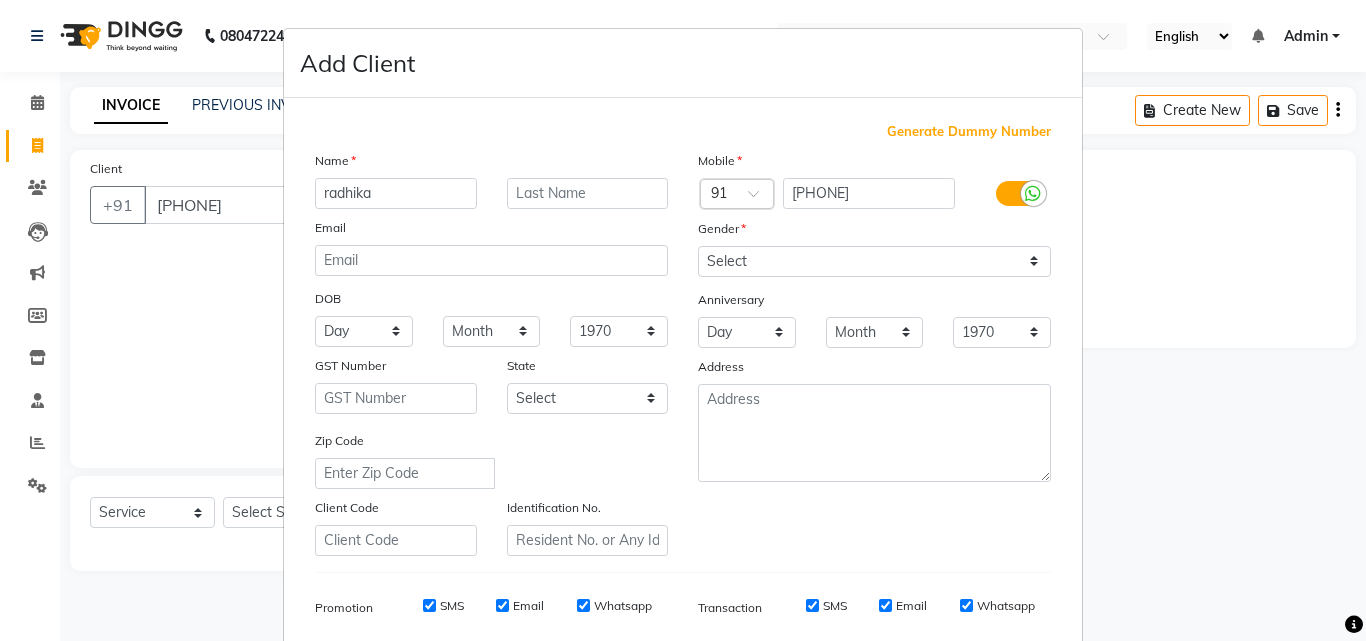type on "radhika" 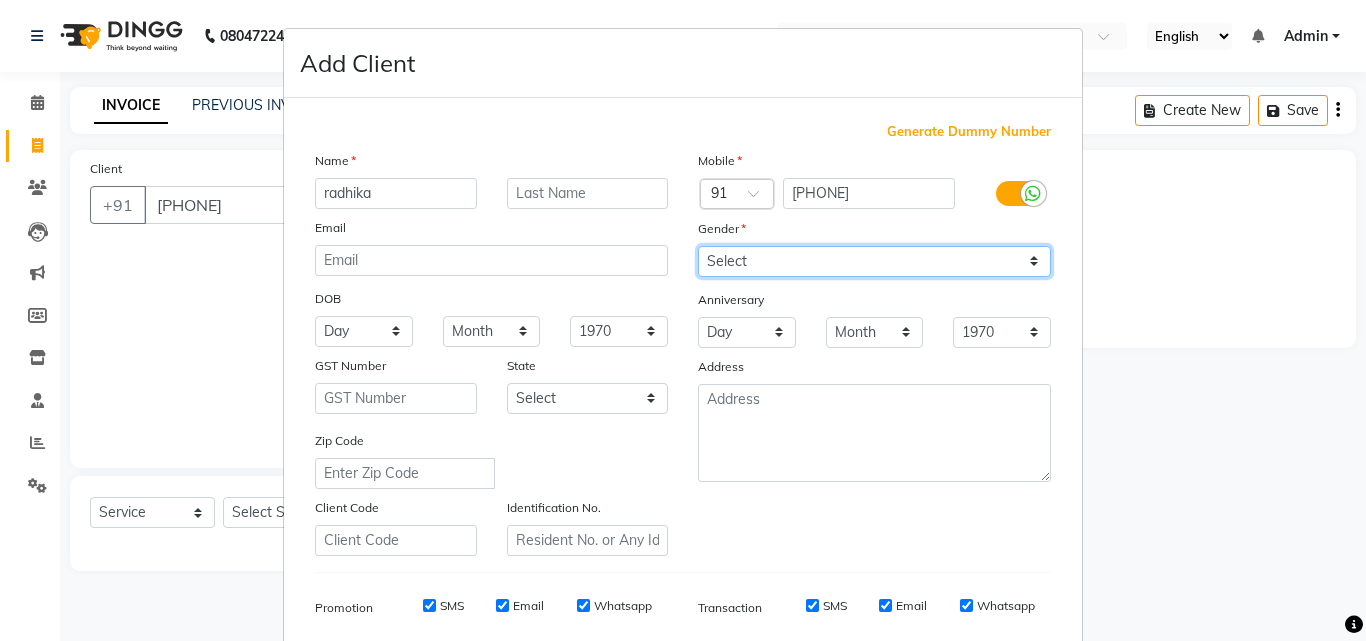 click on "Select Male Female Other Prefer Not To Say" at bounding box center [874, 261] 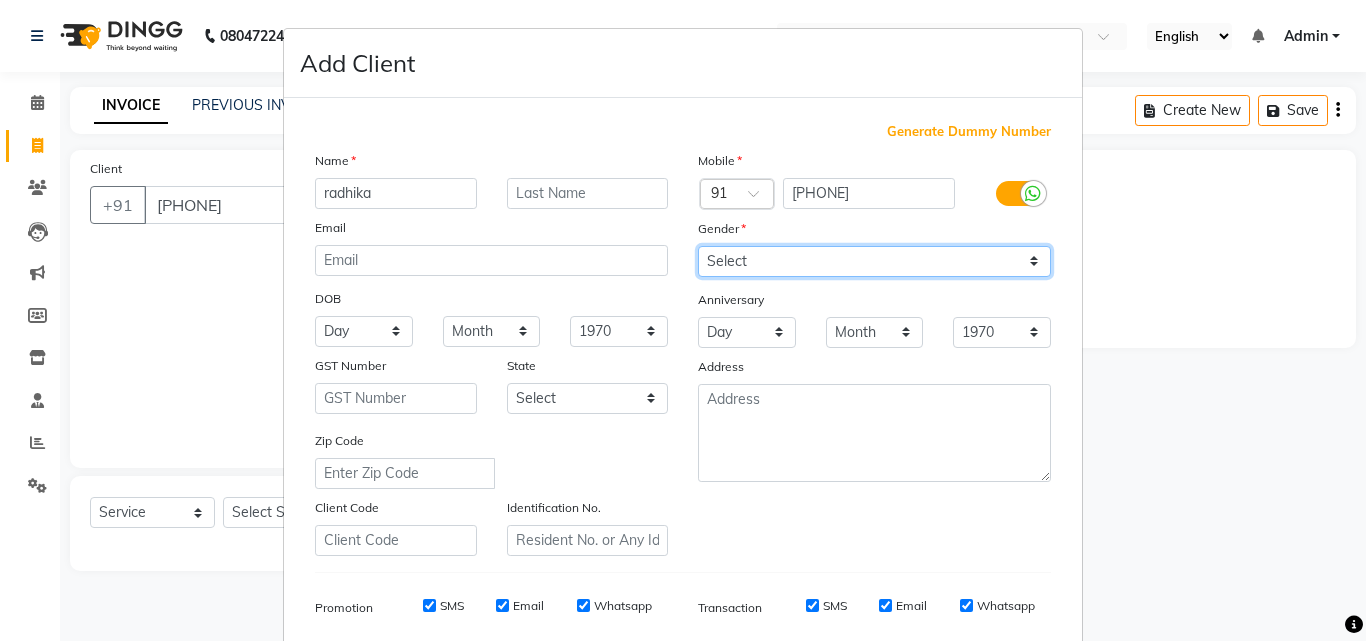 select on "female" 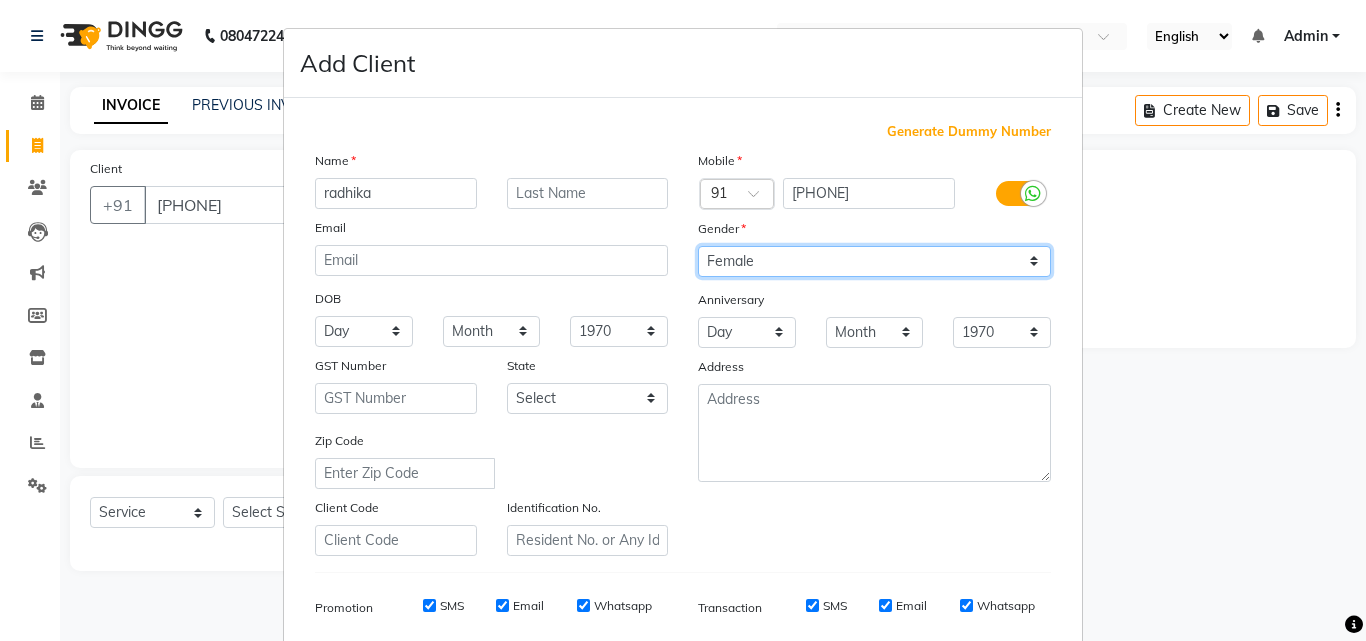 click on "Select Male Female Other Prefer Not To Say" at bounding box center [874, 261] 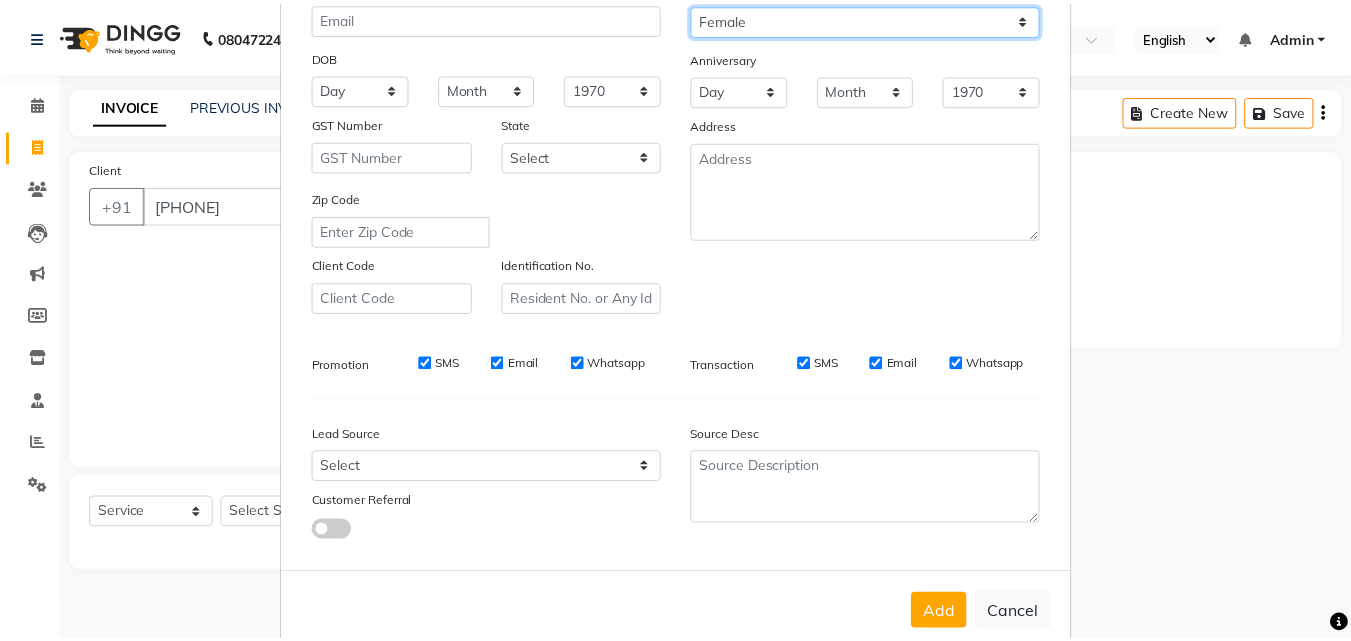 scroll, scrollTop: 282, scrollLeft: 0, axis: vertical 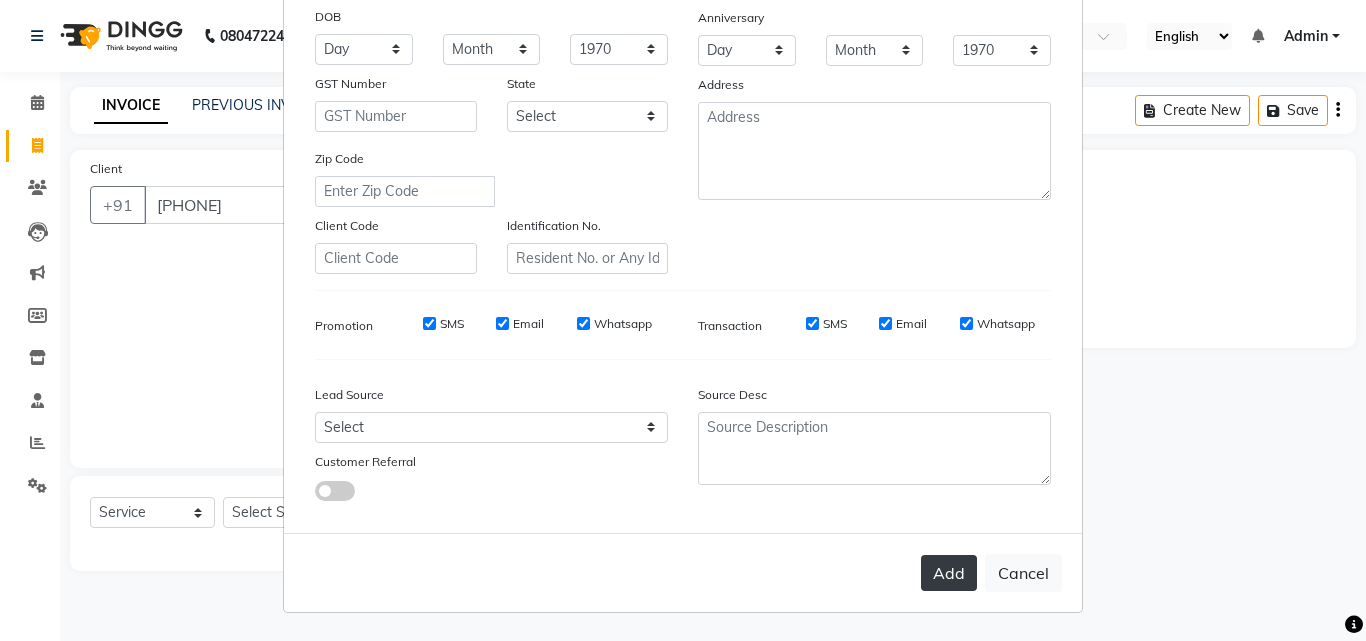click on "Add" at bounding box center (949, 573) 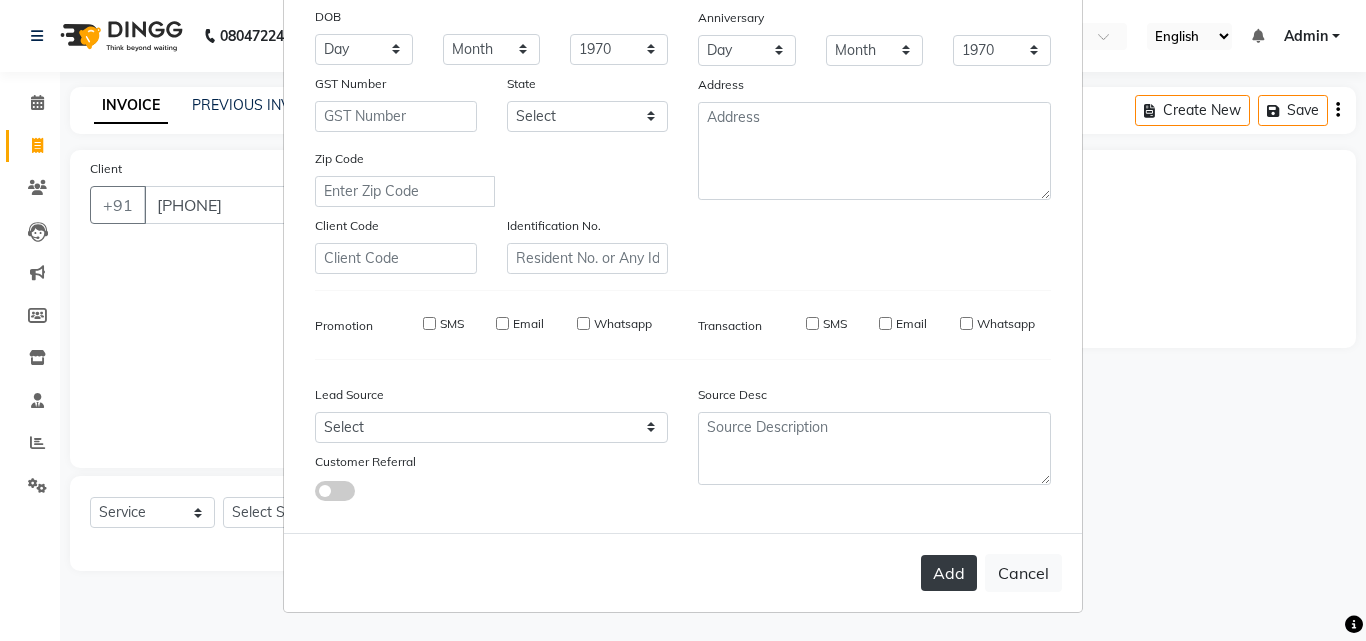 type 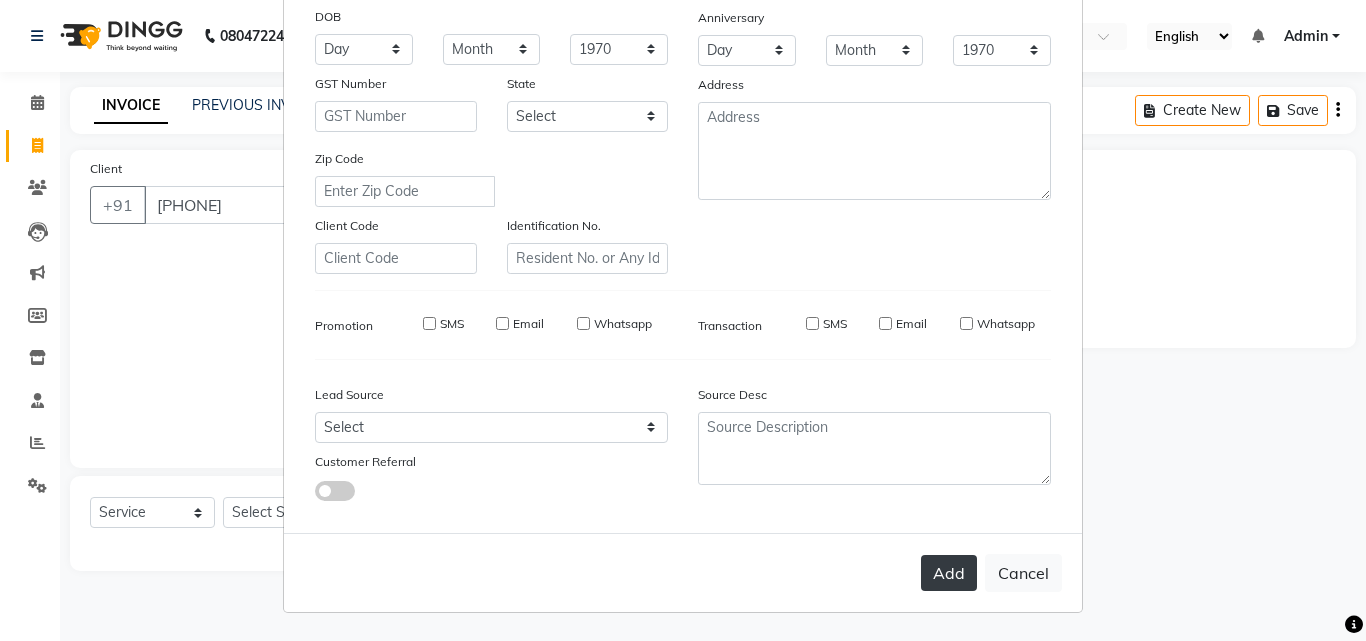 select 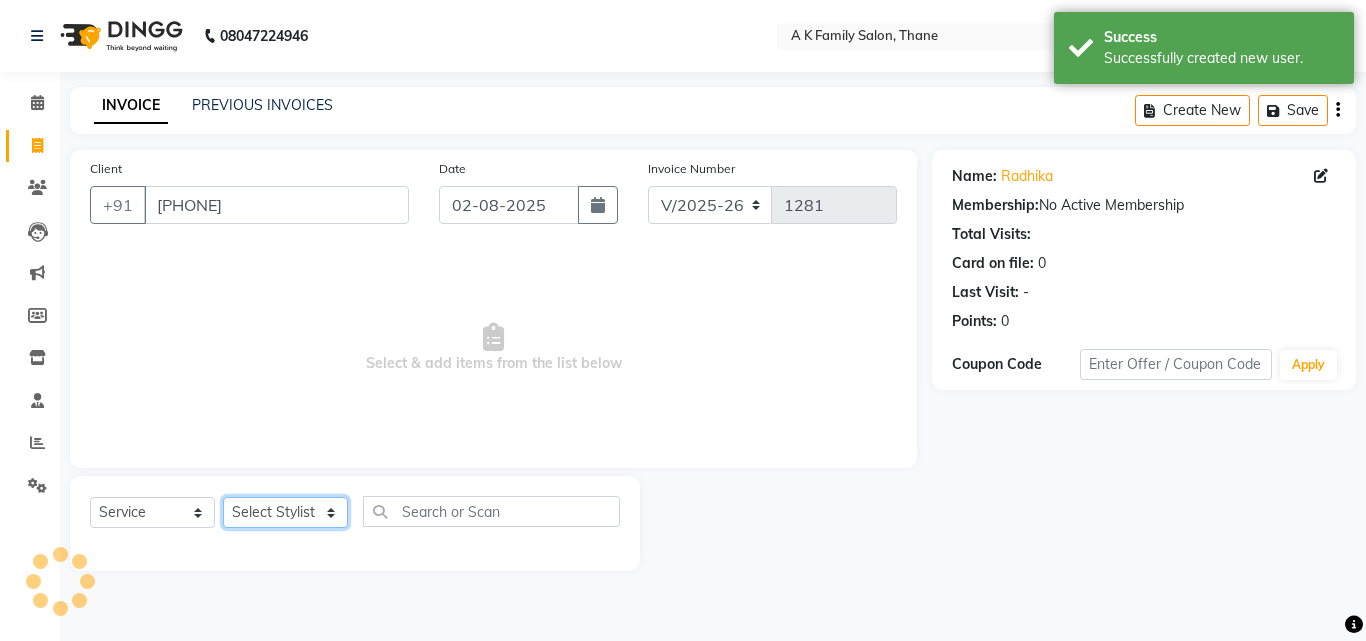 click on "Select Stylist [FIRST] [LAST] dummy [FIRST] [LAST] [FIRST] [FIRST] [LAST]" 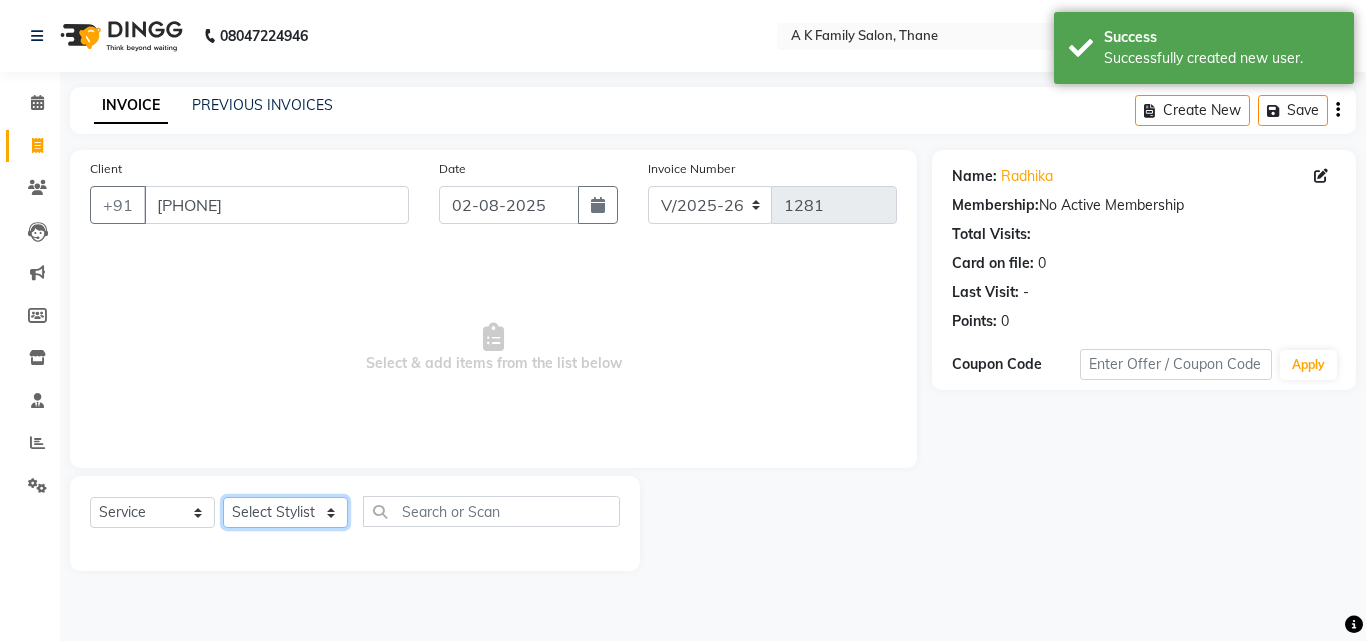 select on "52627" 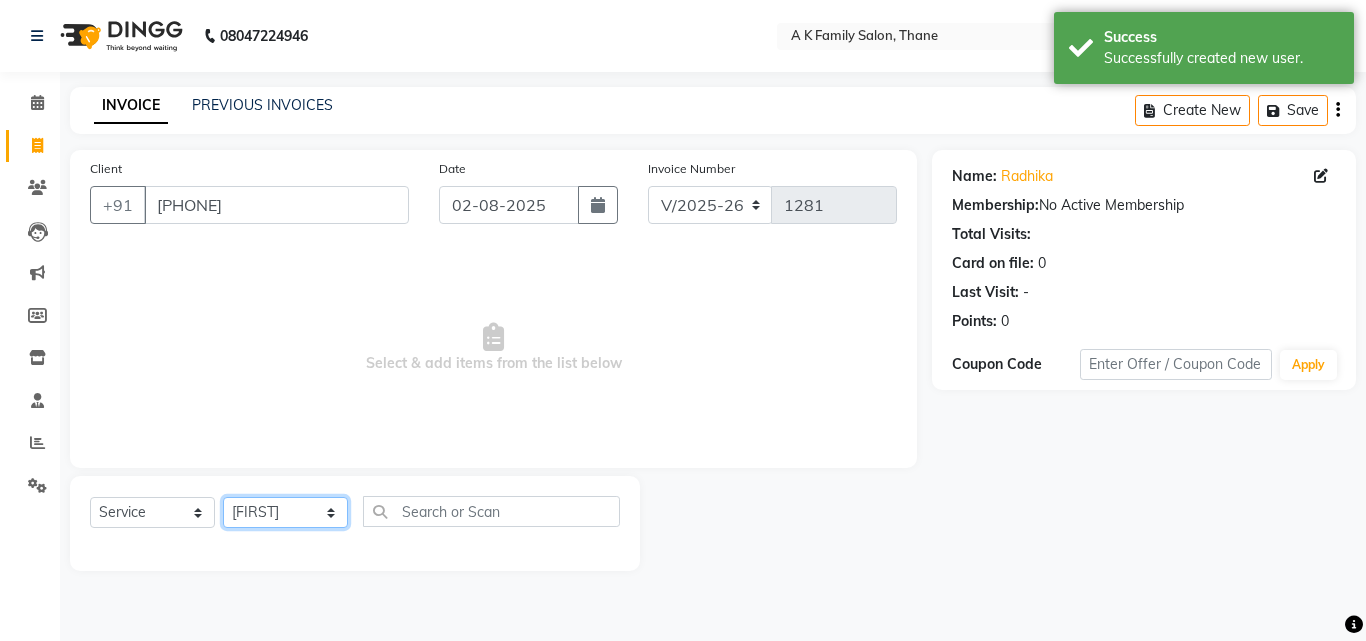click on "Select Stylist [FIRST] [LAST] dummy [FIRST] [LAST] [FIRST] [FIRST] [LAST]" 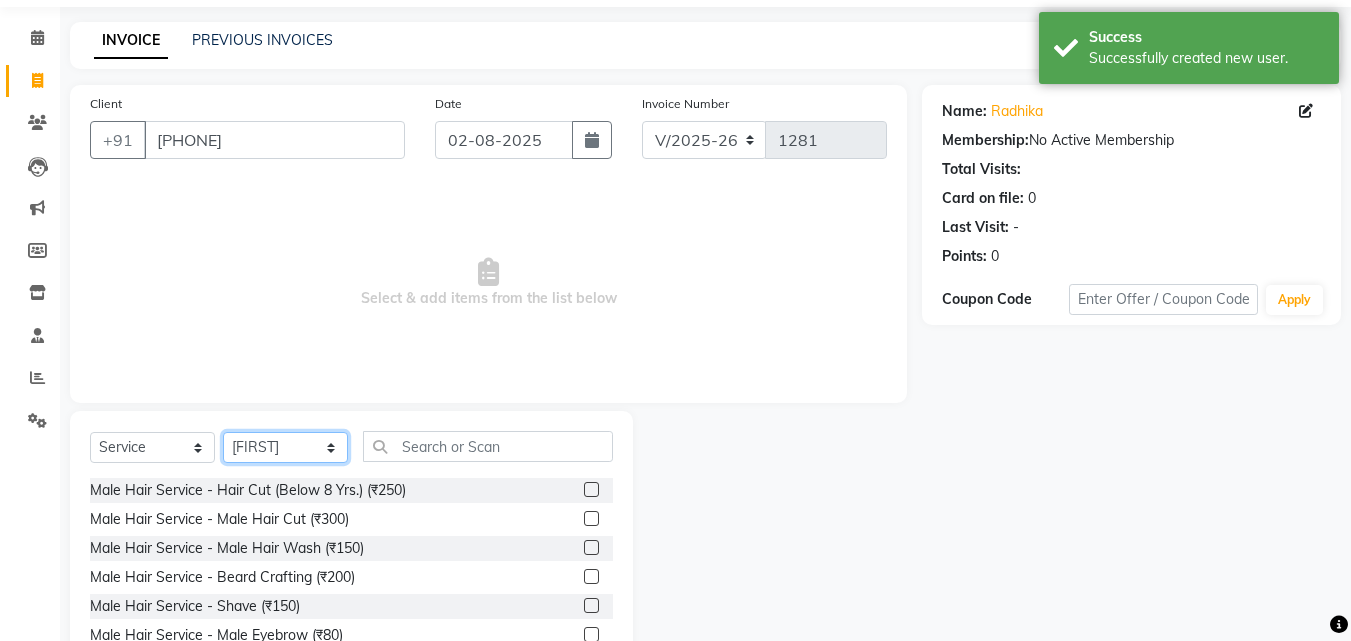 scroll, scrollTop: 100, scrollLeft: 0, axis: vertical 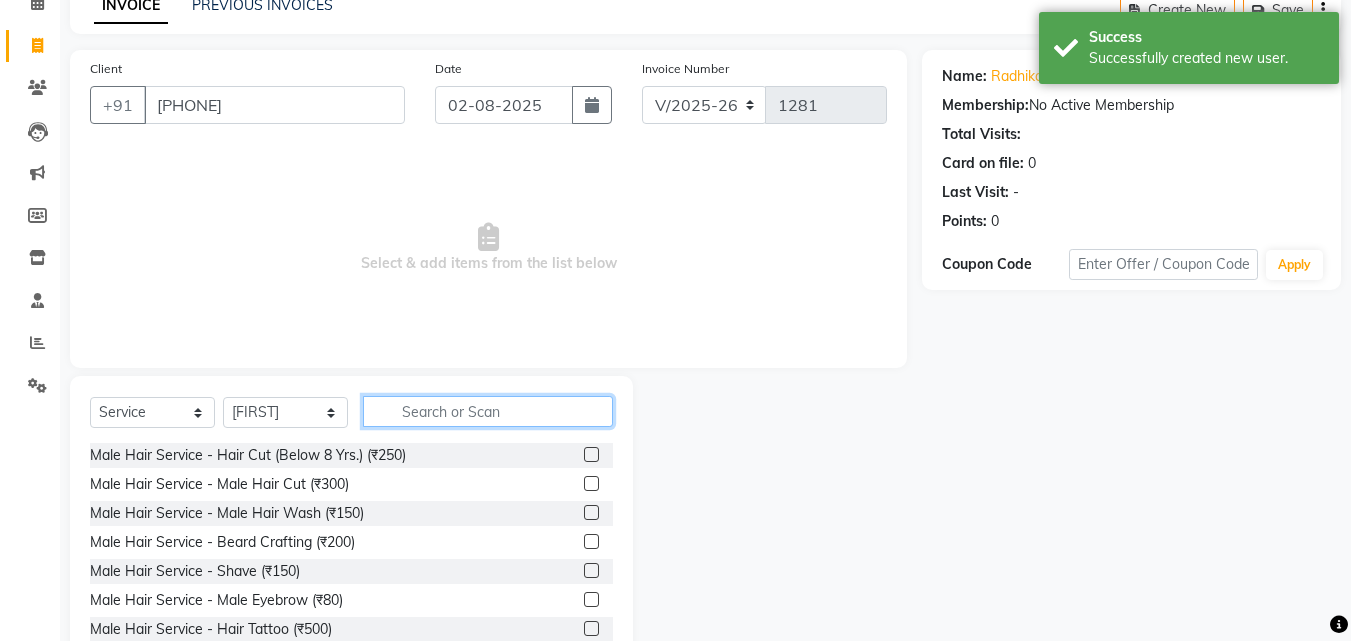 click 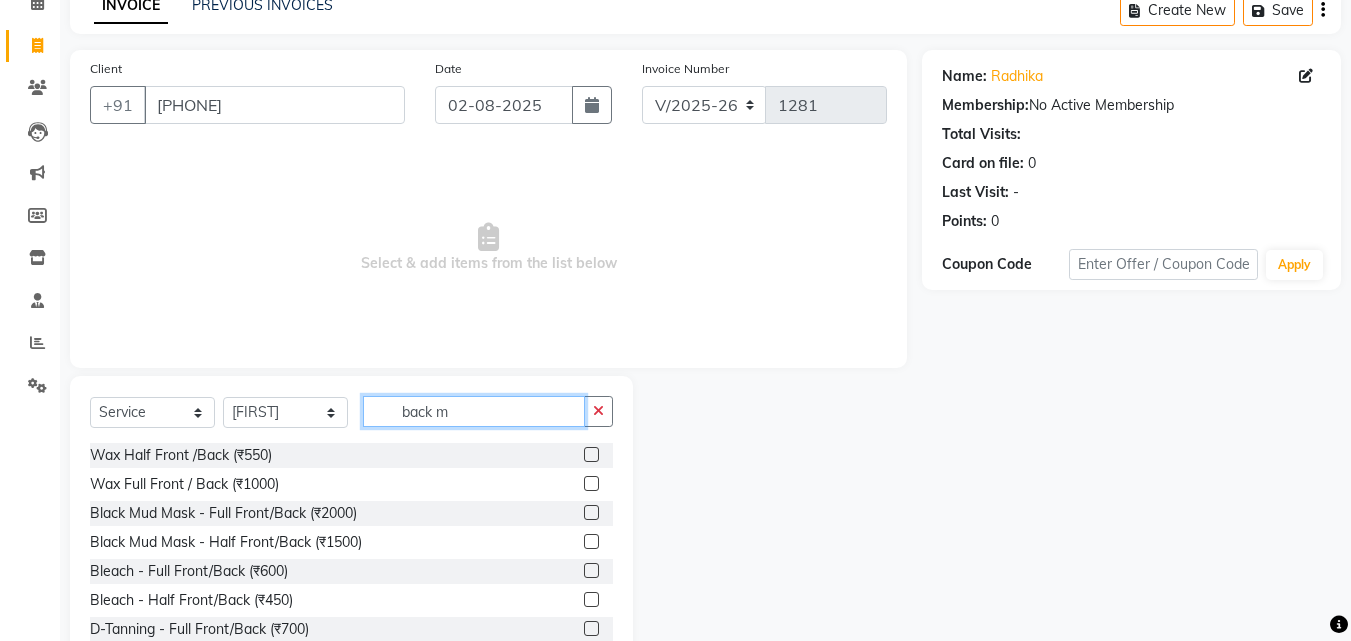 scroll, scrollTop: 0, scrollLeft: 0, axis: both 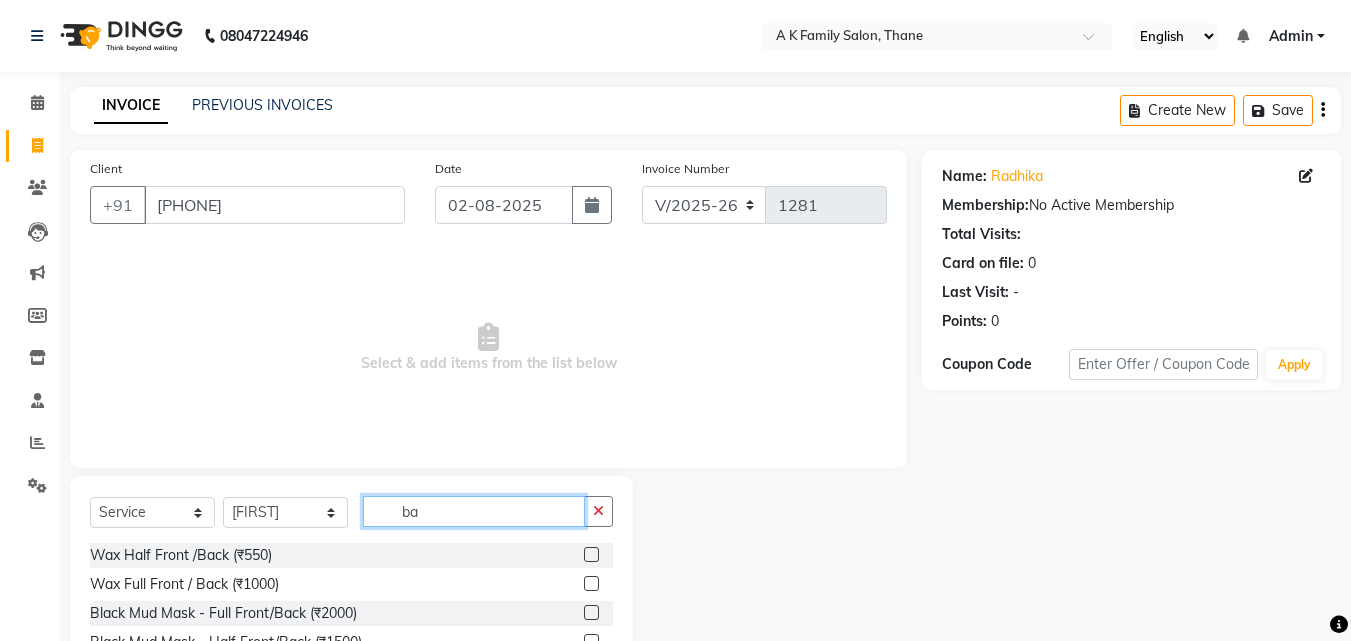 type on "b" 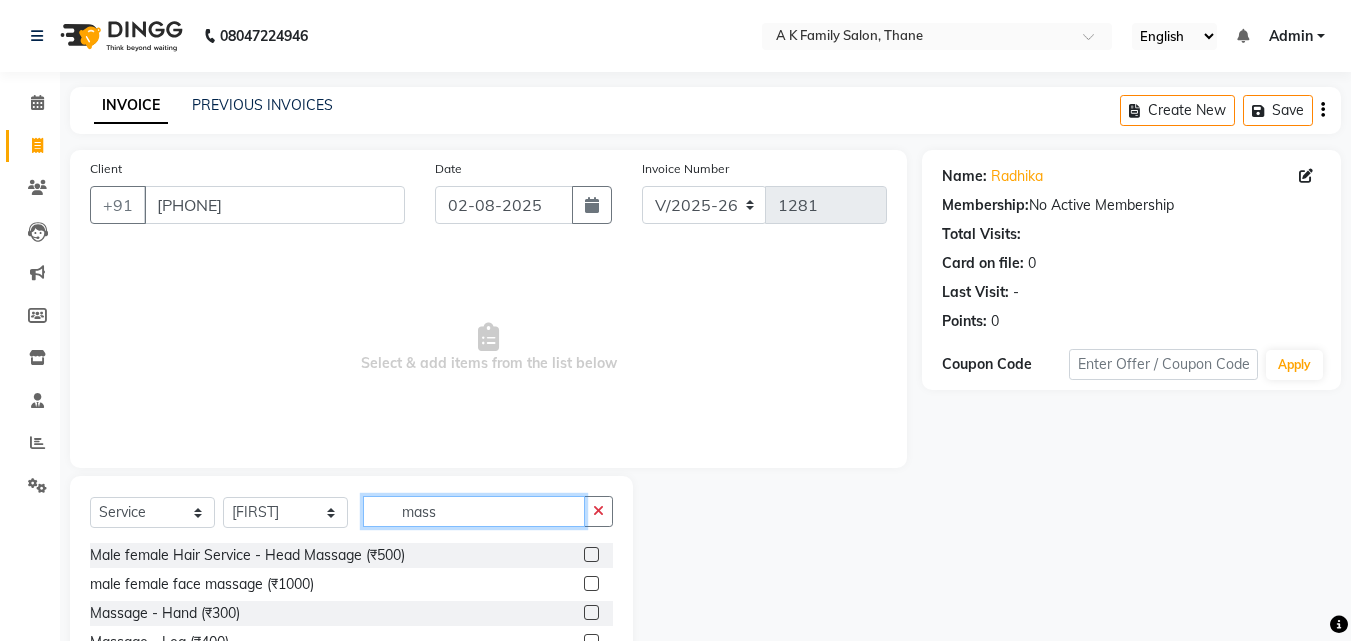 scroll, scrollTop: 100, scrollLeft: 0, axis: vertical 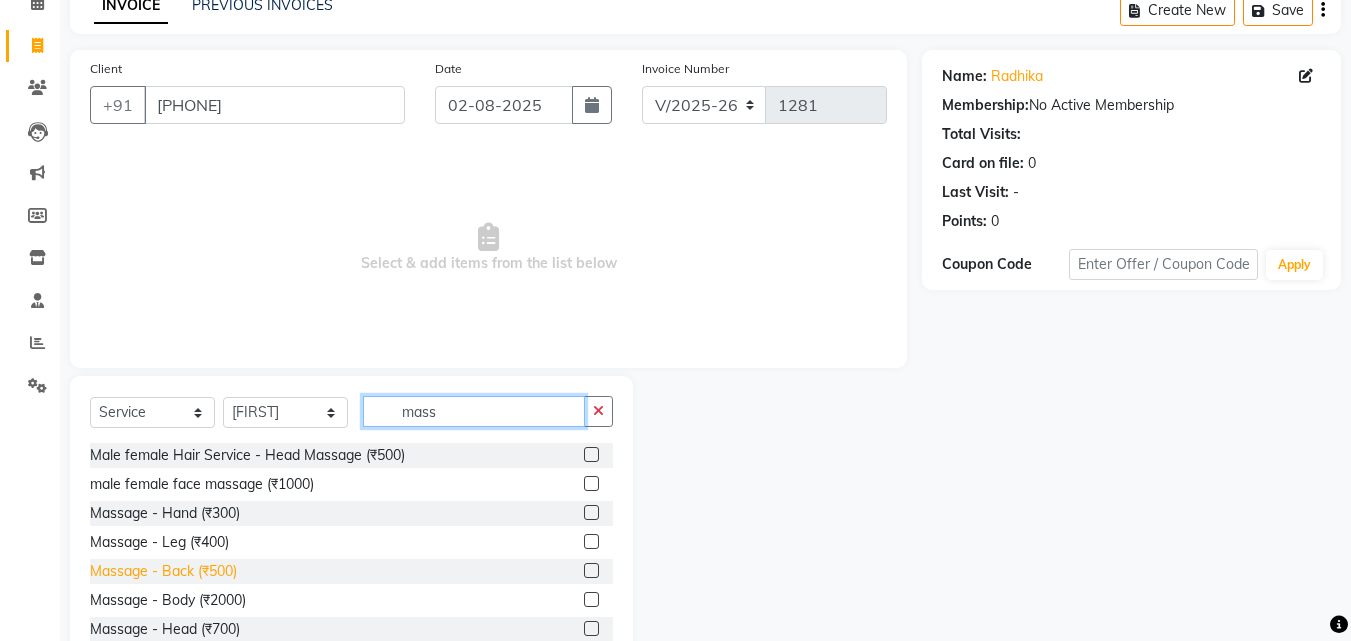 type on "mass" 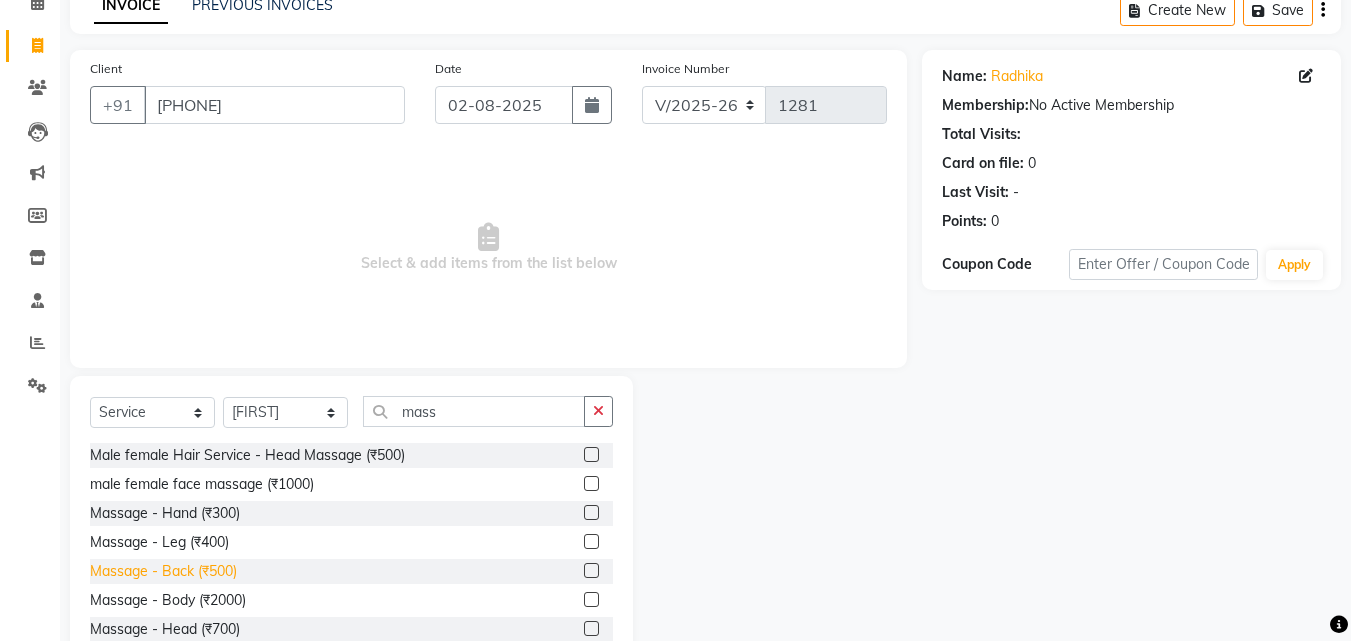 click on "Massage  - Back (₹500)" 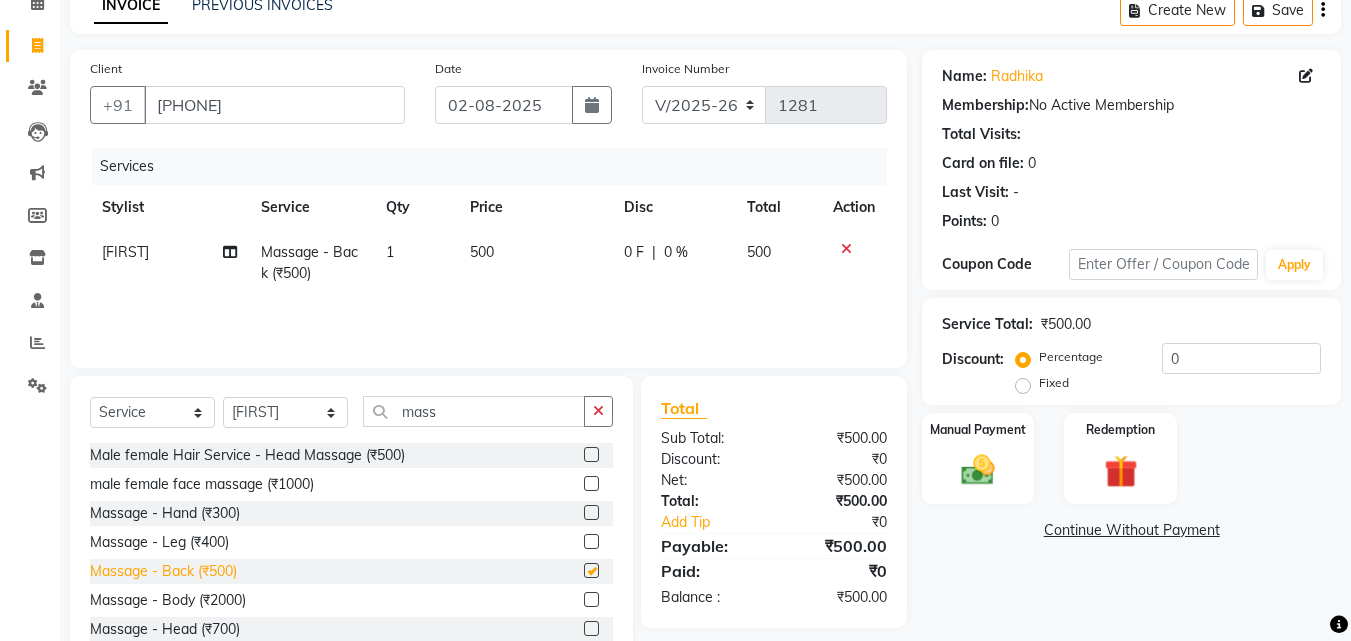 checkbox on "false" 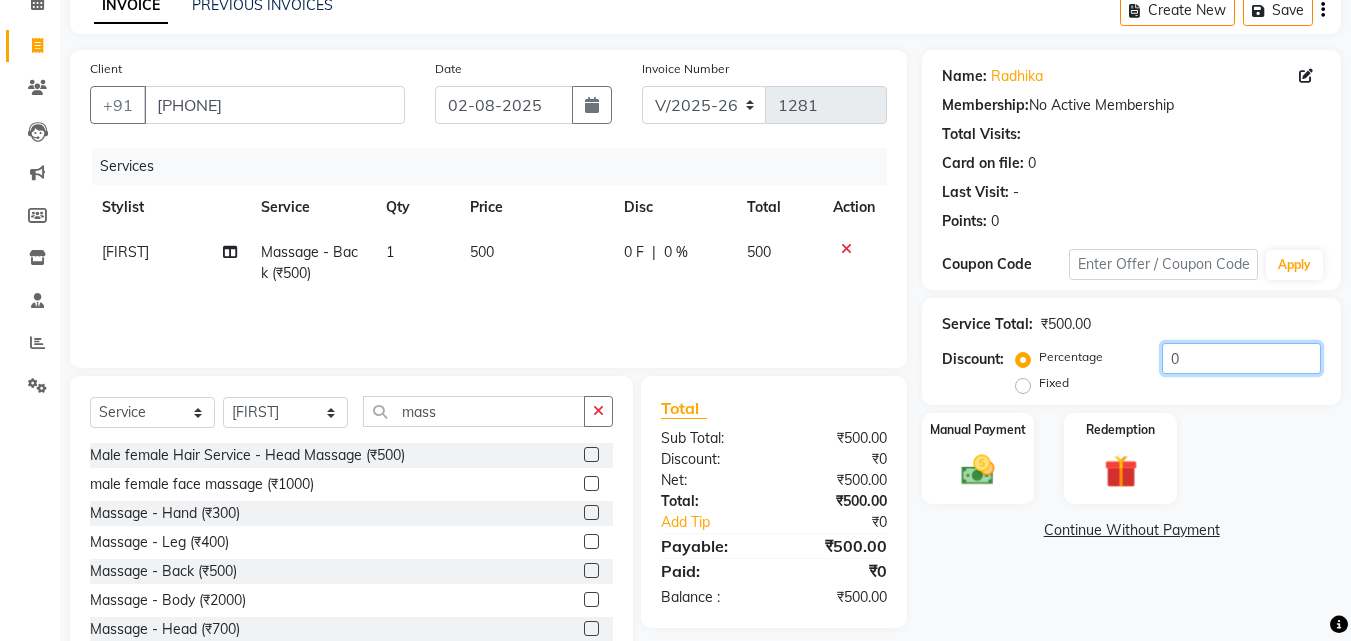 click on "0" 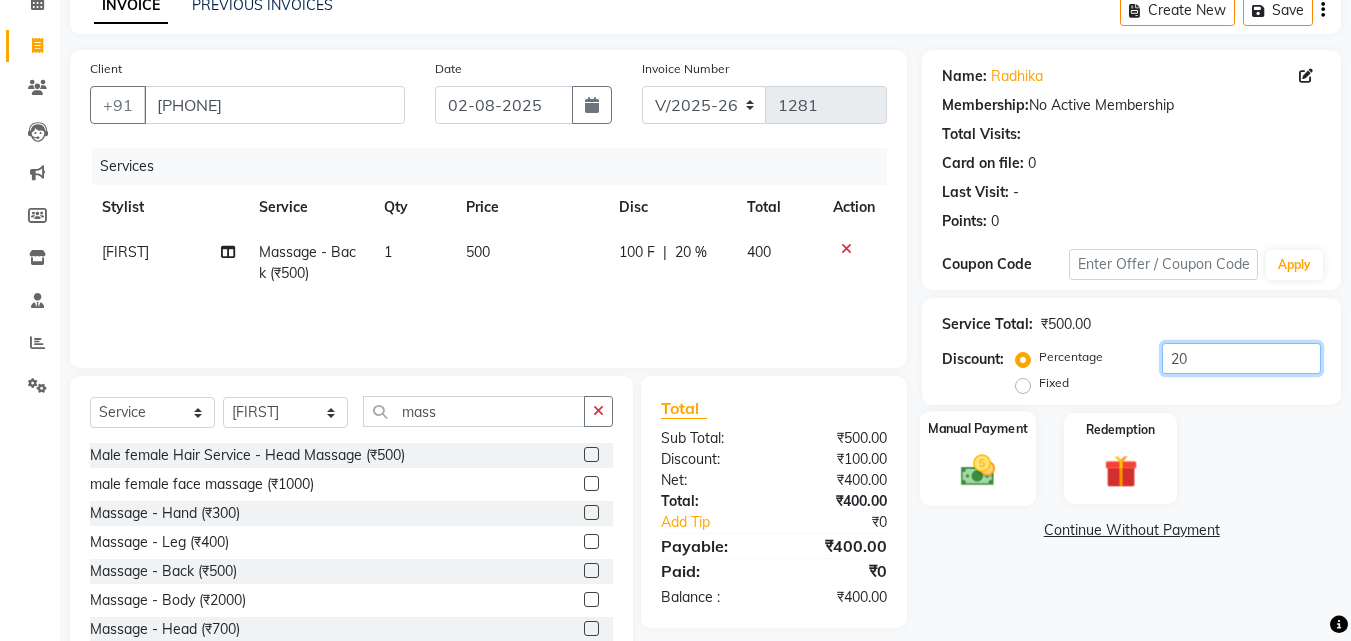 type on "20" 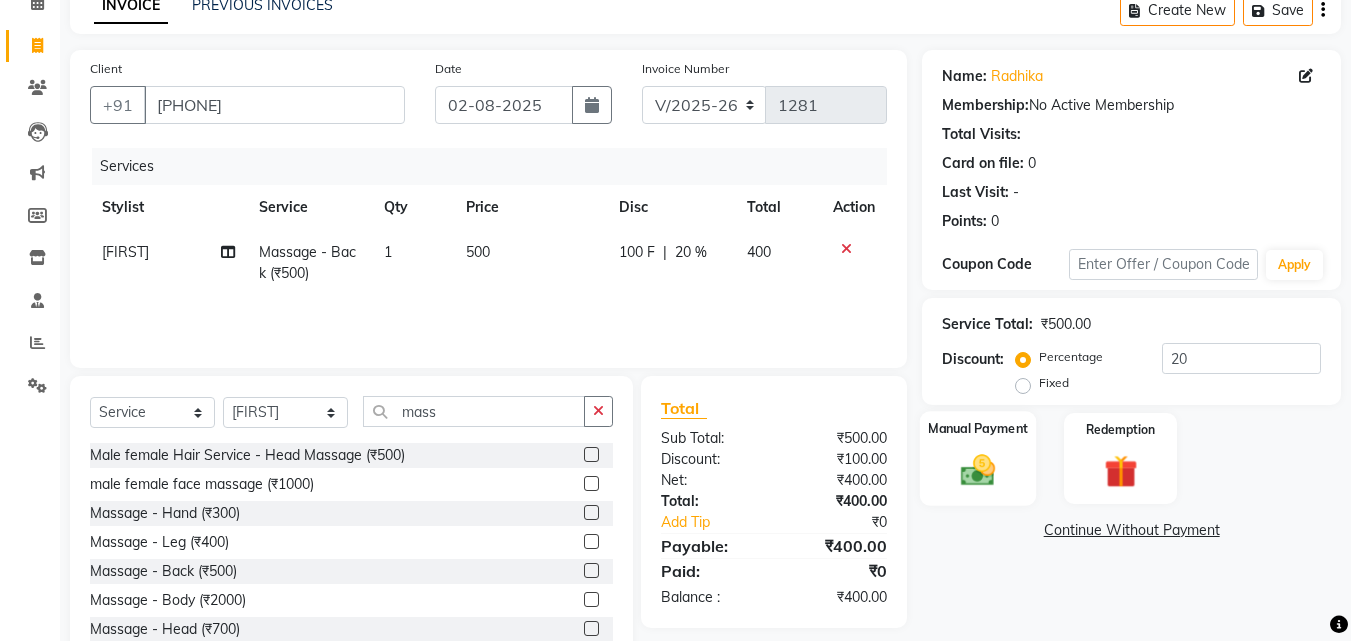 click 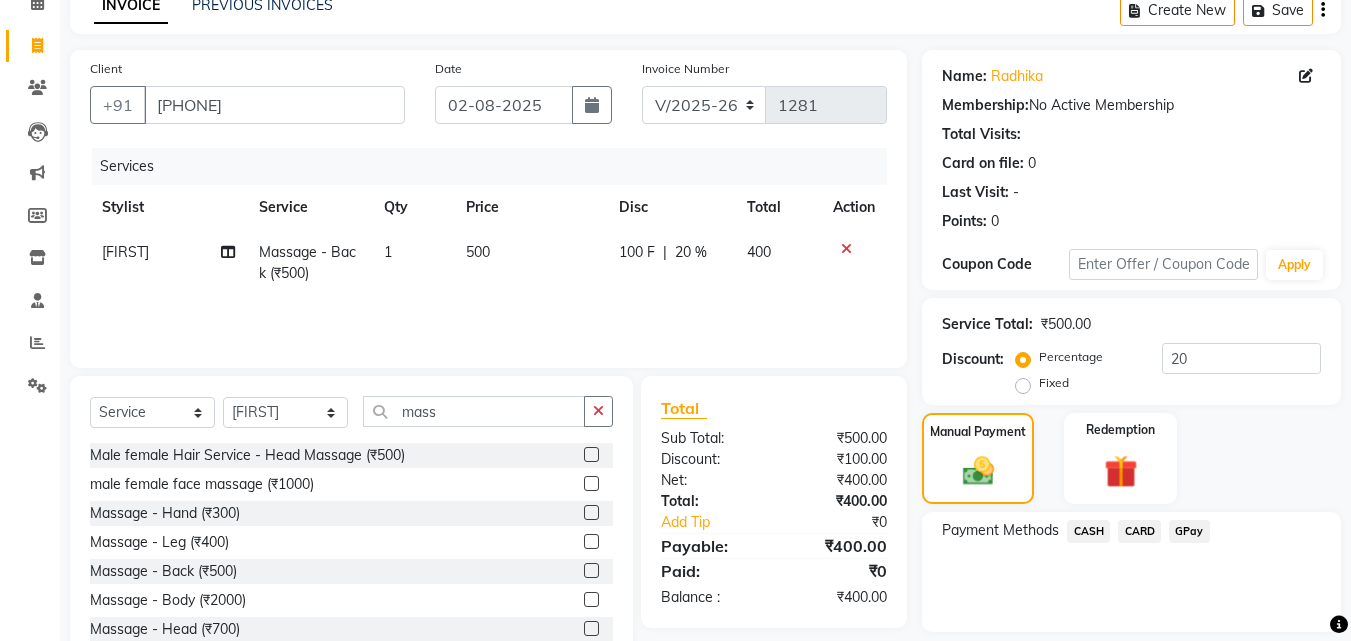 click on "CASH" 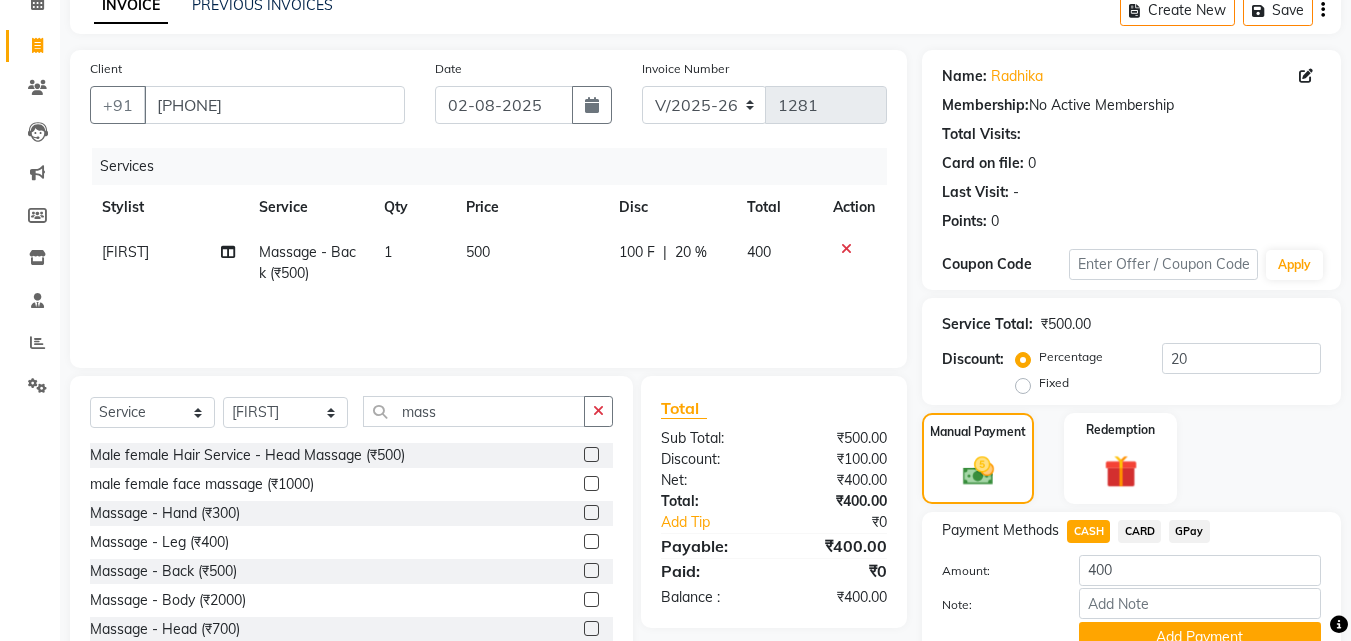 scroll, scrollTop: 191, scrollLeft: 0, axis: vertical 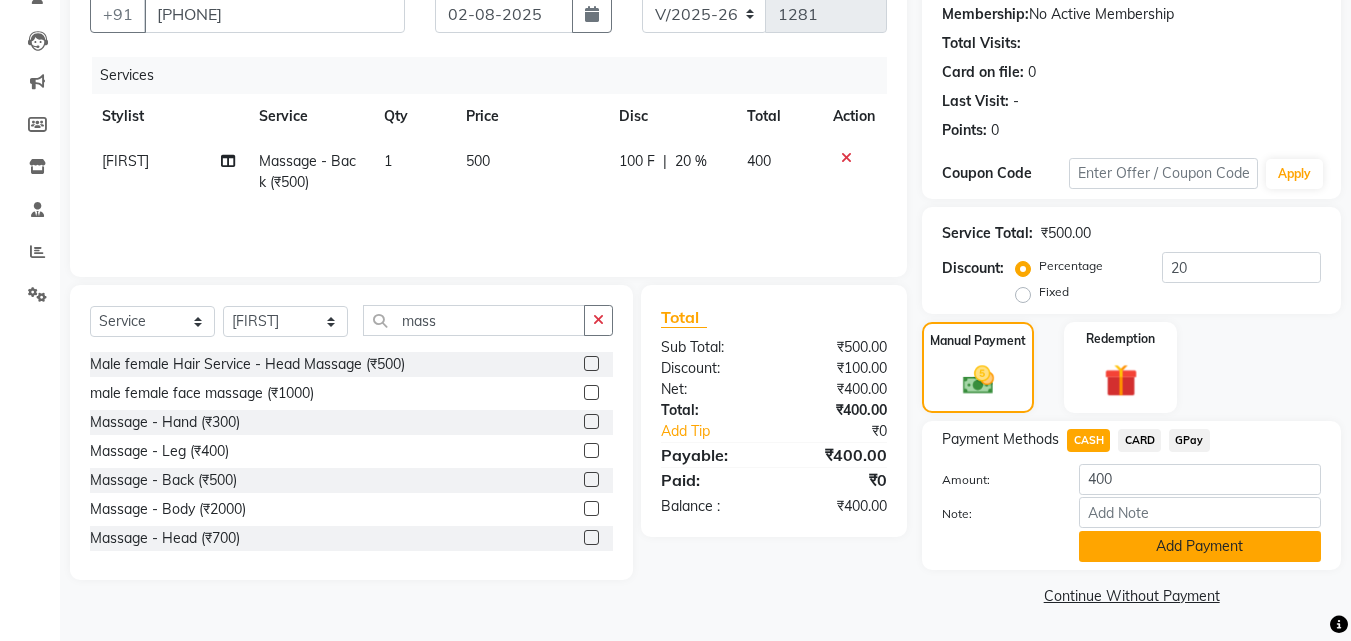 click on "Add Payment" 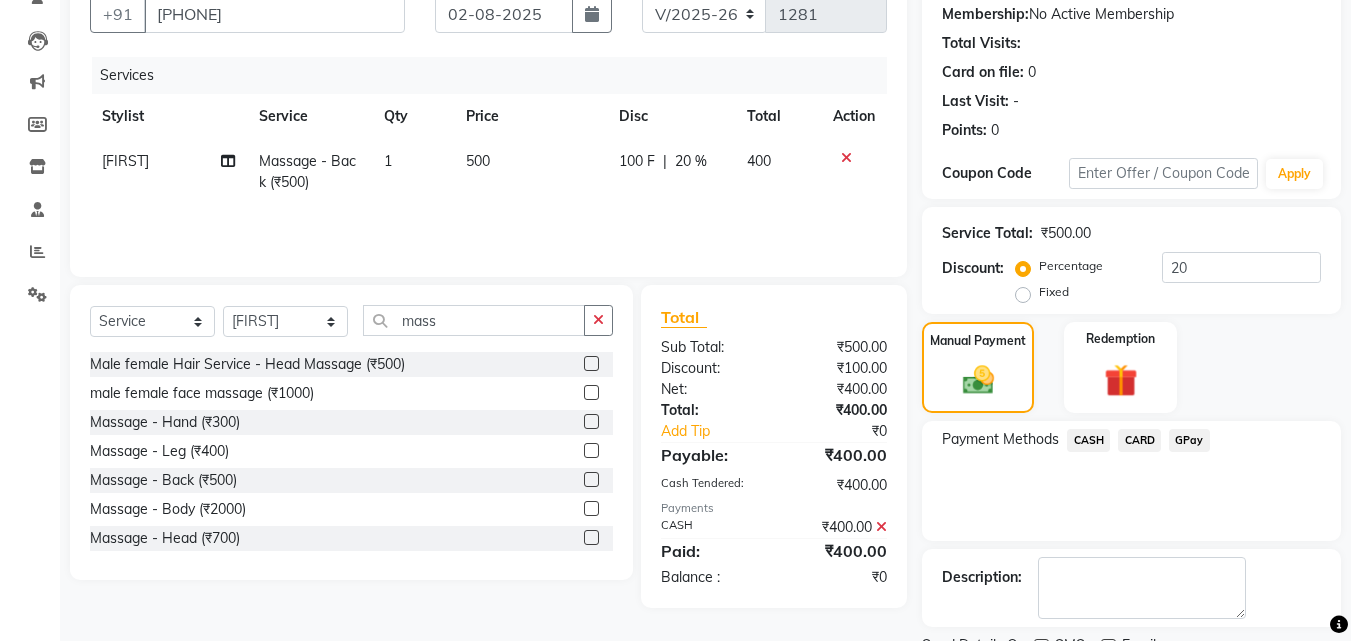 scroll, scrollTop: 275, scrollLeft: 0, axis: vertical 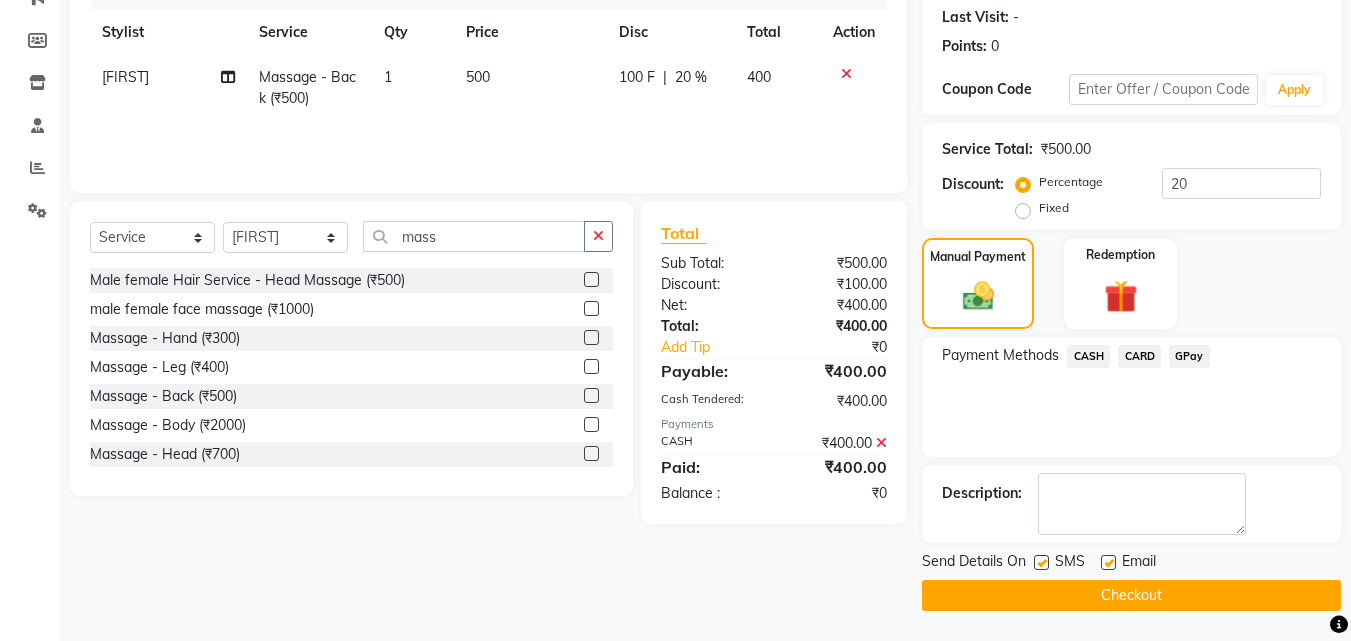 click on "Checkout" 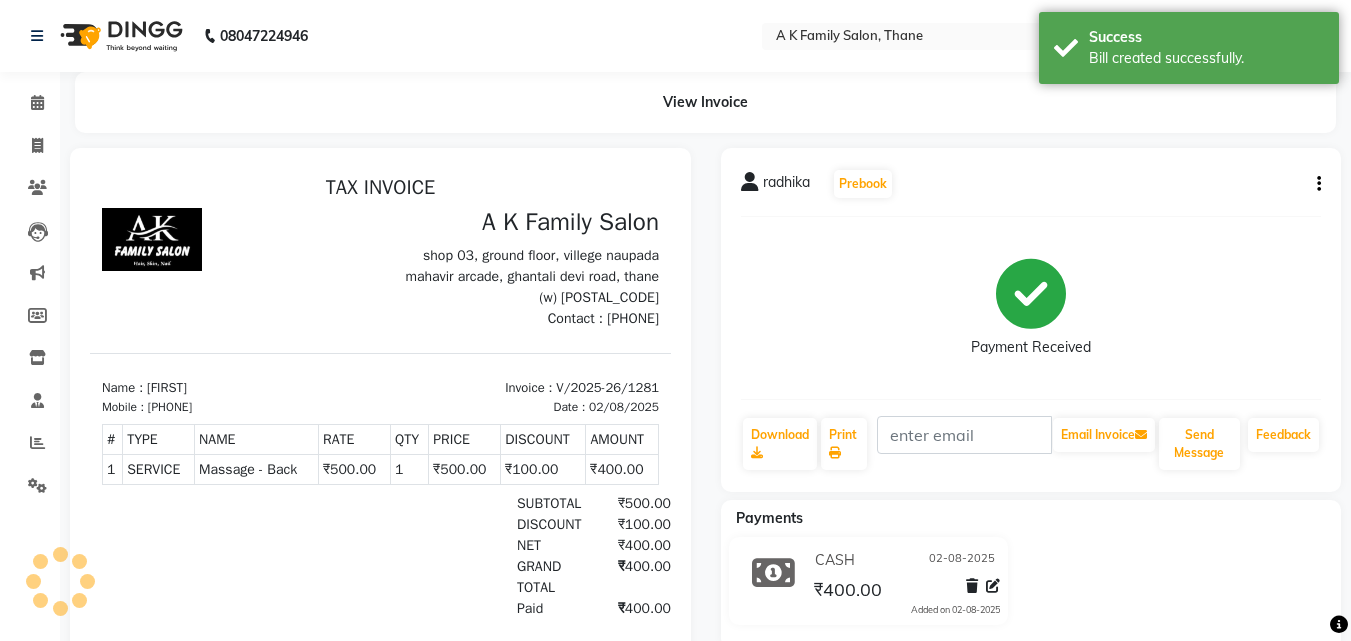 scroll, scrollTop: 0, scrollLeft: 0, axis: both 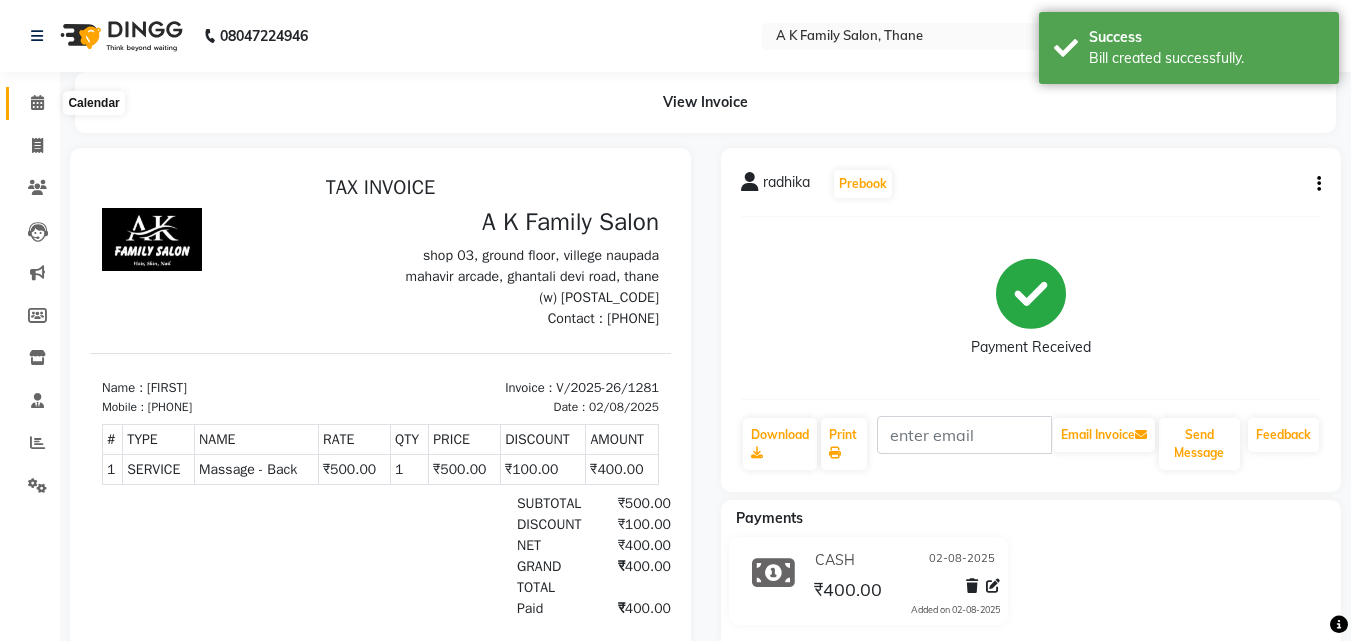 click 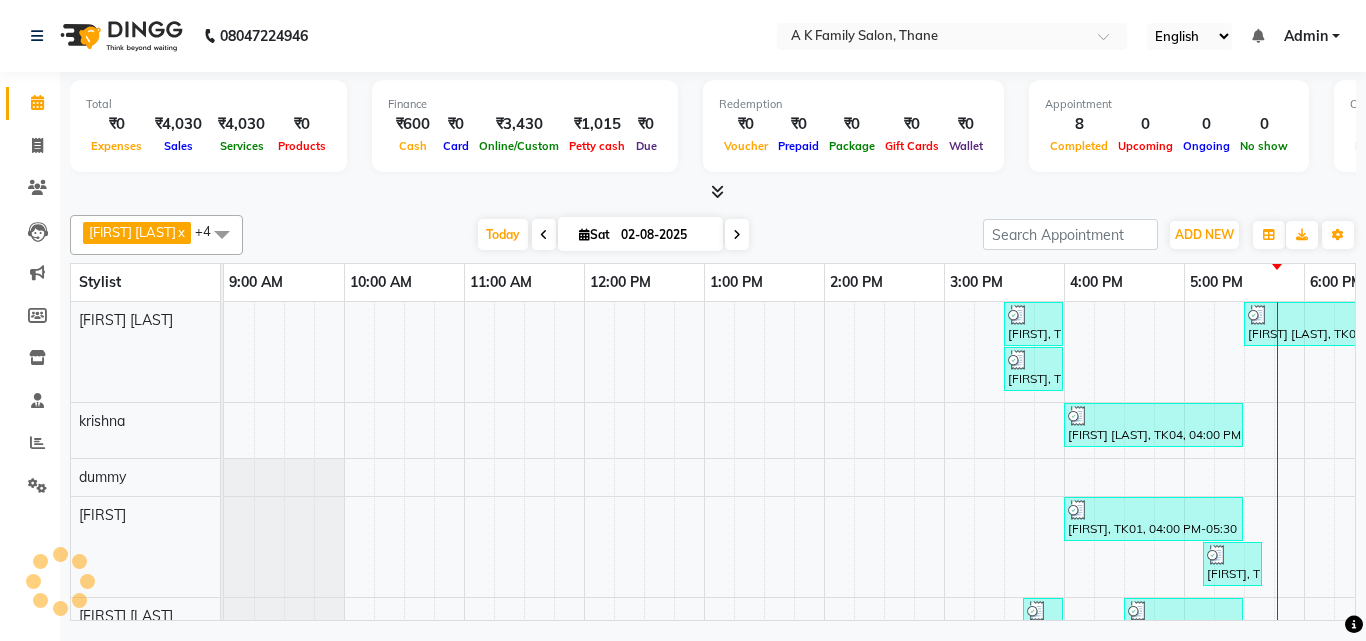 click on "Clients" 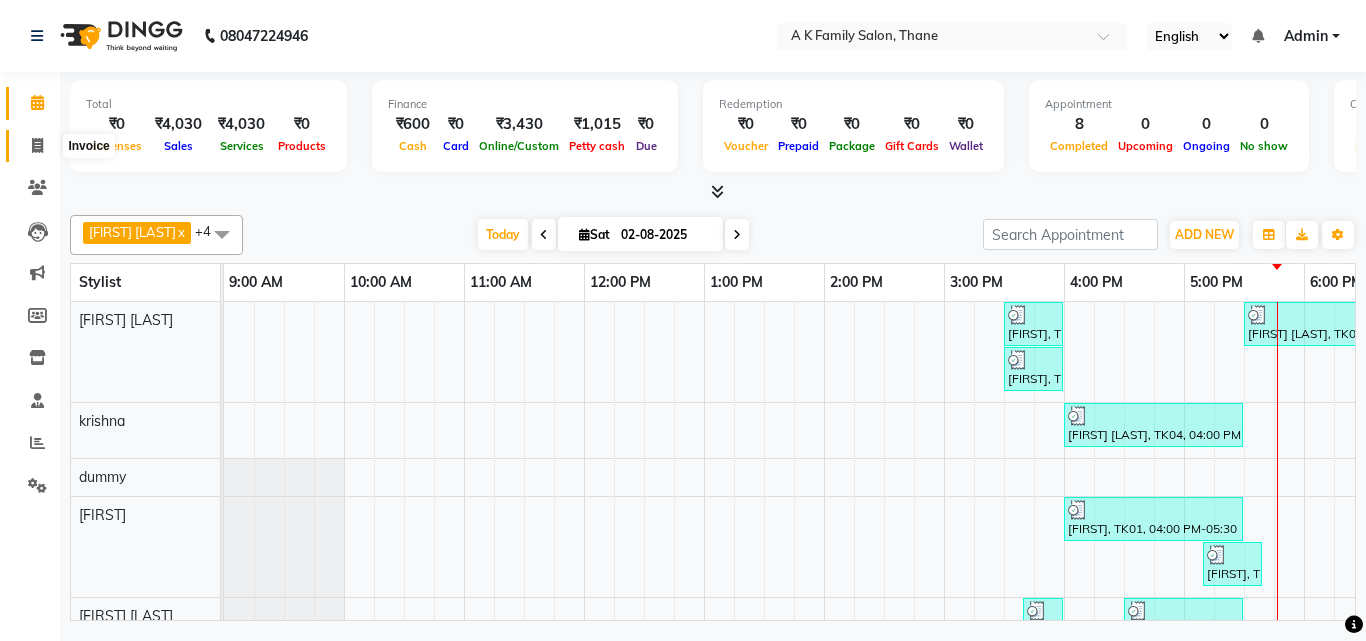 click 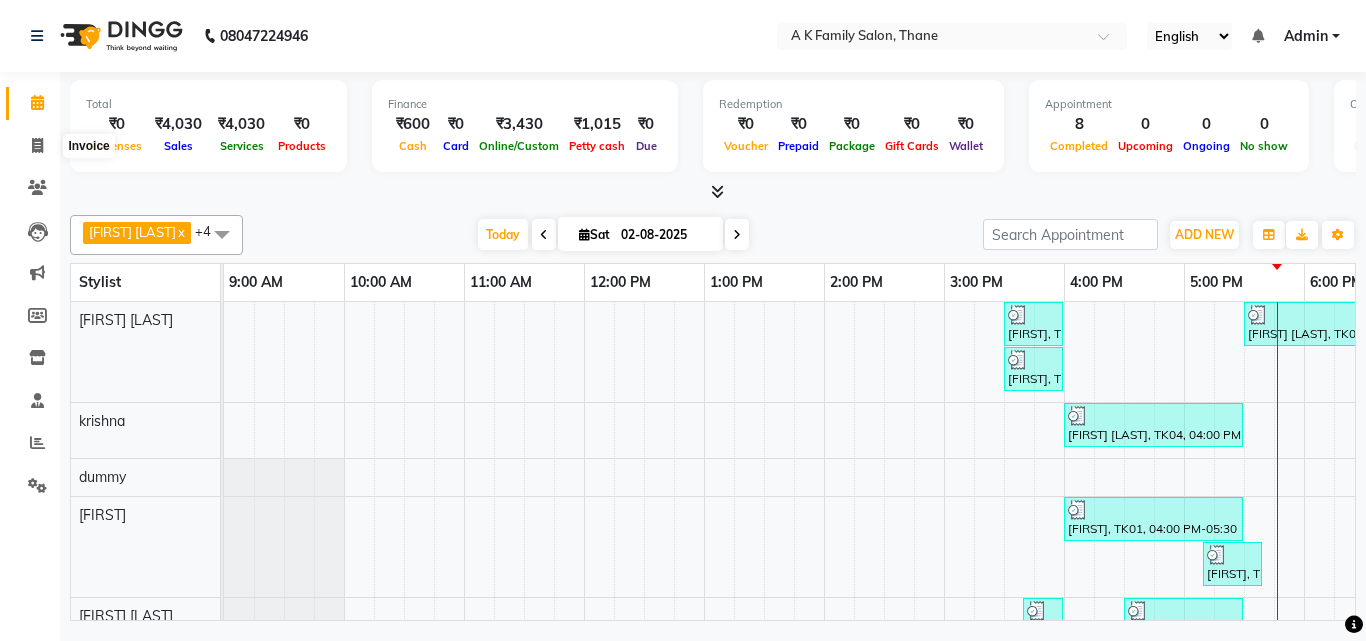 select on "service" 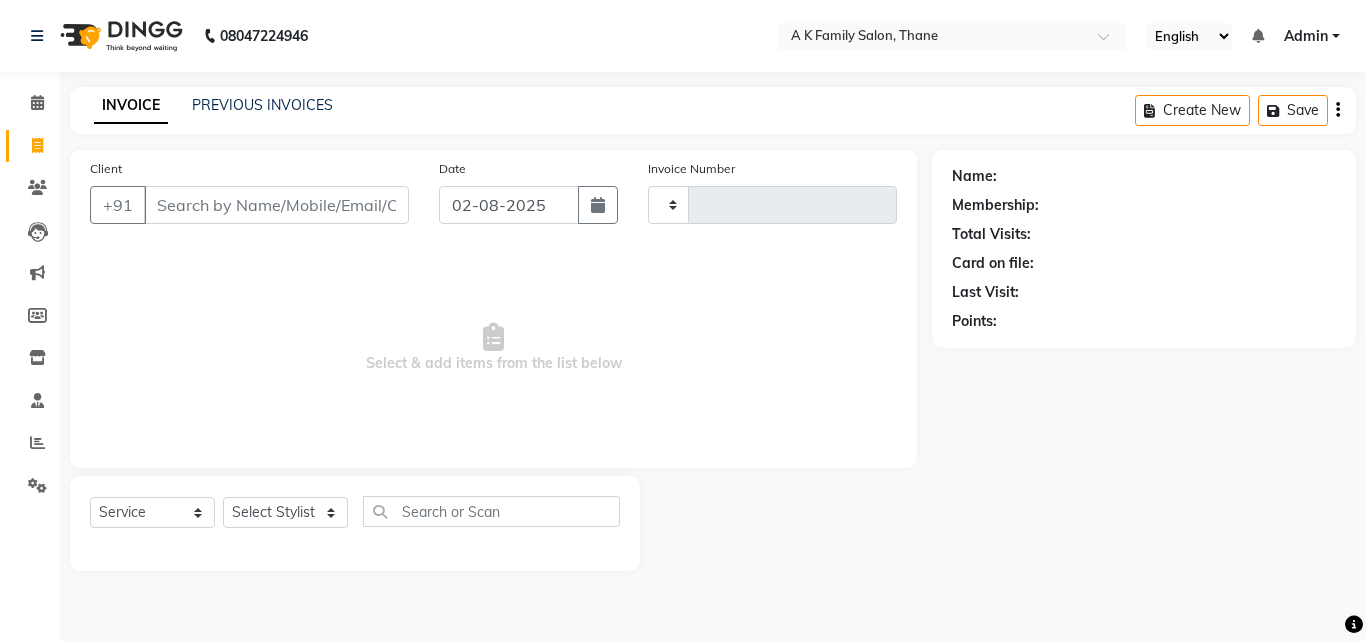 type on "1282" 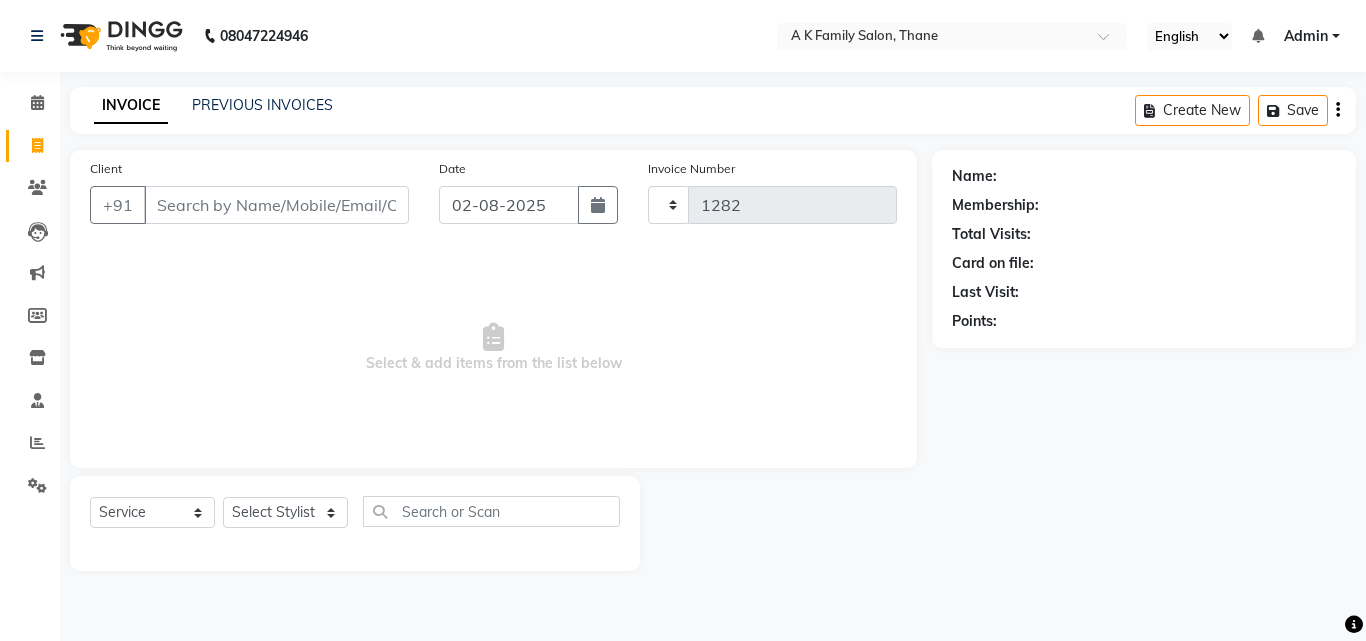 select on "5033" 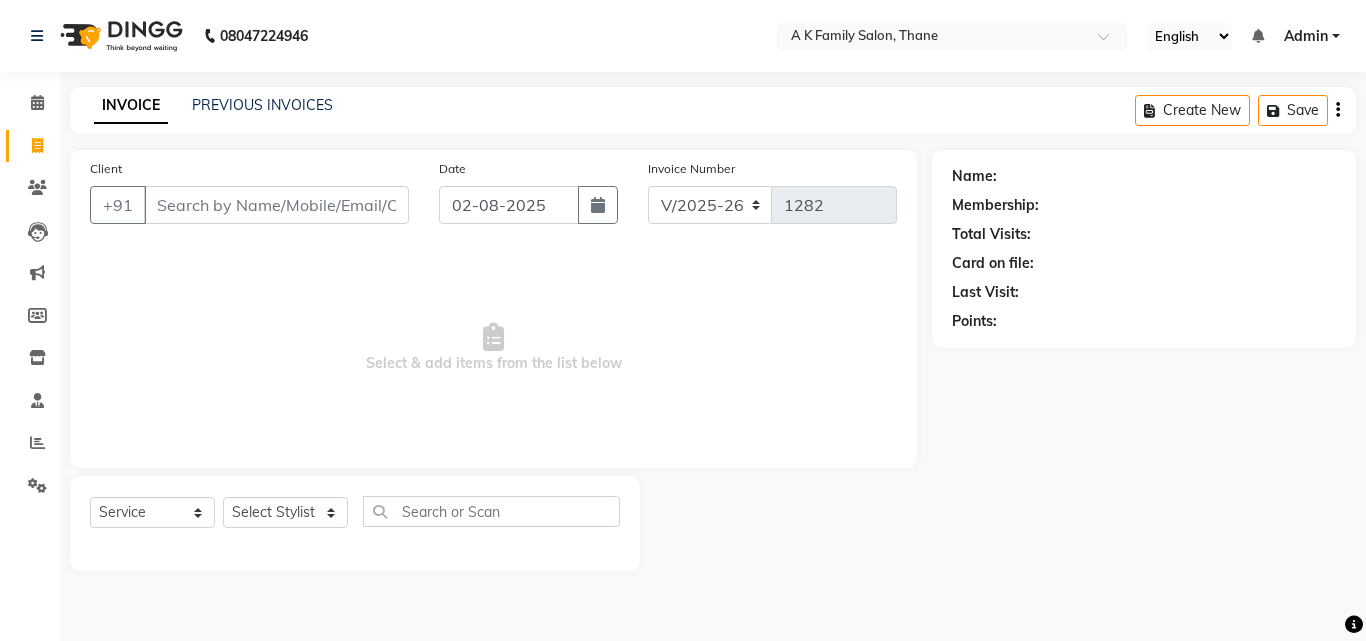 click on "Client" at bounding box center (276, 205) 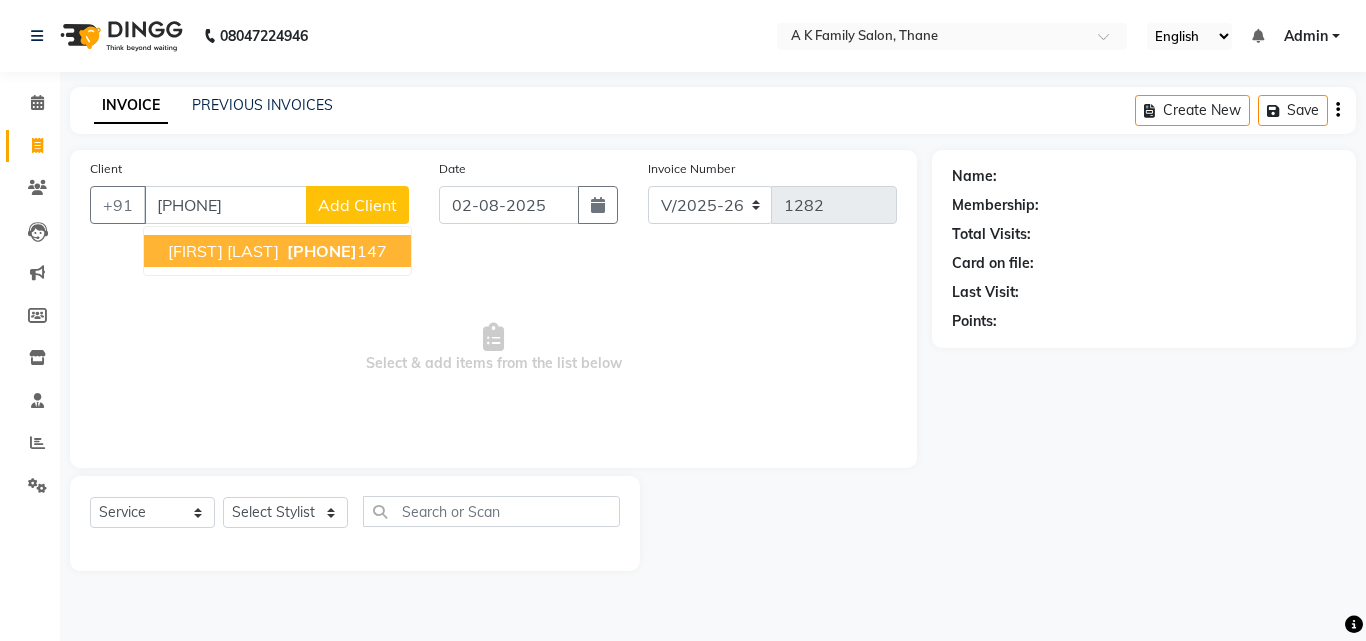 click on "[FIRST] [LAST] [PHONE]" at bounding box center (277, 251) 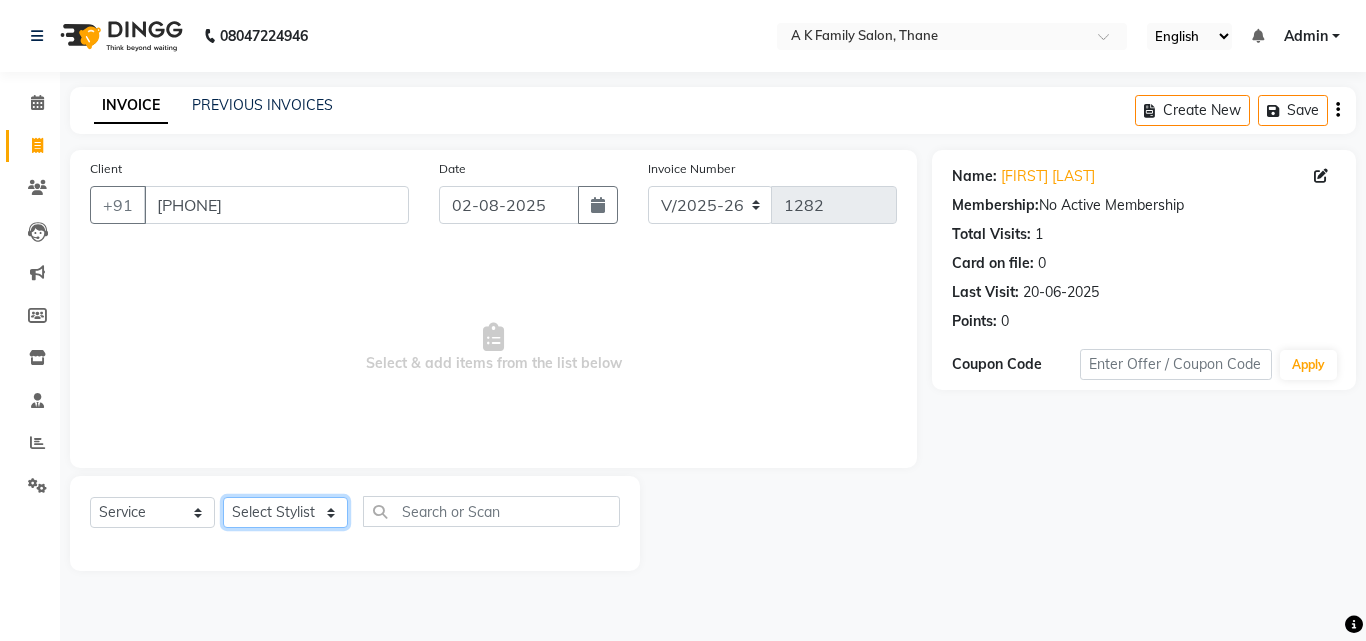 click on "Select Stylist [FIRST] [LAST] dummy [FIRST] [LAST] [FIRST] [FIRST] [LAST]" 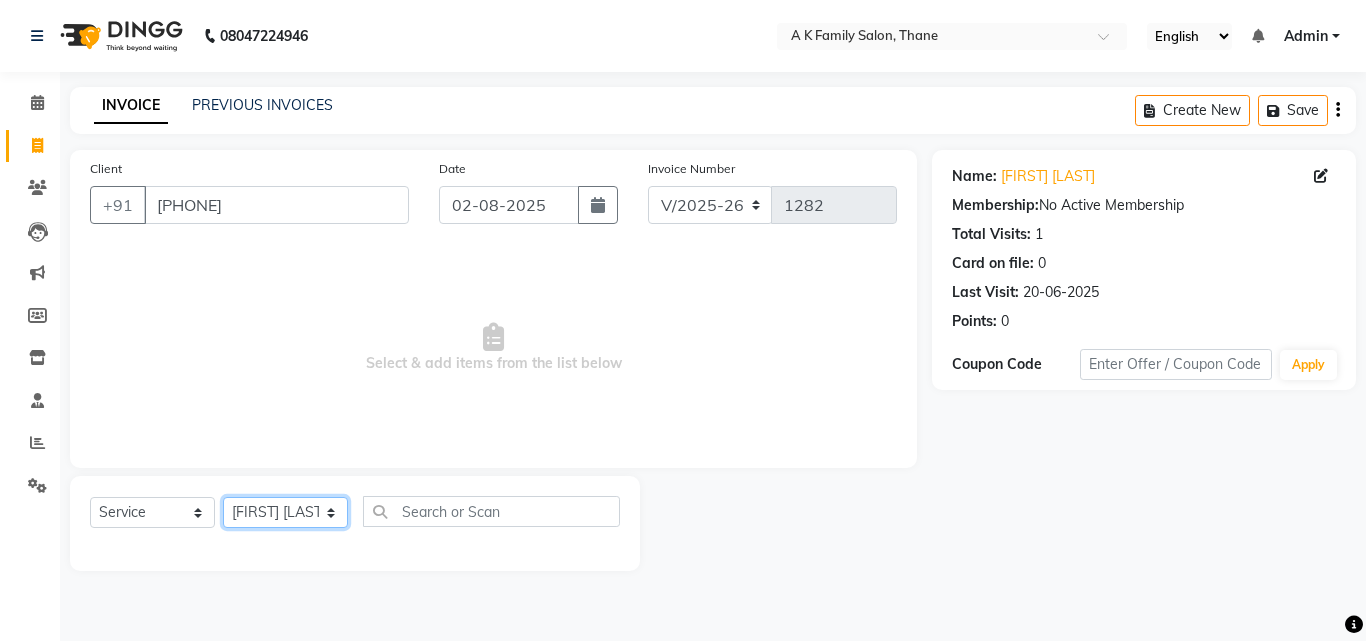 click on "Select Stylist [FIRST] [LAST] dummy [FIRST] [LAST] [FIRST] [FIRST] [LAST]" 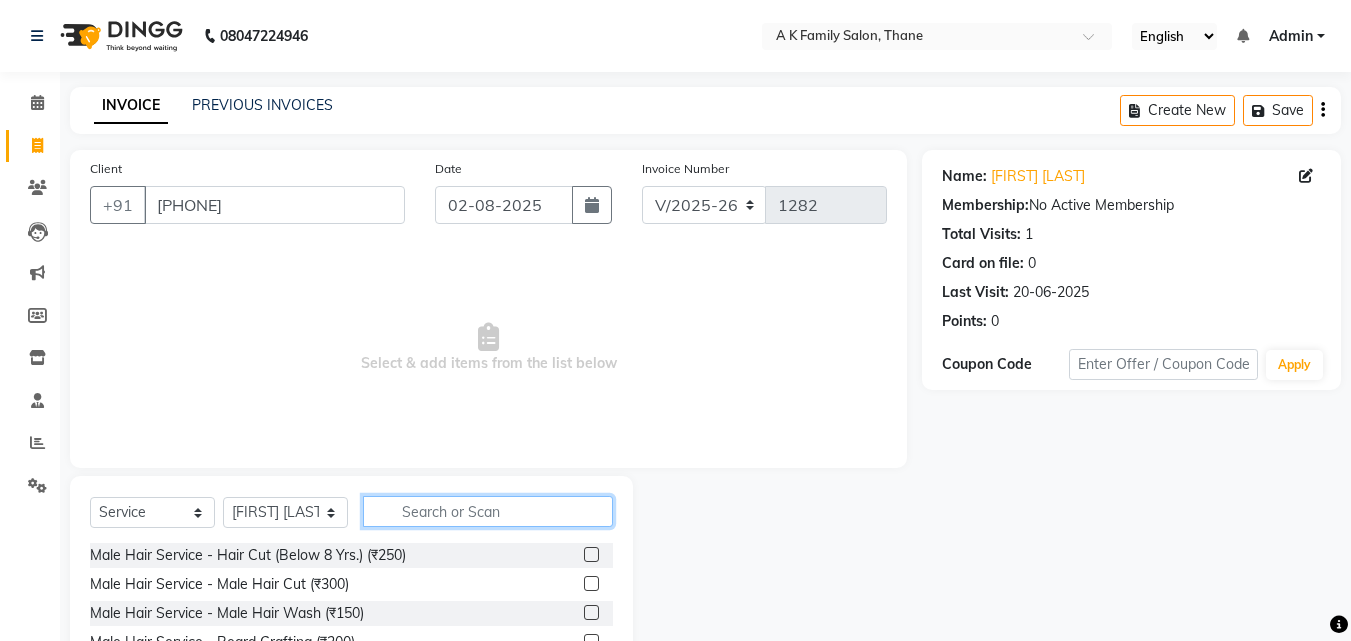click 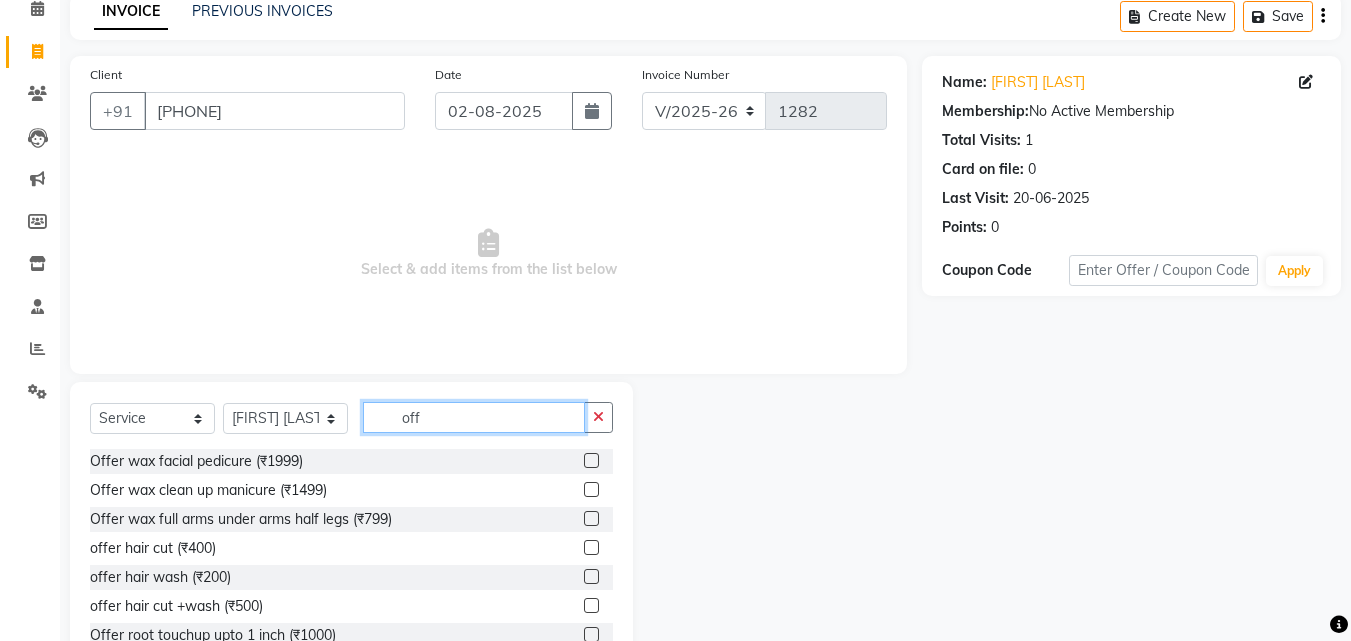 scroll, scrollTop: 160, scrollLeft: 0, axis: vertical 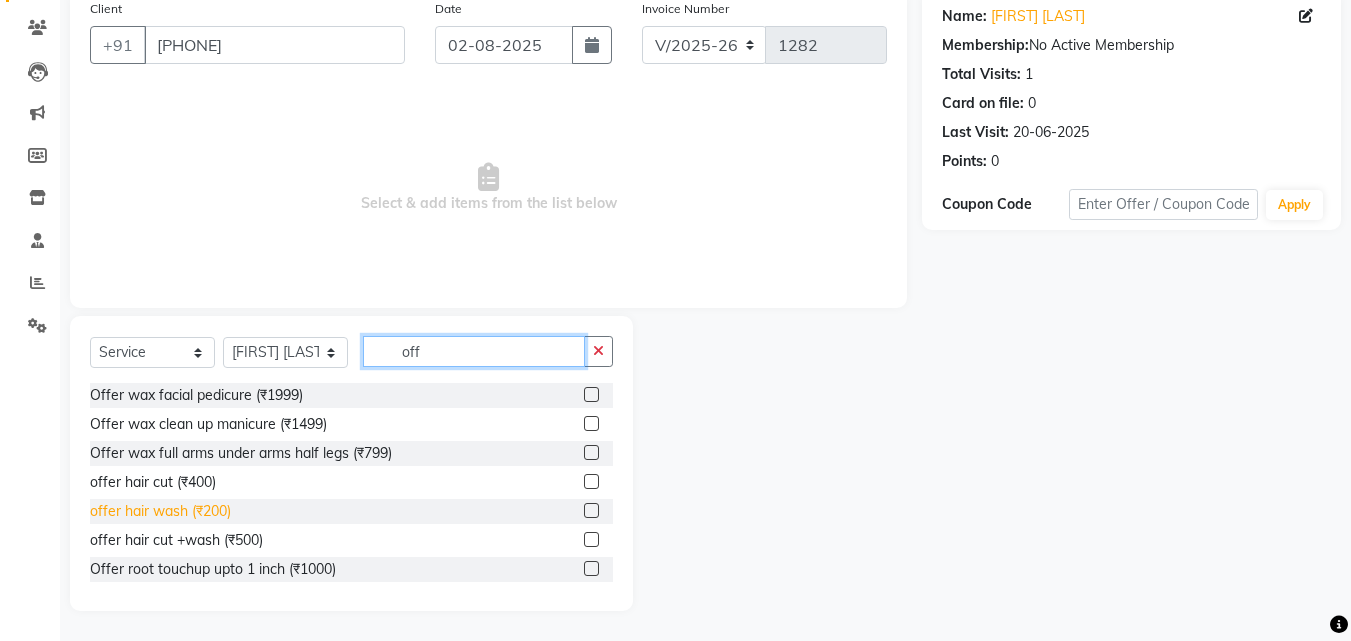 type on "off" 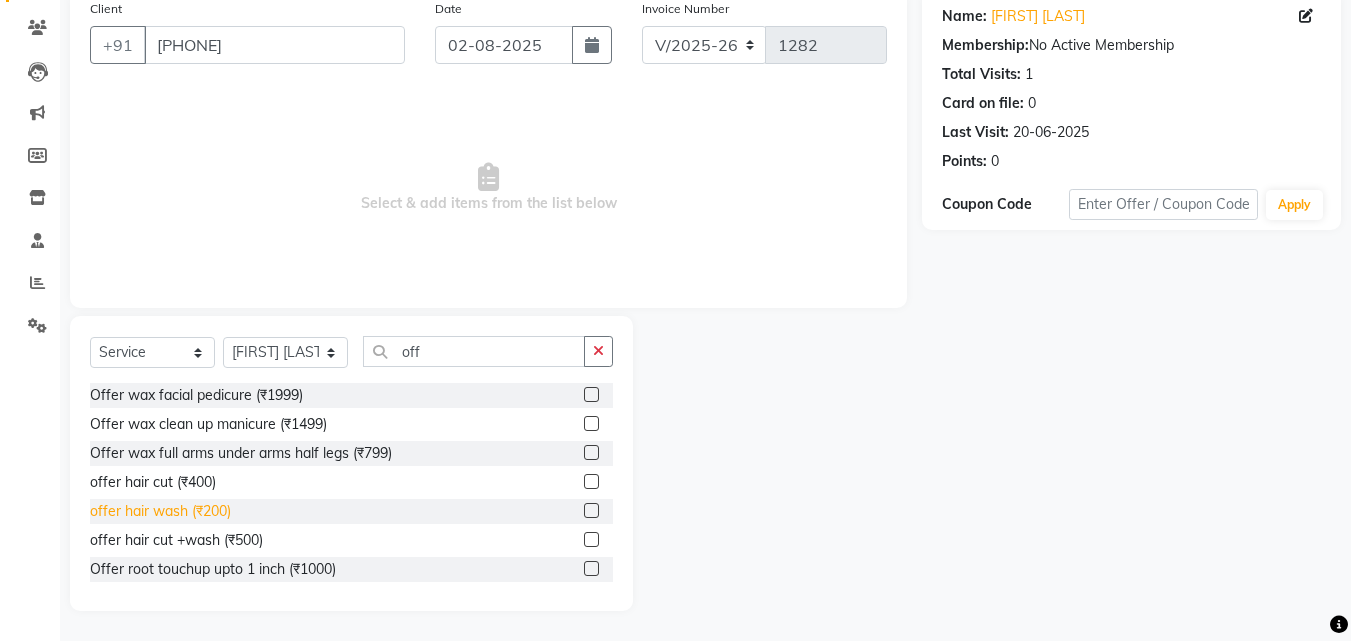 click on "offer hair wash  (₹200)" 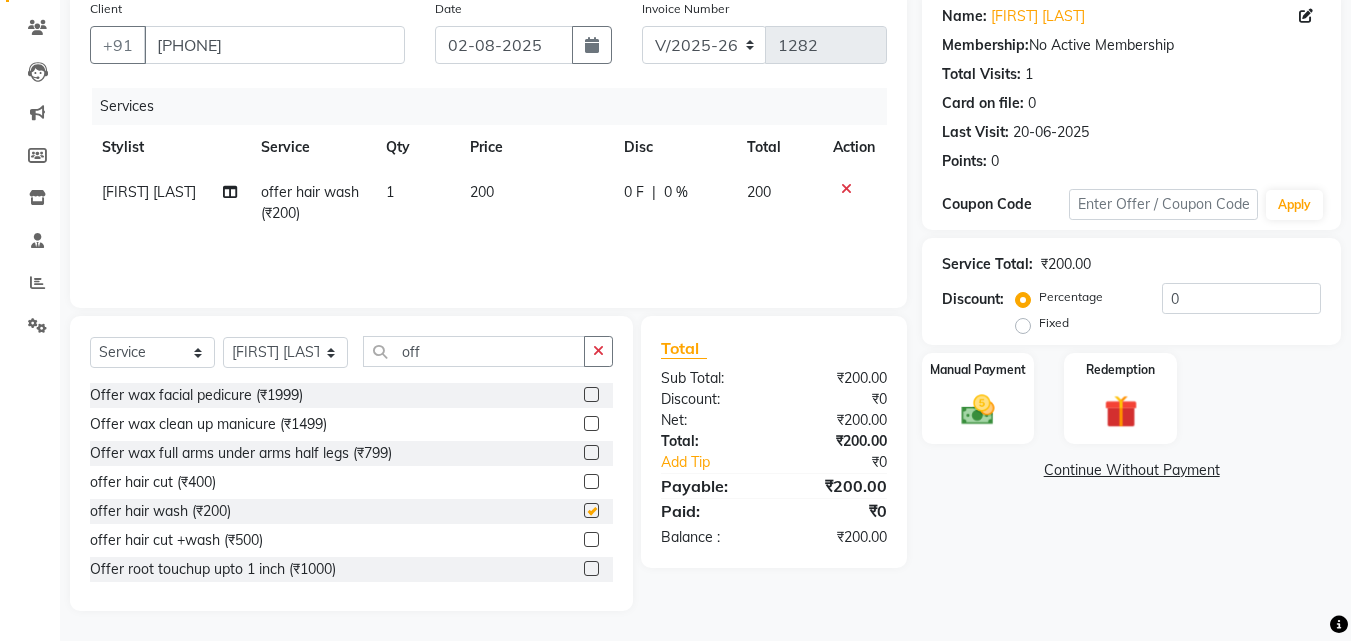 checkbox on "false" 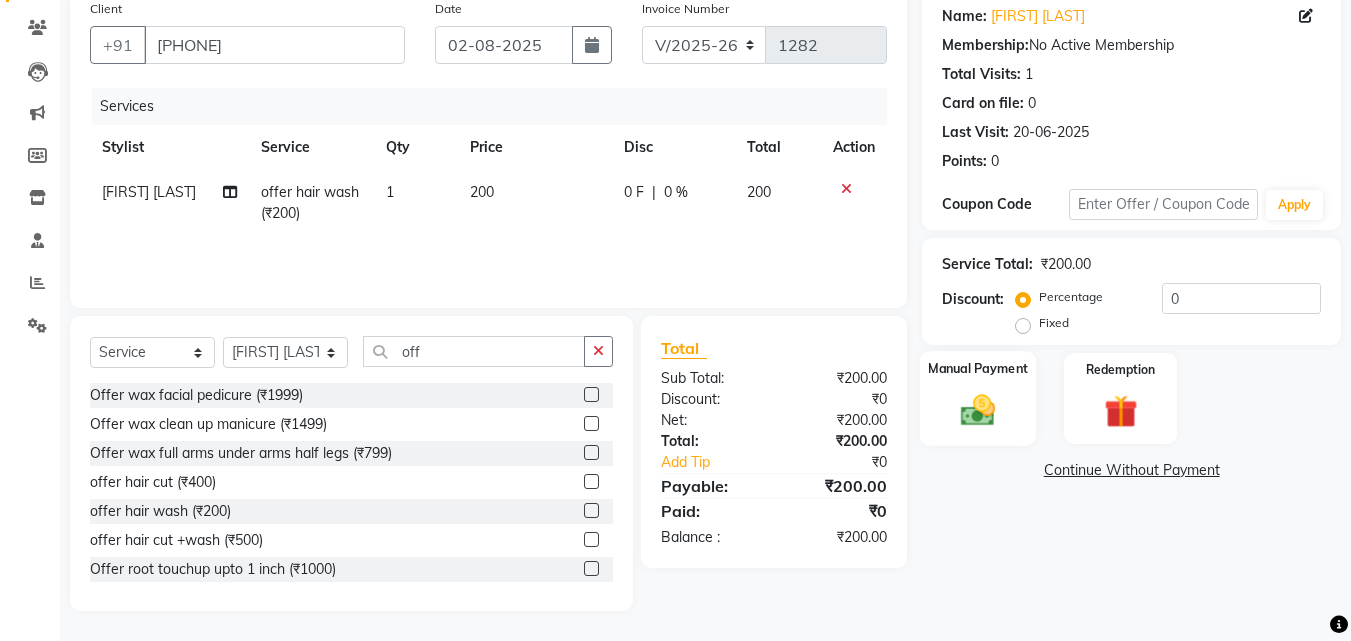 click 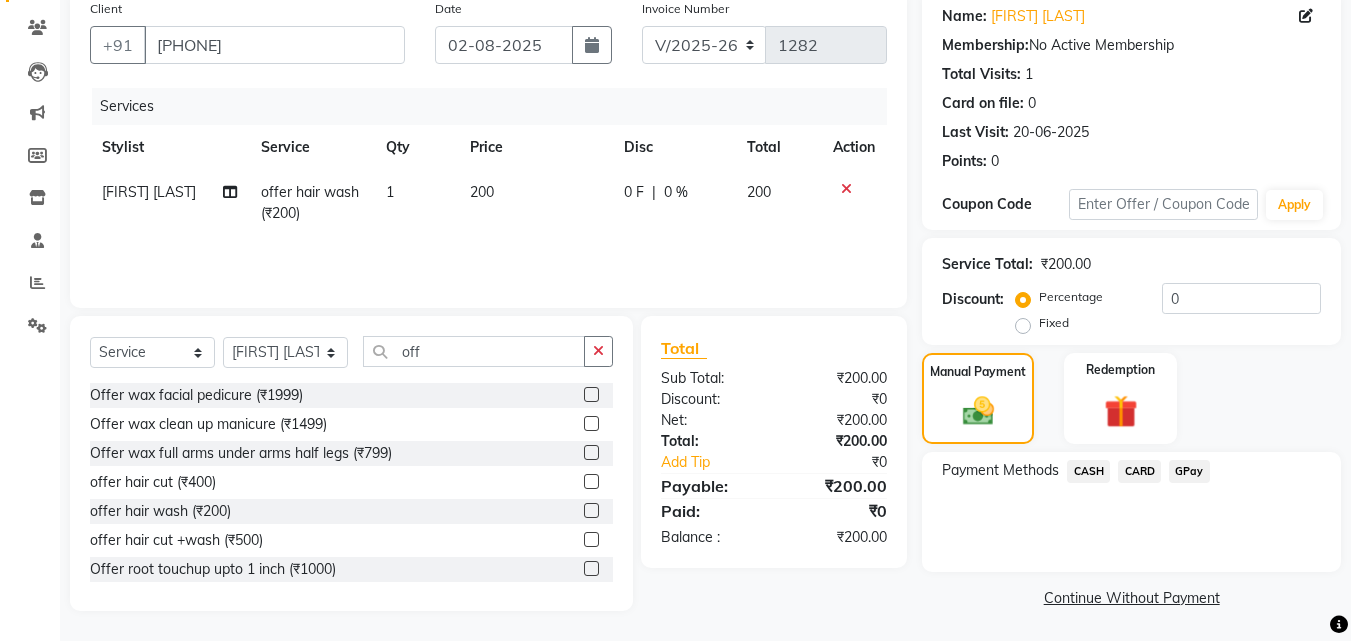 click on "GPay" 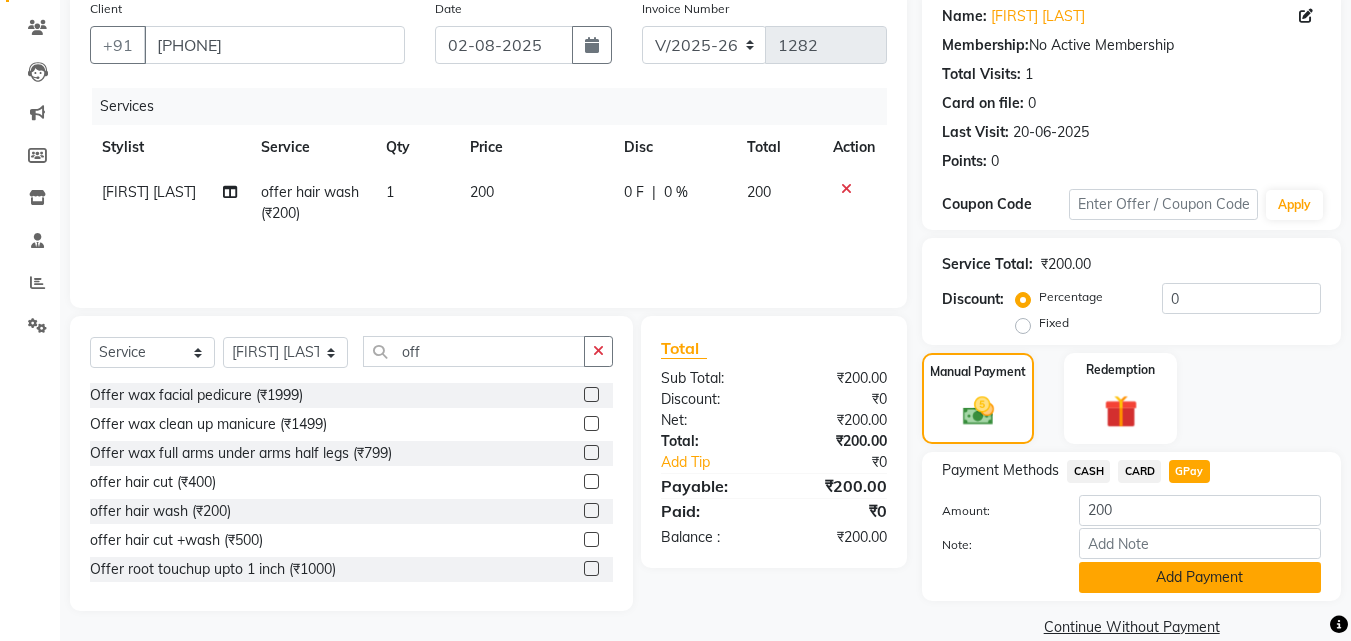 click on "Add Payment" 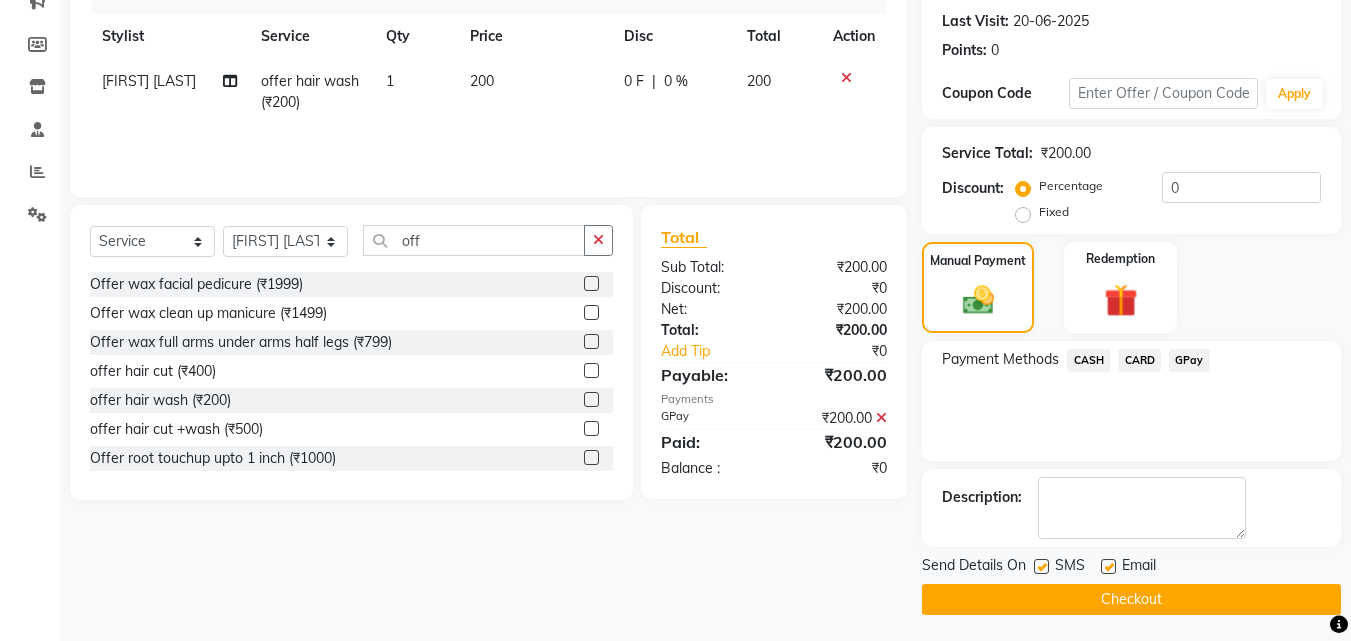 scroll, scrollTop: 275, scrollLeft: 0, axis: vertical 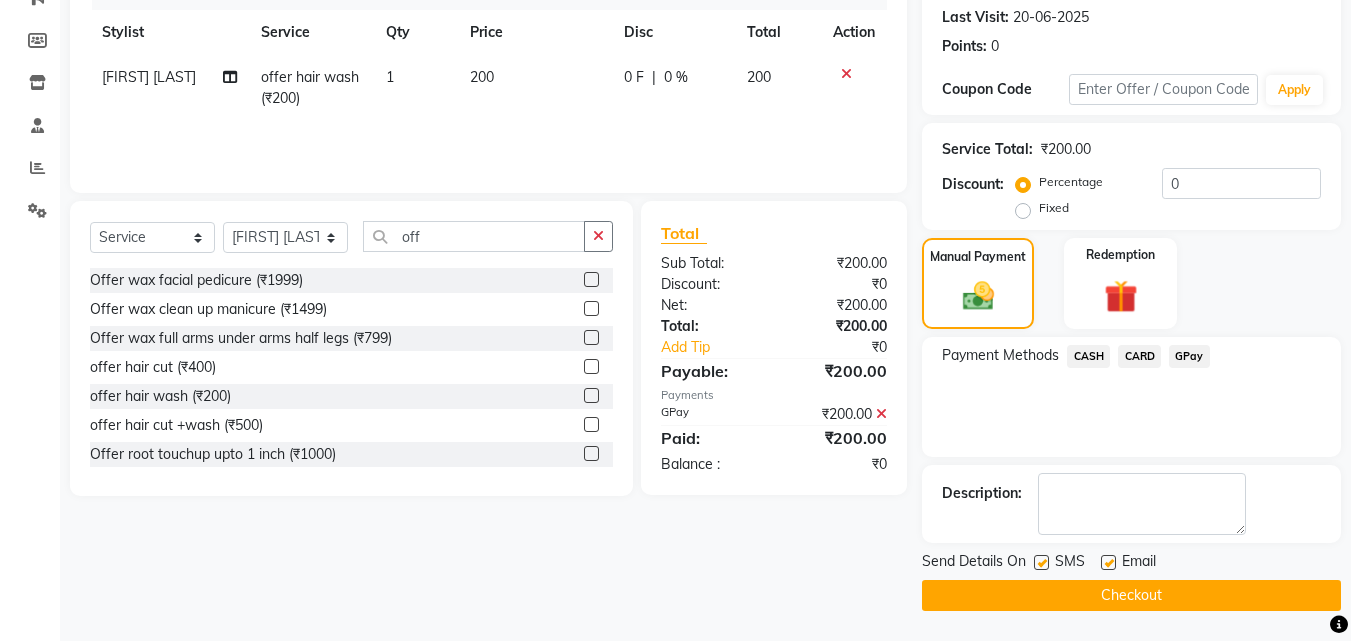 click on "Checkout" 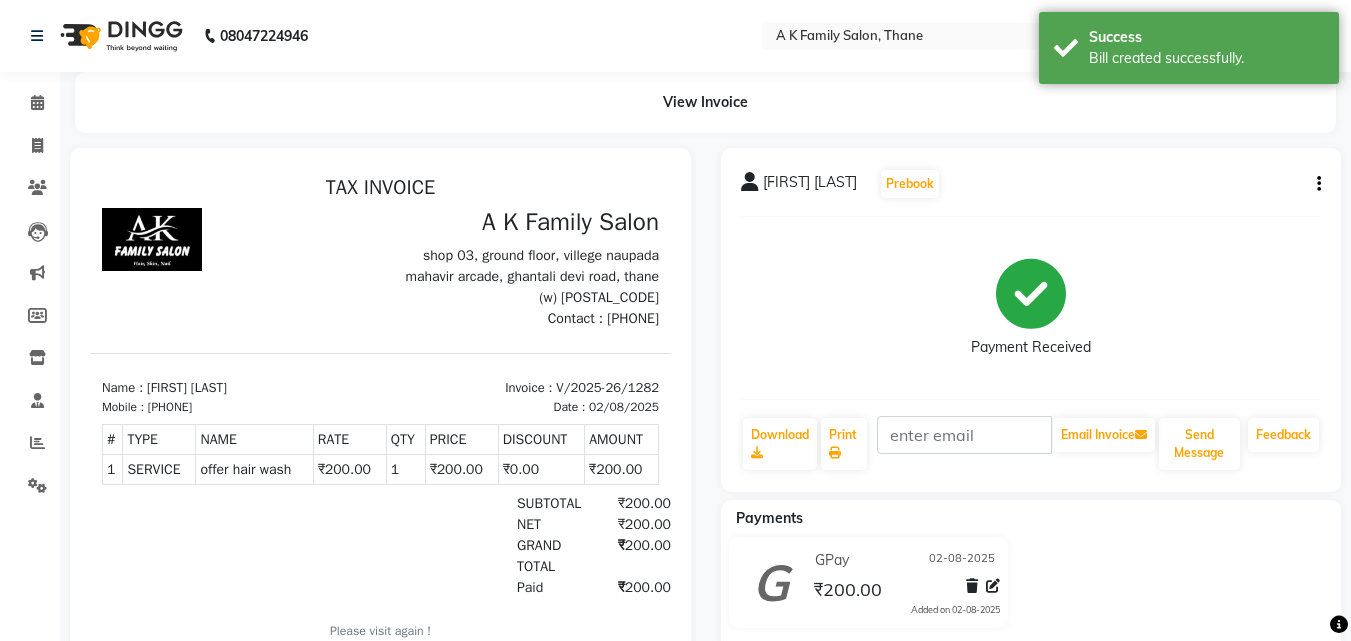 scroll, scrollTop: 0, scrollLeft: 0, axis: both 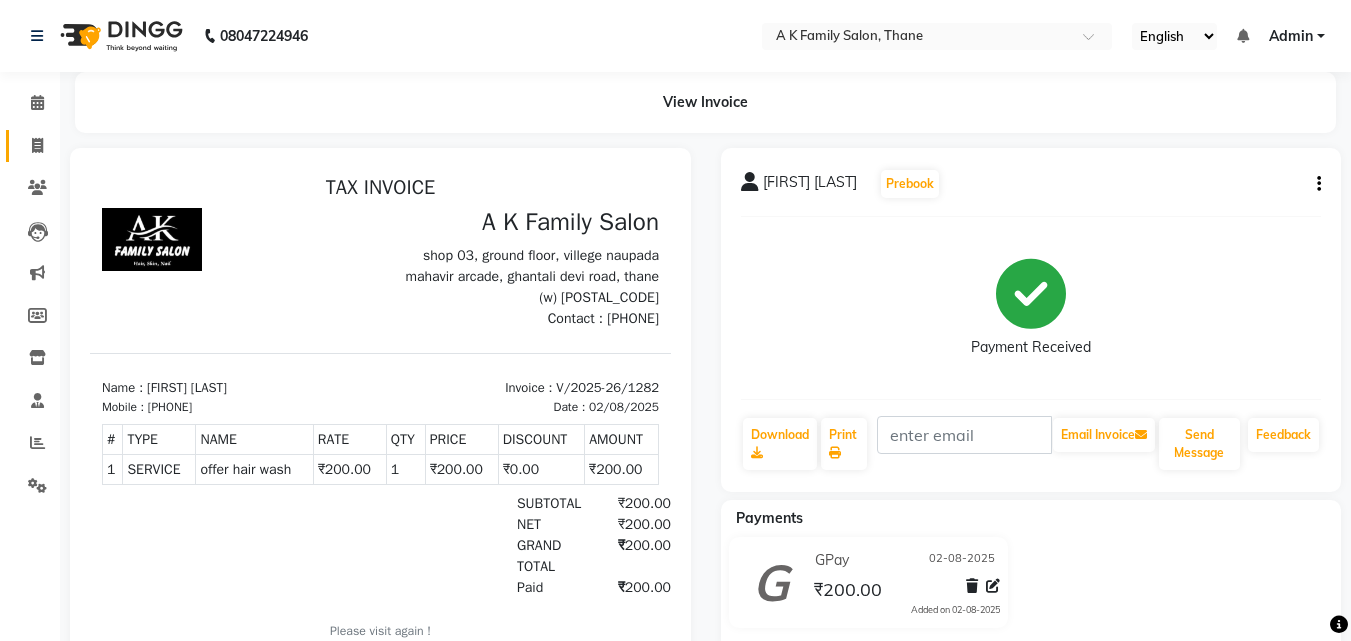 click on "Invoice" 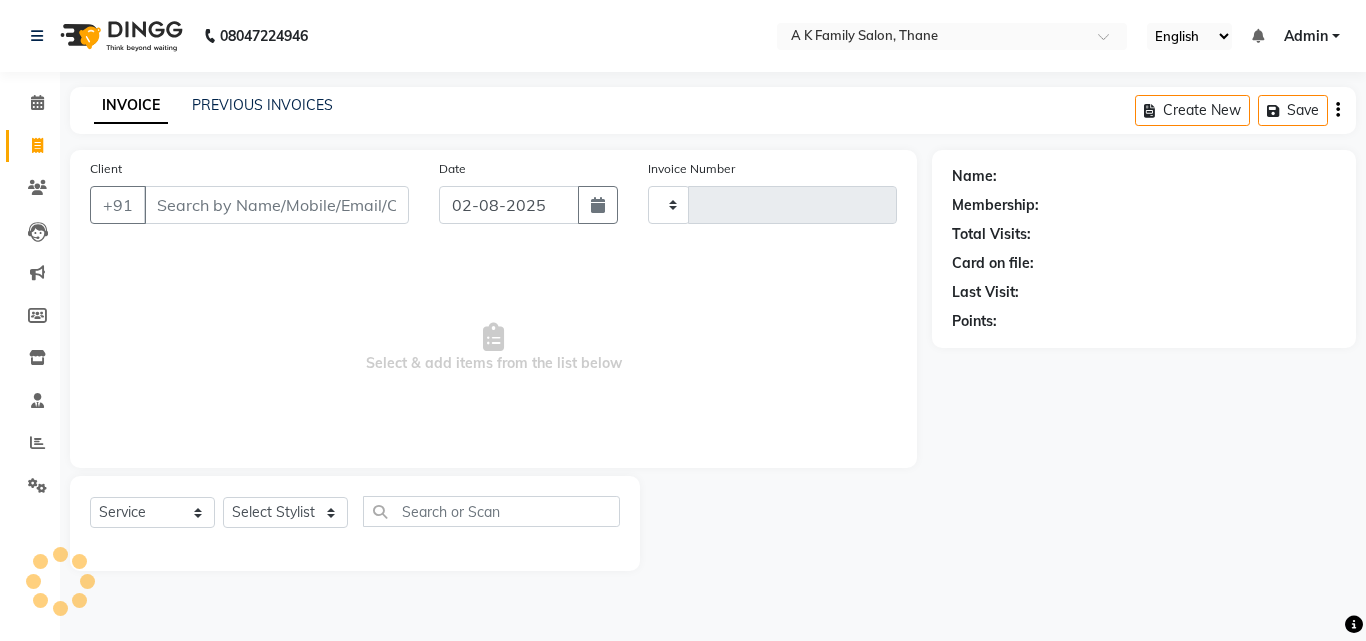 type on "1283" 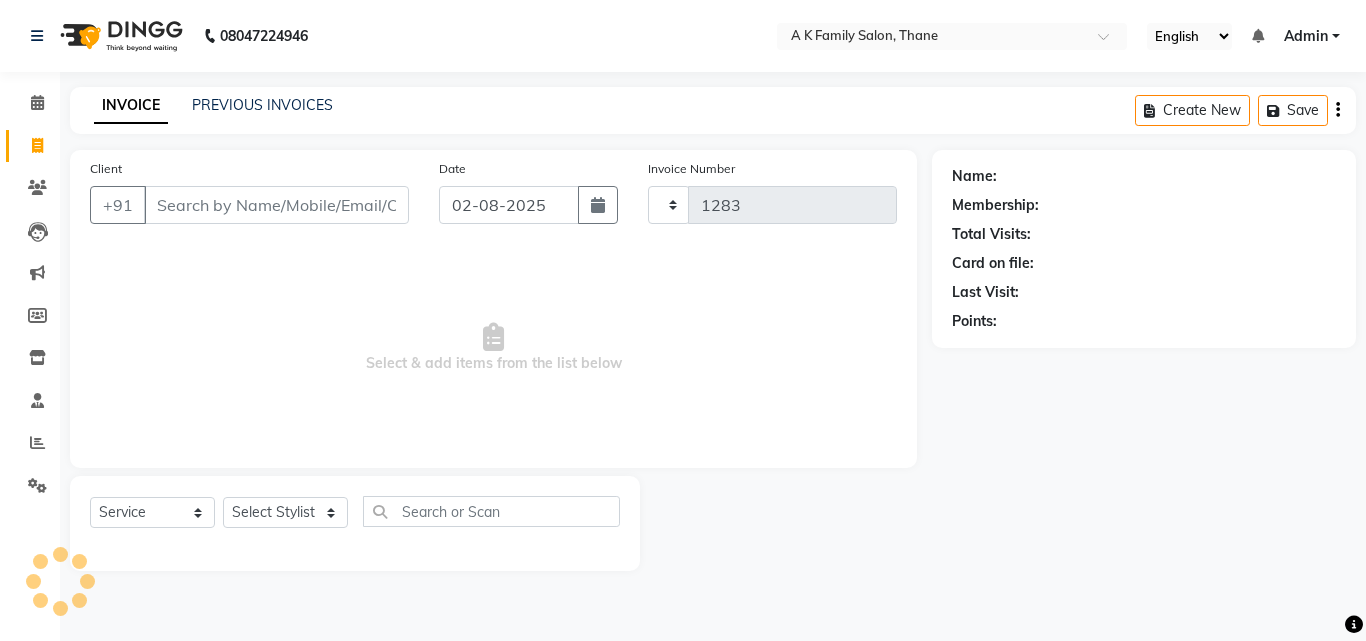 select on "5033" 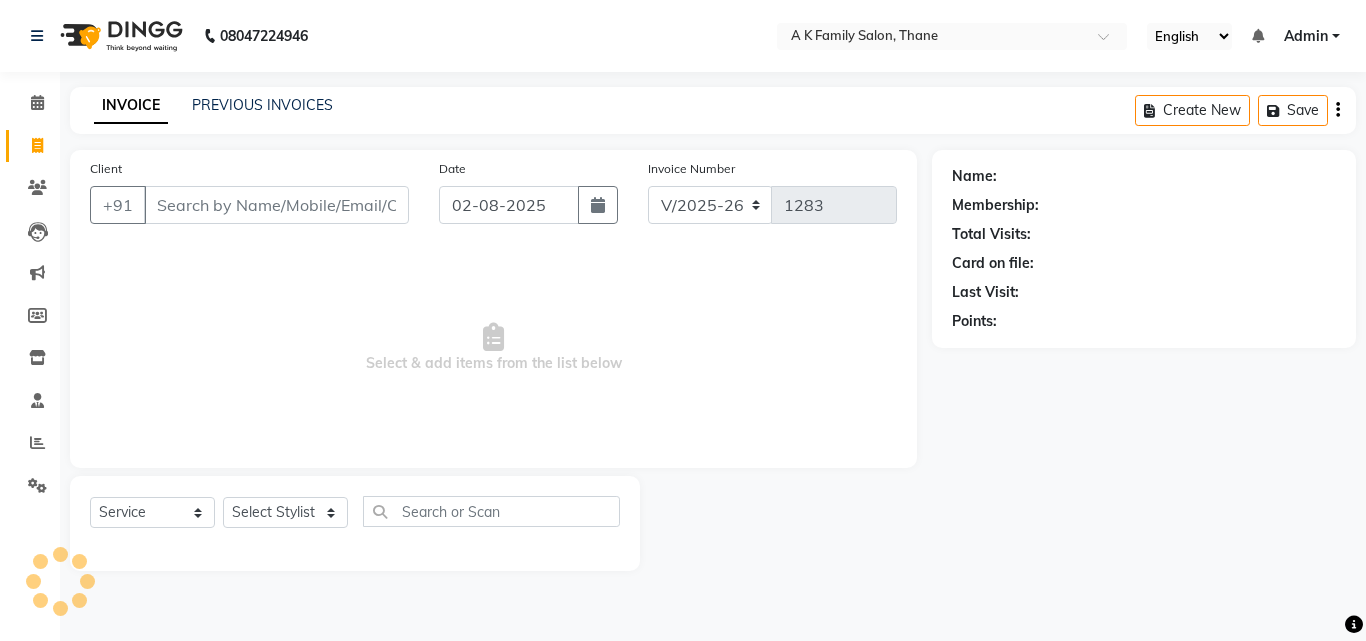 click on "Client" at bounding box center [276, 205] 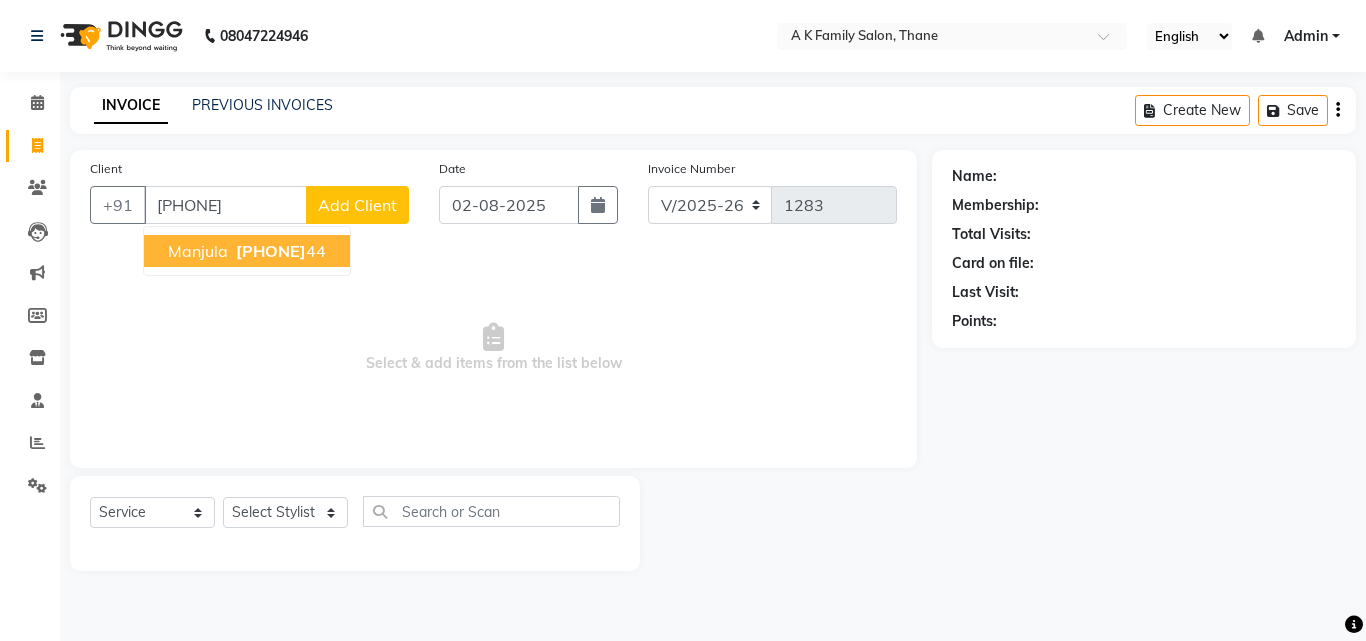 type on "[PHONE]" 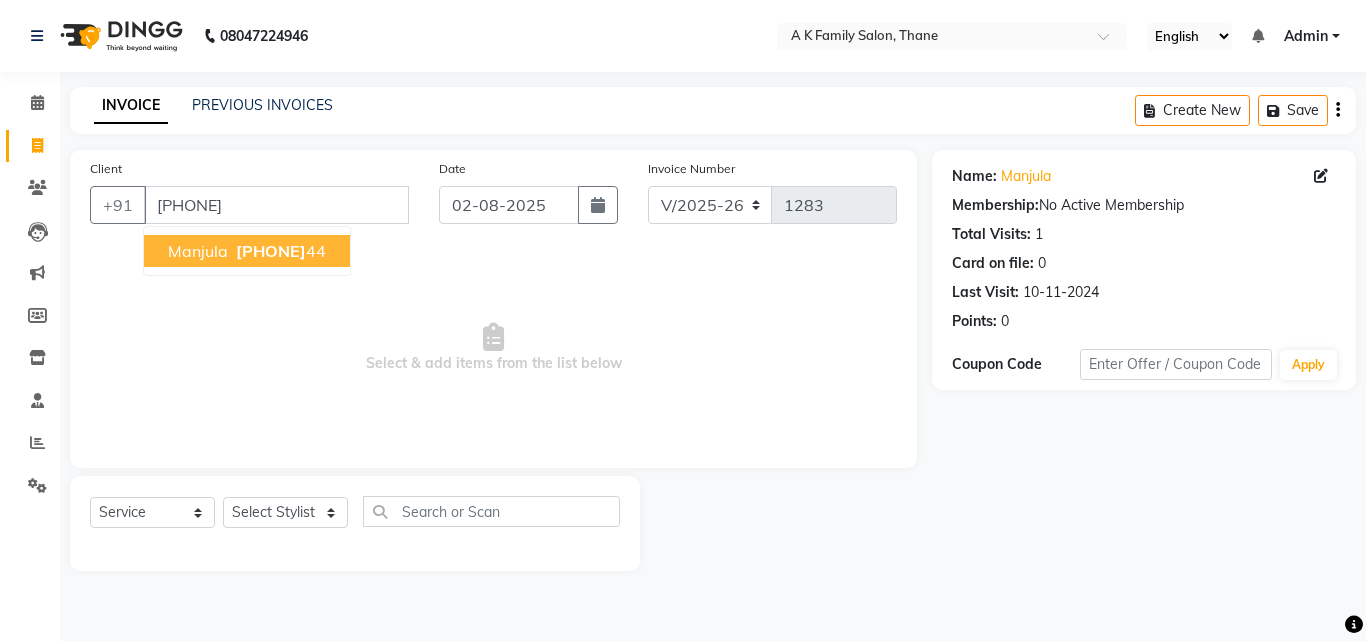 click on "[FIRST] [PHONE]" at bounding box center [247, 251] 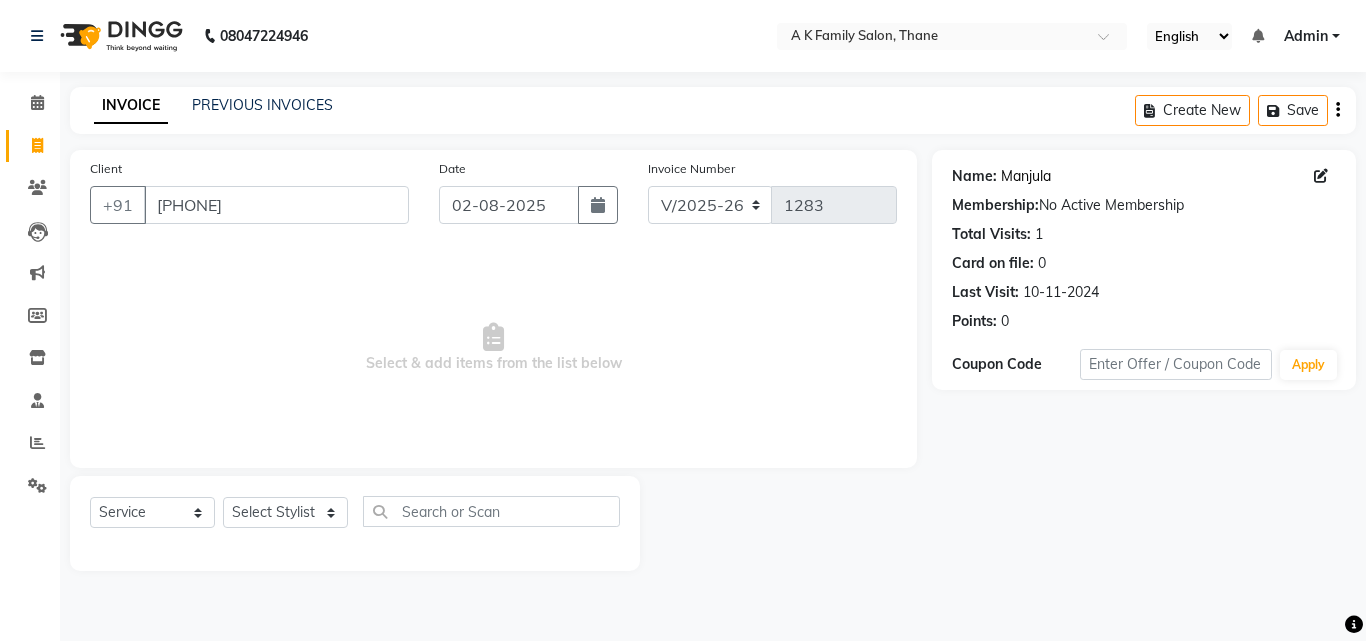 click on "Manjula" 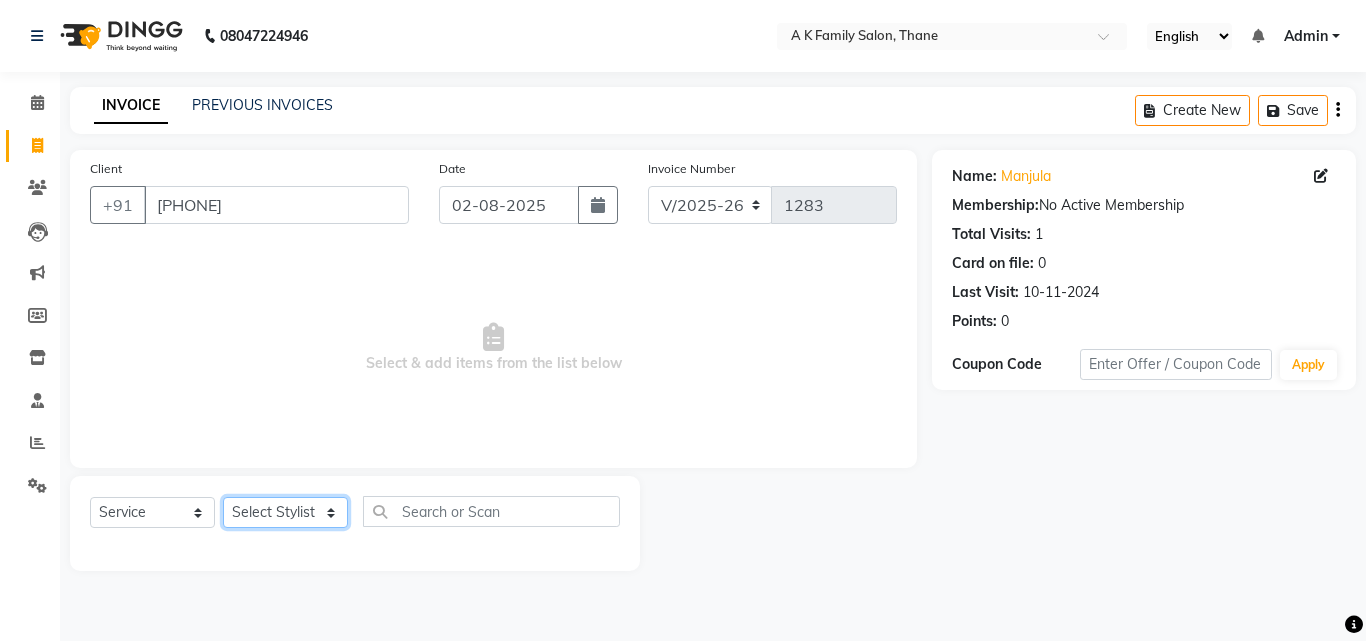 drag, startPoint x: 284, startPoint y: 514, endPoint x: 284, endPoint y: 503, distance: 11 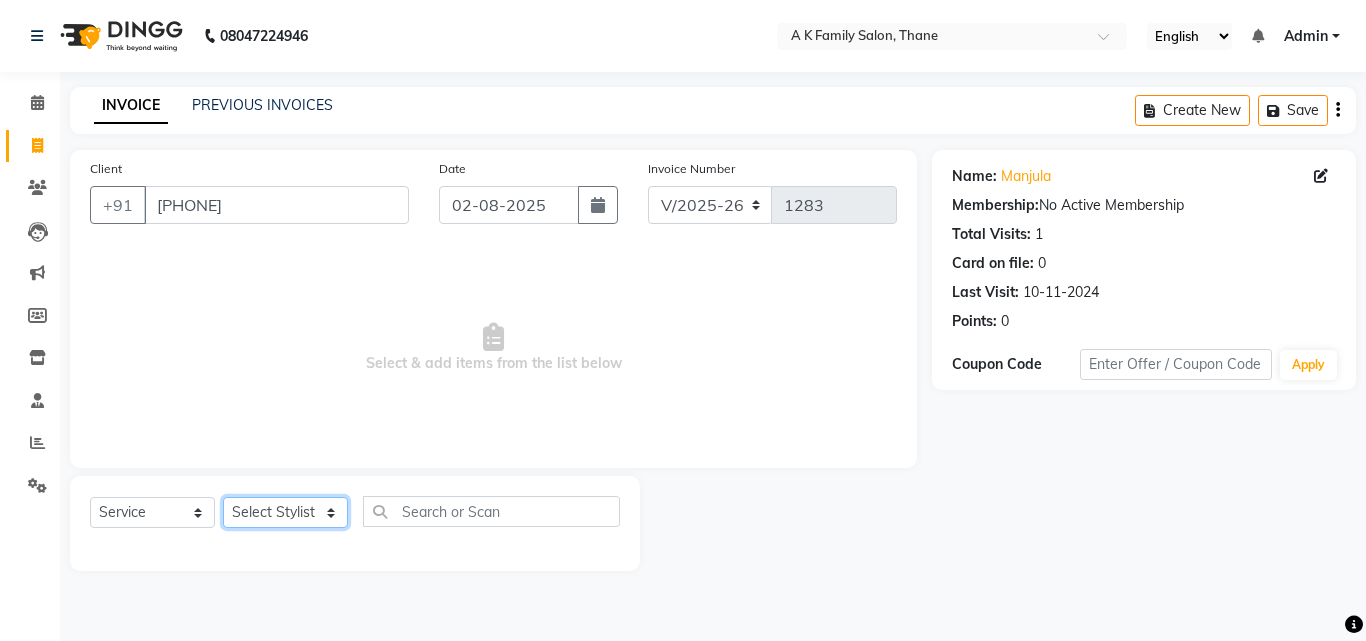select on "52627" 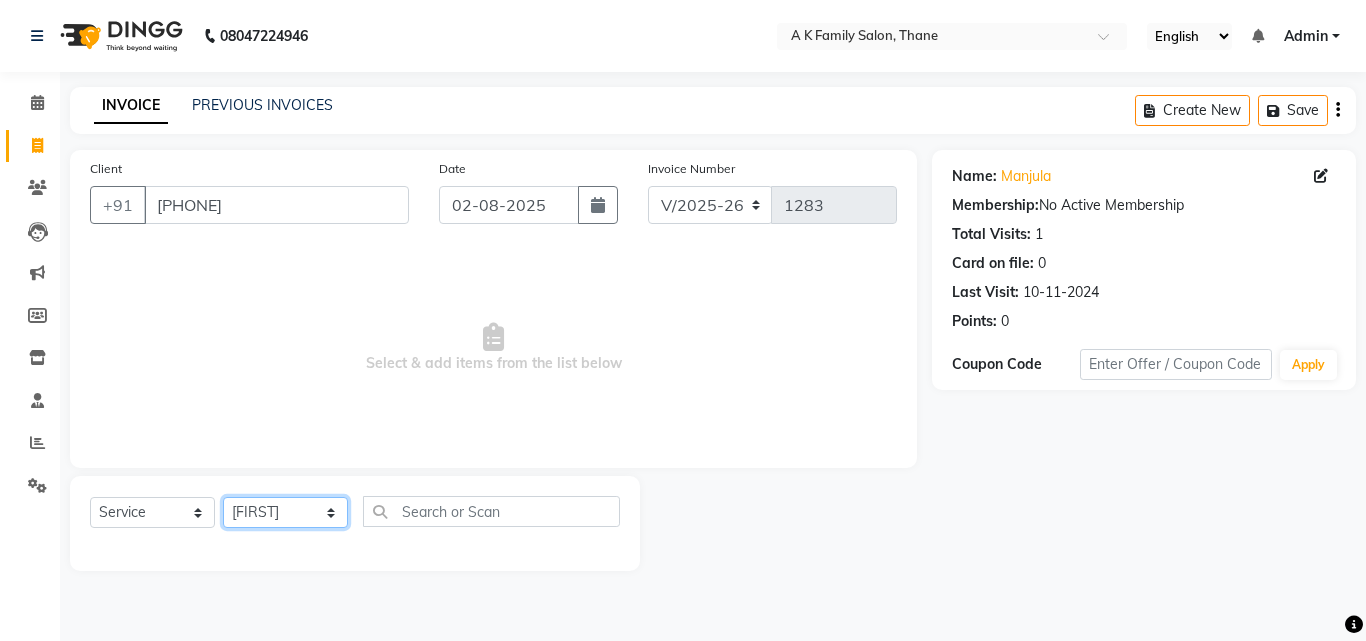 click on "Select Stylist [FIRST] [LAST] dummy [FIRST] [LAST] [FIRST] [FIRST] [LAST]" 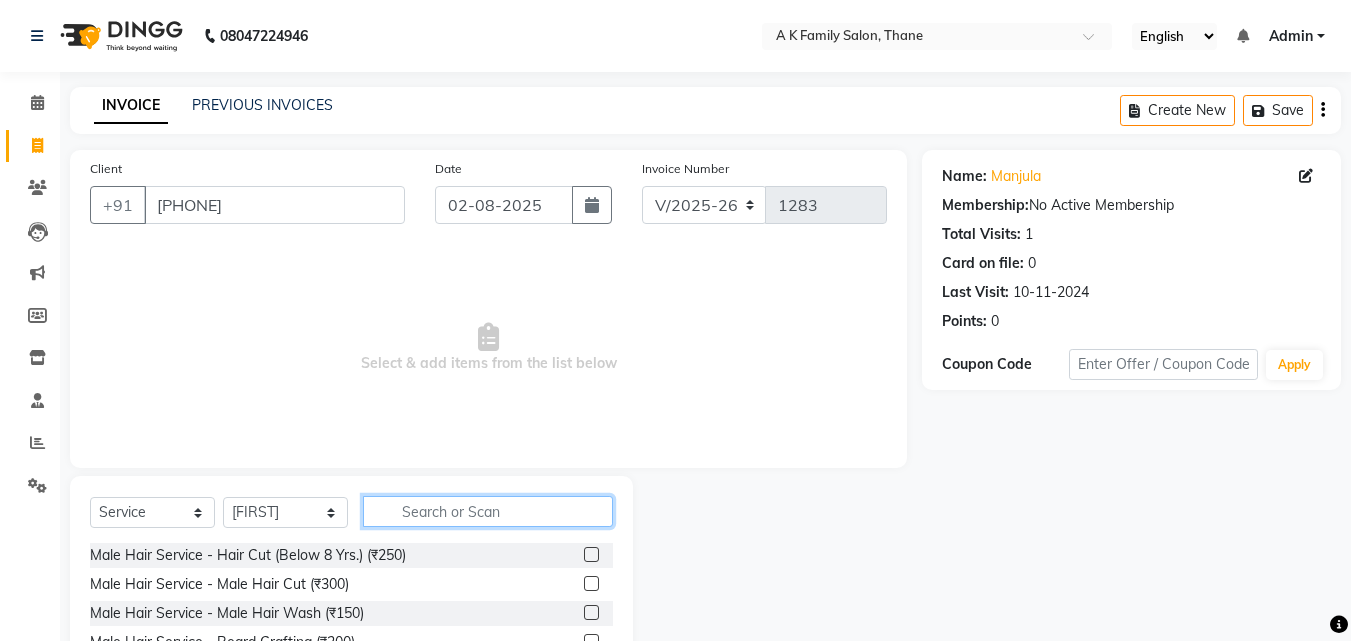 click 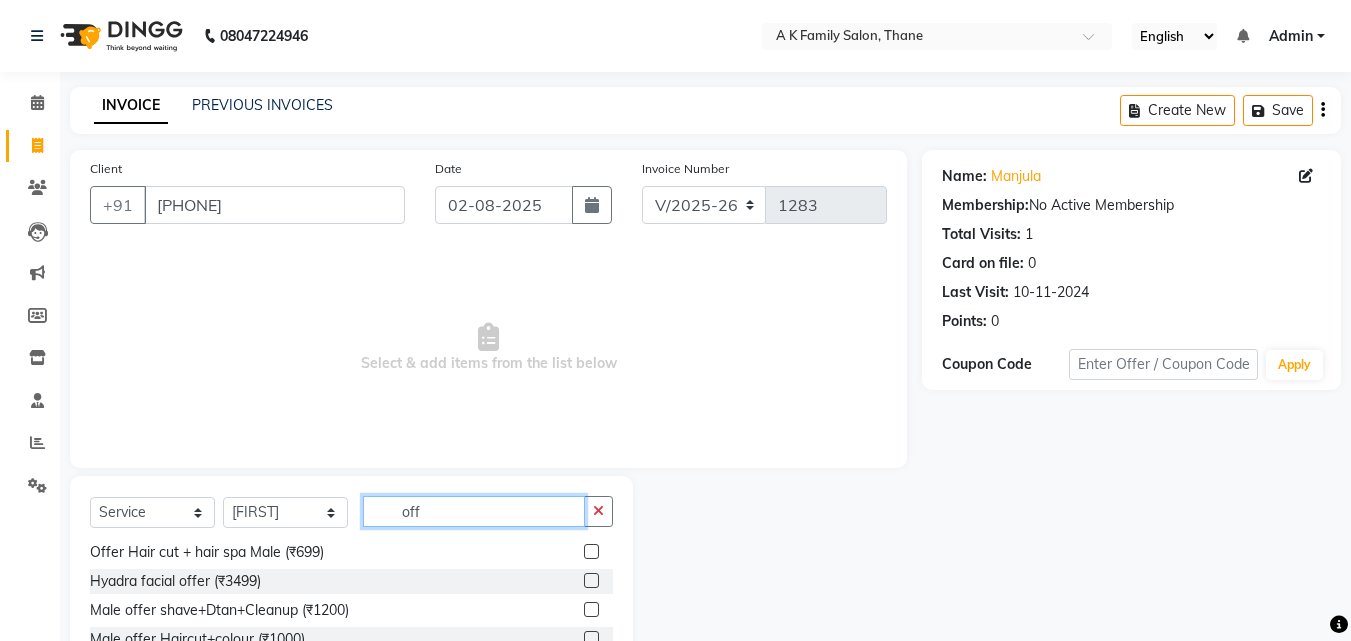 scroll, scrollTop: 22, scrollLeft: 0, axis: vertical 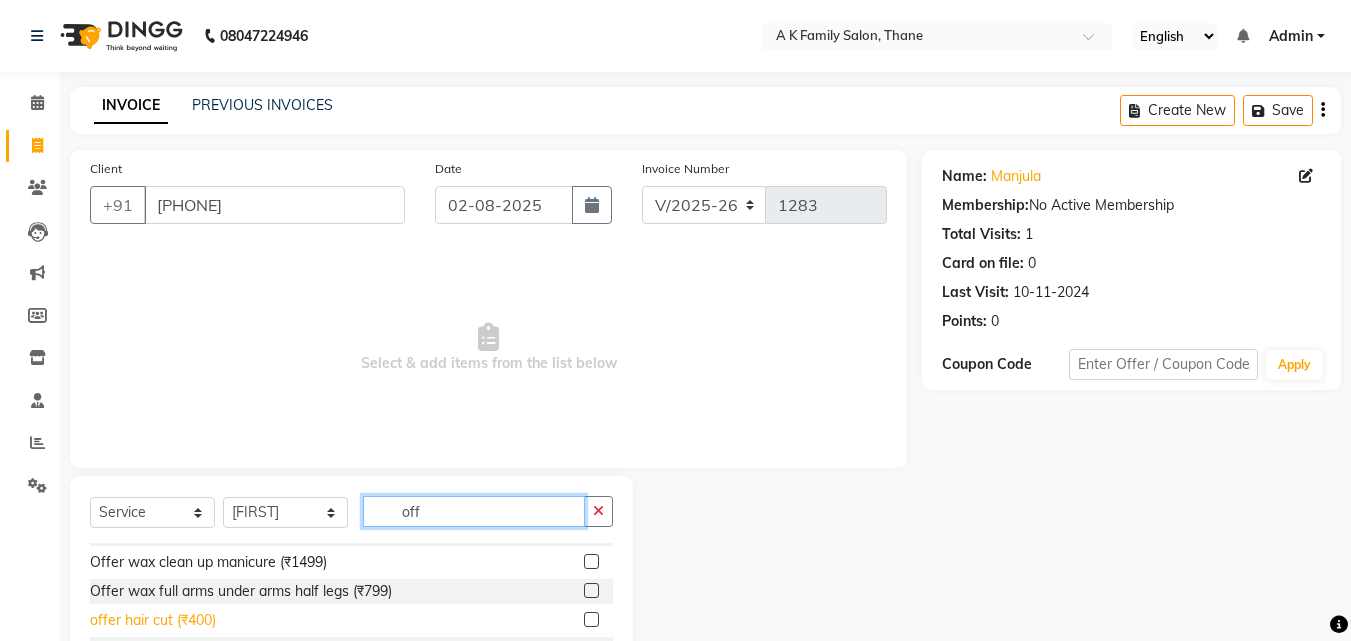 type on "off" 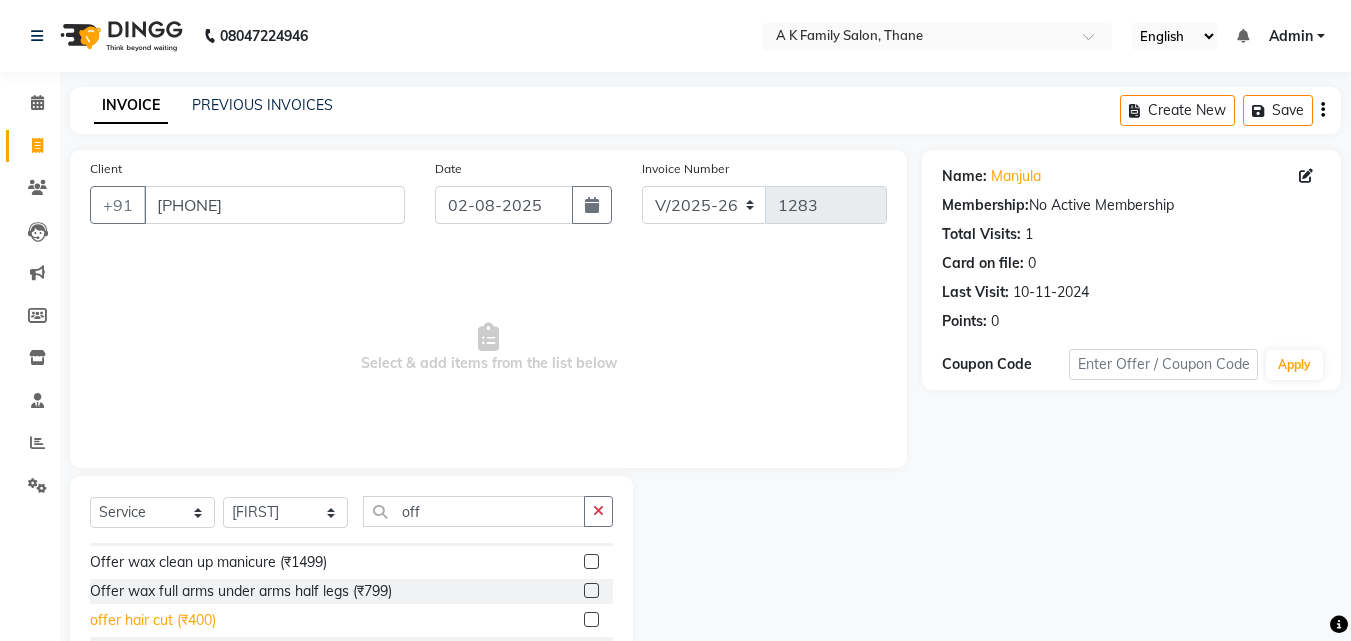 click on "offer hair cut  (₹400)" 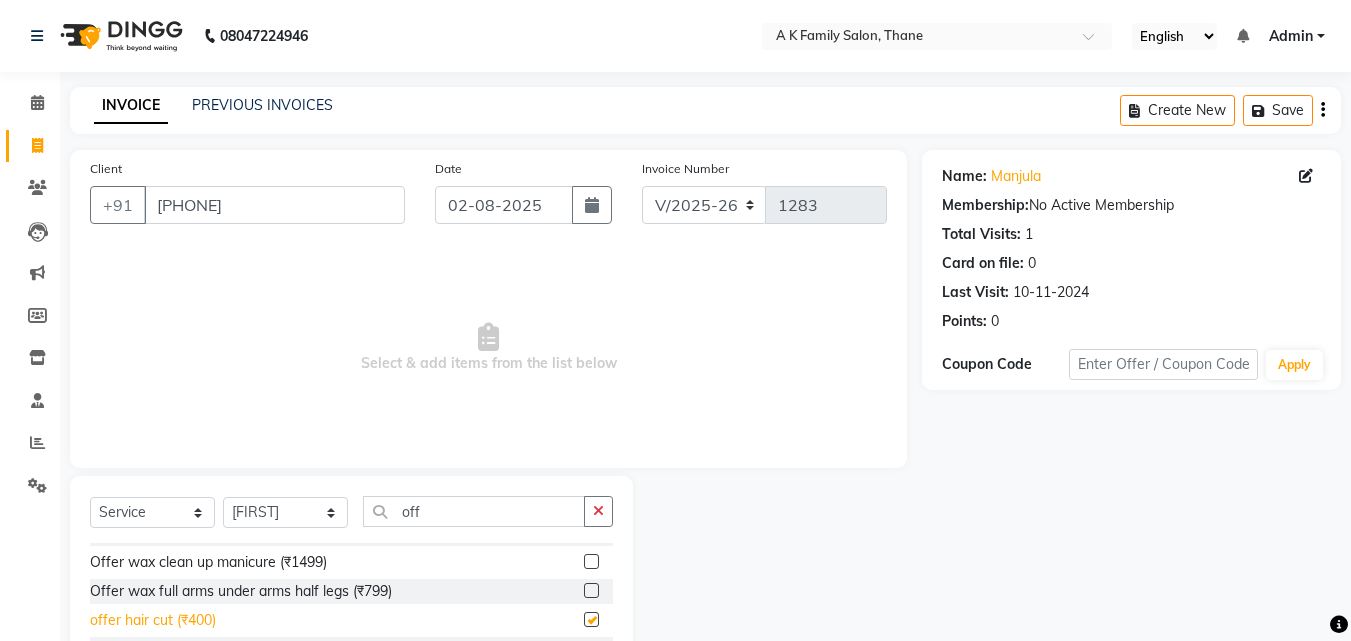 checkbox on "false" 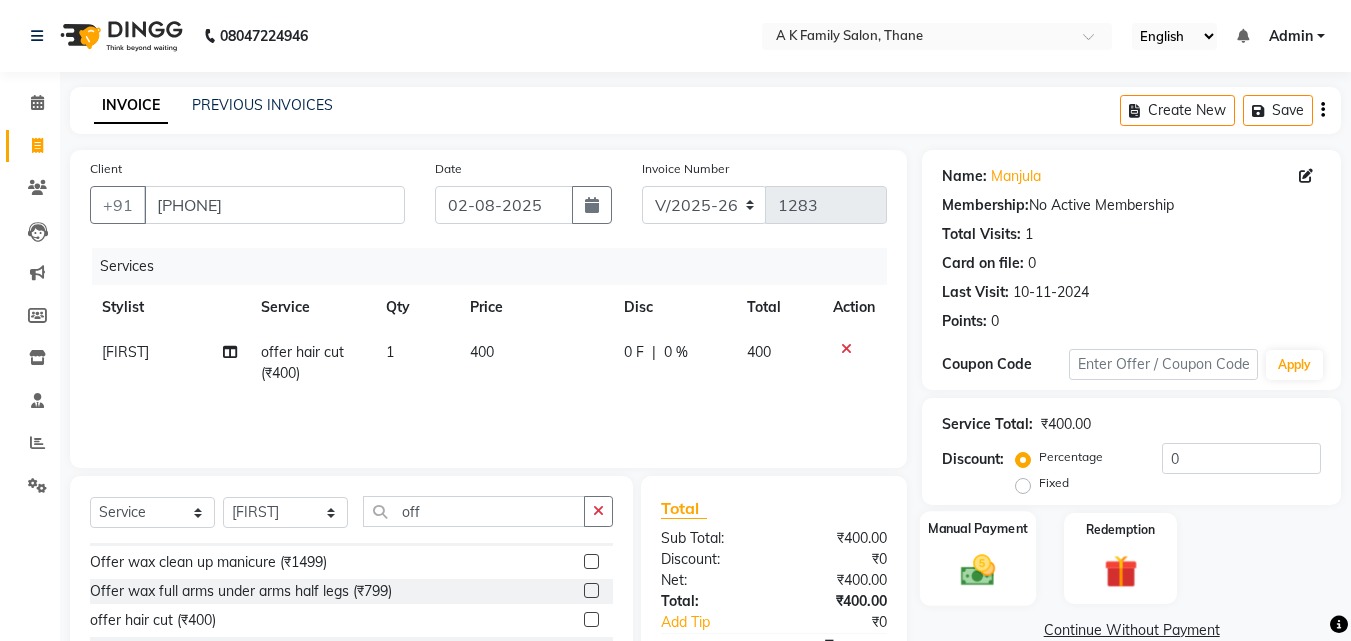 click on "Manual Payment" 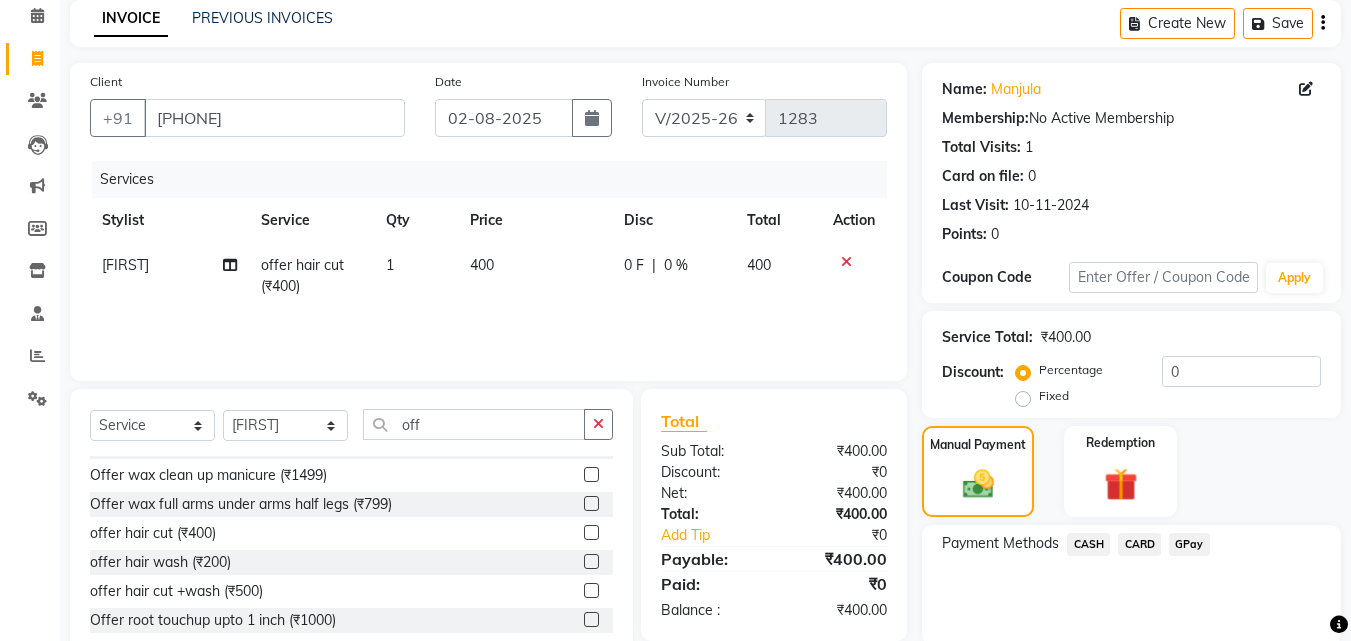 scroll, scrollTop: 162, scrollLeft: 0, axis: vertical 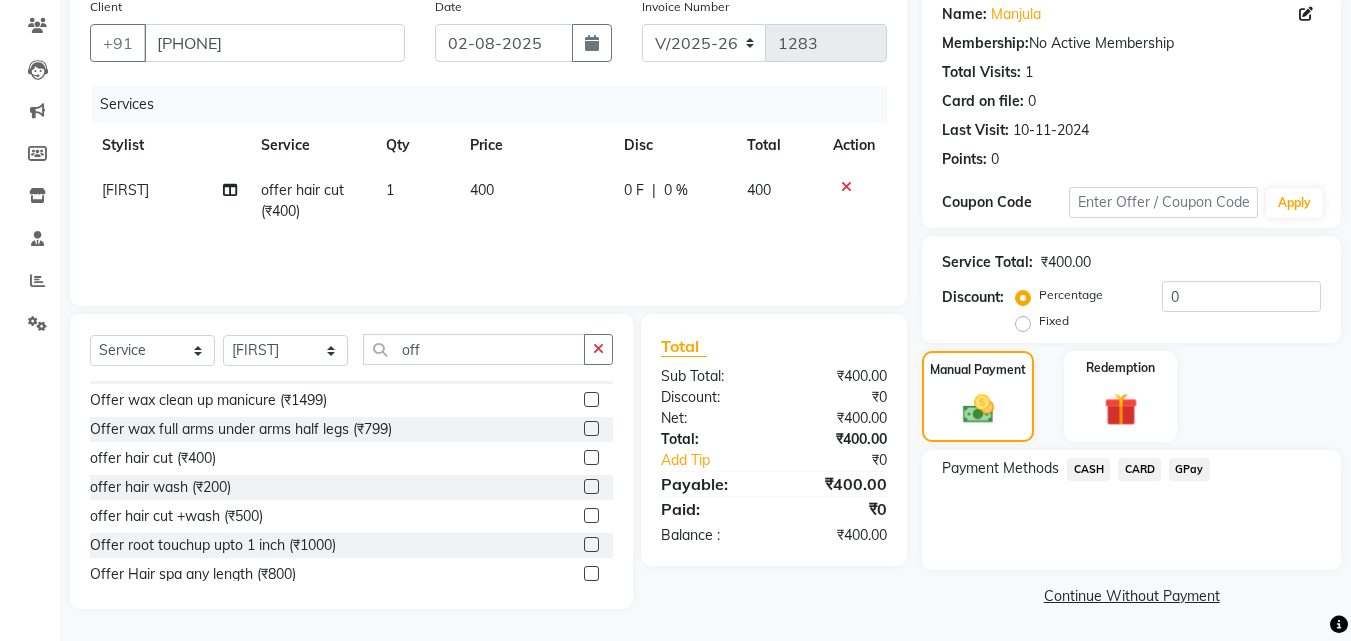 click on "CASH" 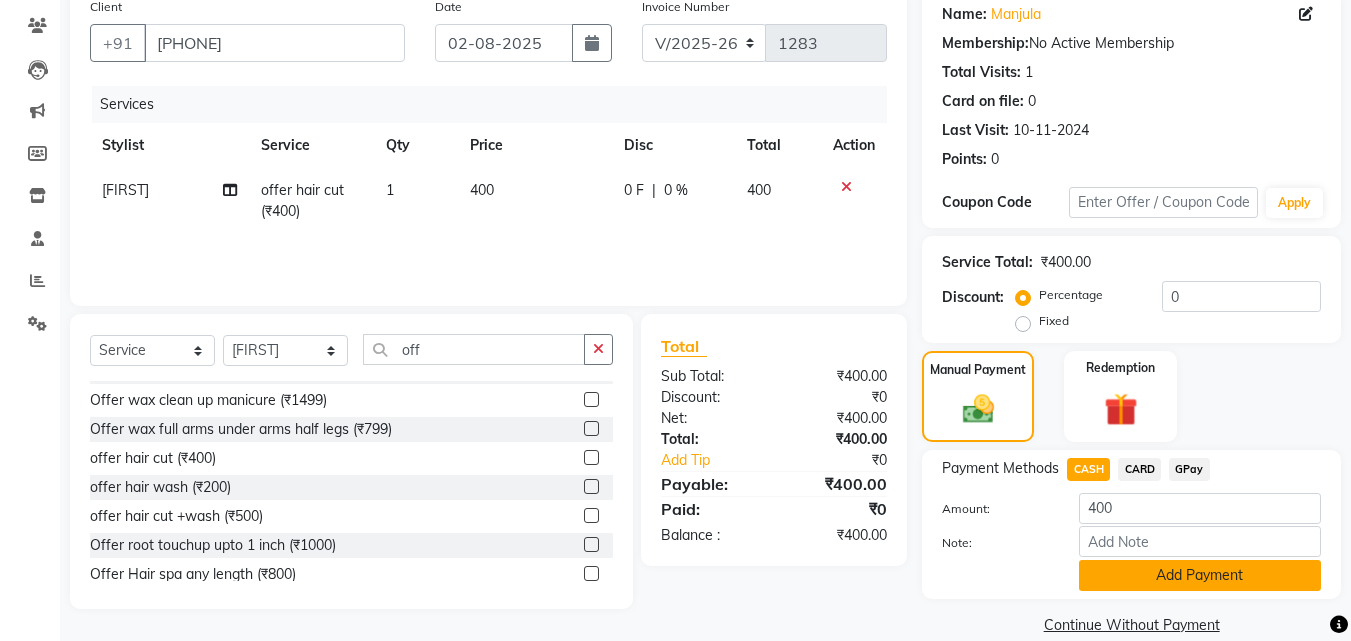 click on "Add Payment" 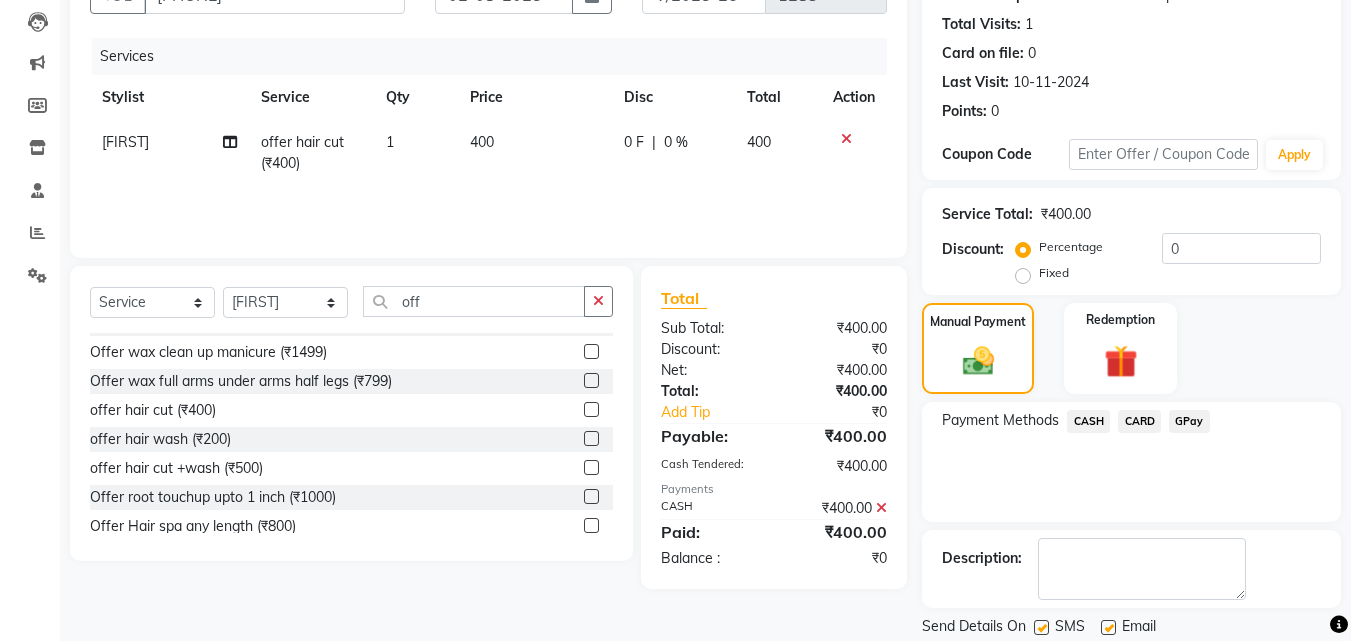 scroll, scrollTop: 275, scrollLeft: 0, axis: vertical 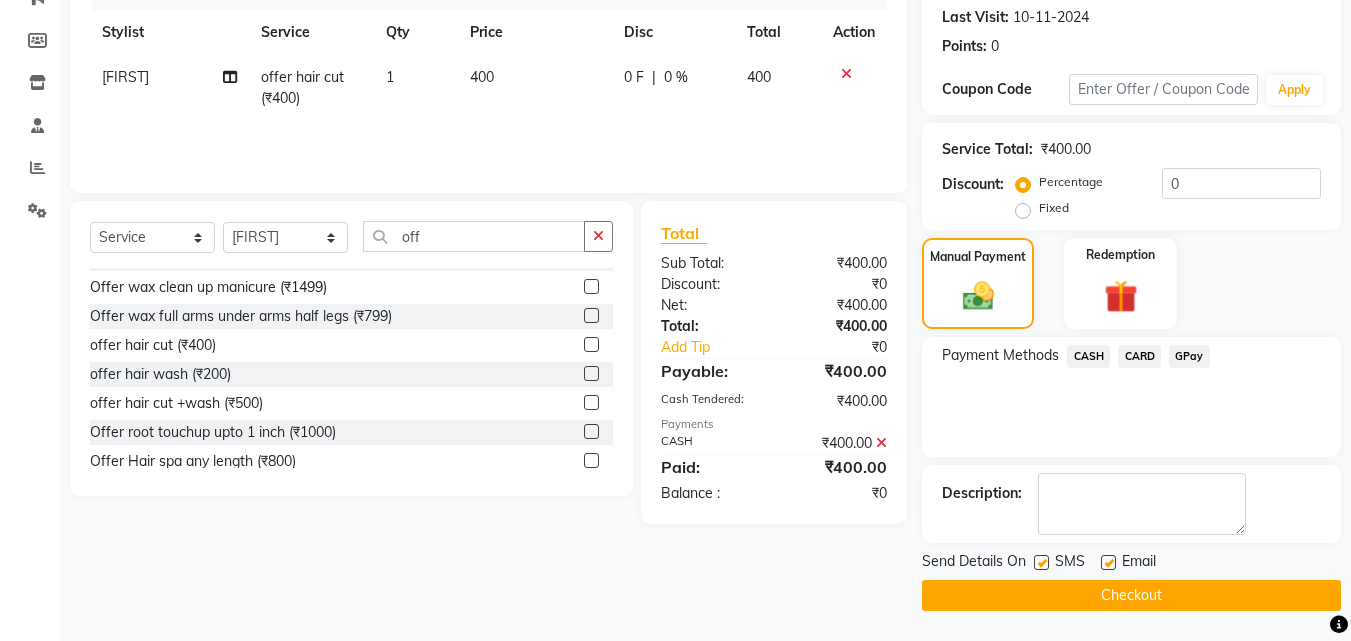 click on "Checkout" 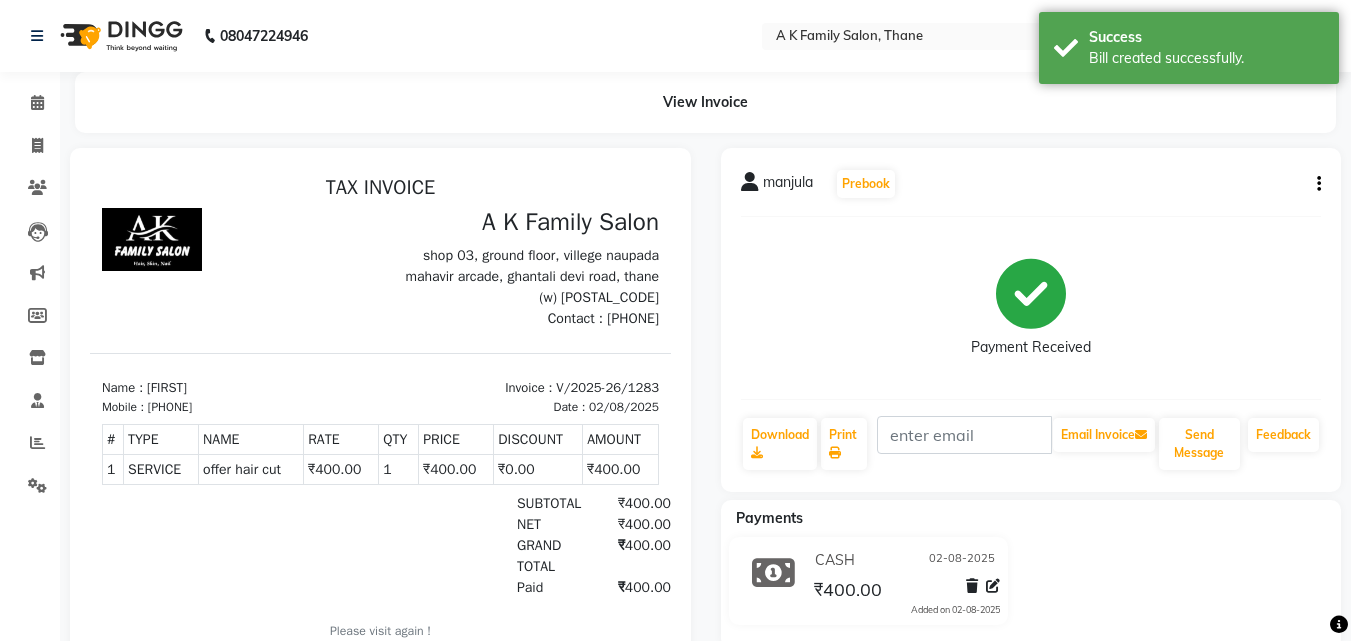 scroll, scrollTop: 0, scrollLeft: 0, axis: both 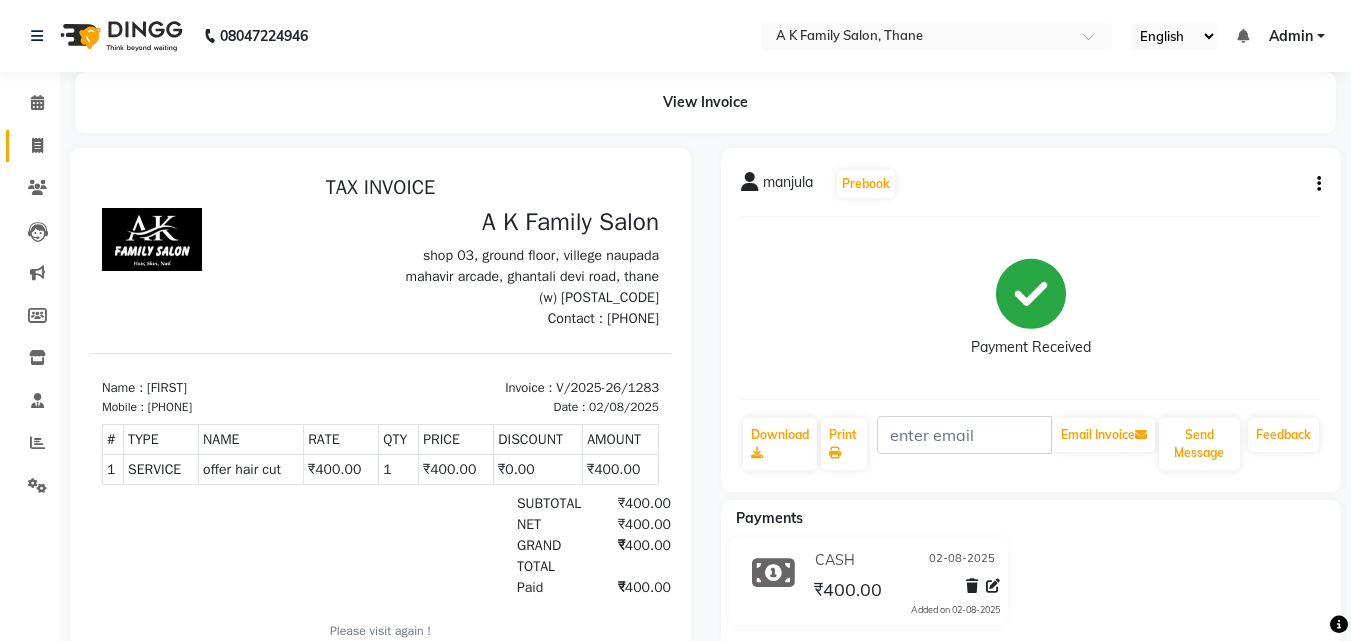 click on "Invoice" 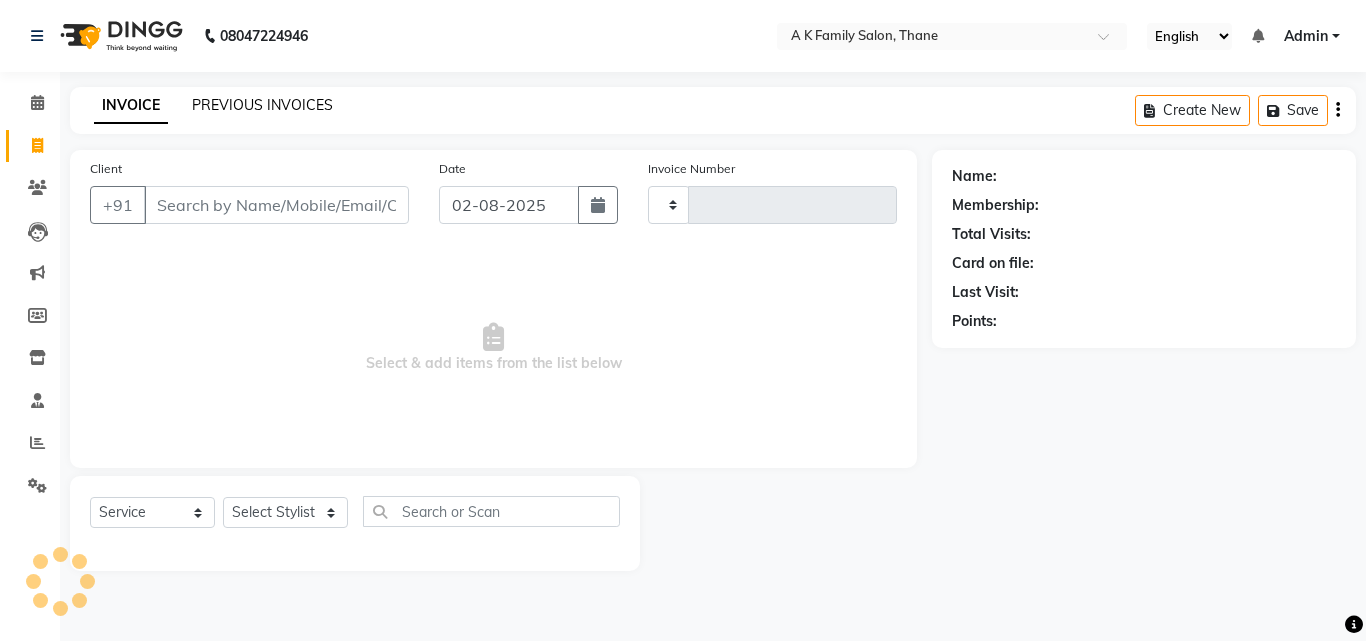 type on "1284" 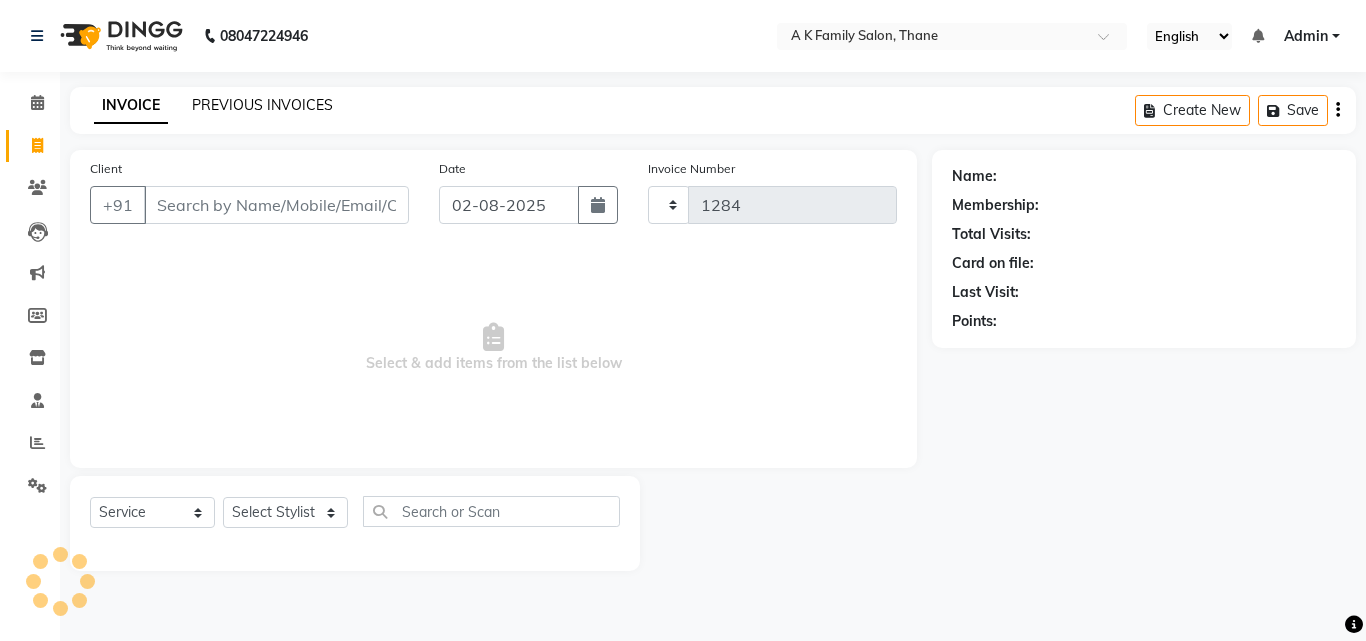 select on "5033" 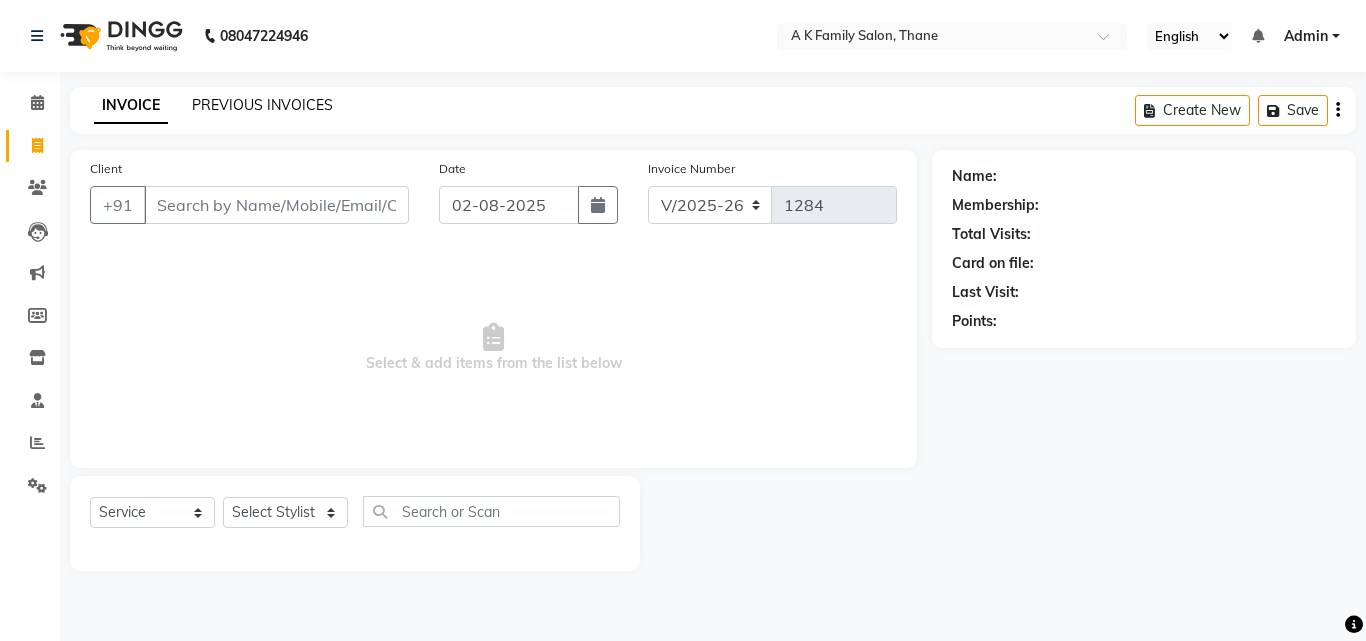 click on "PREVIOUS INVOICES" 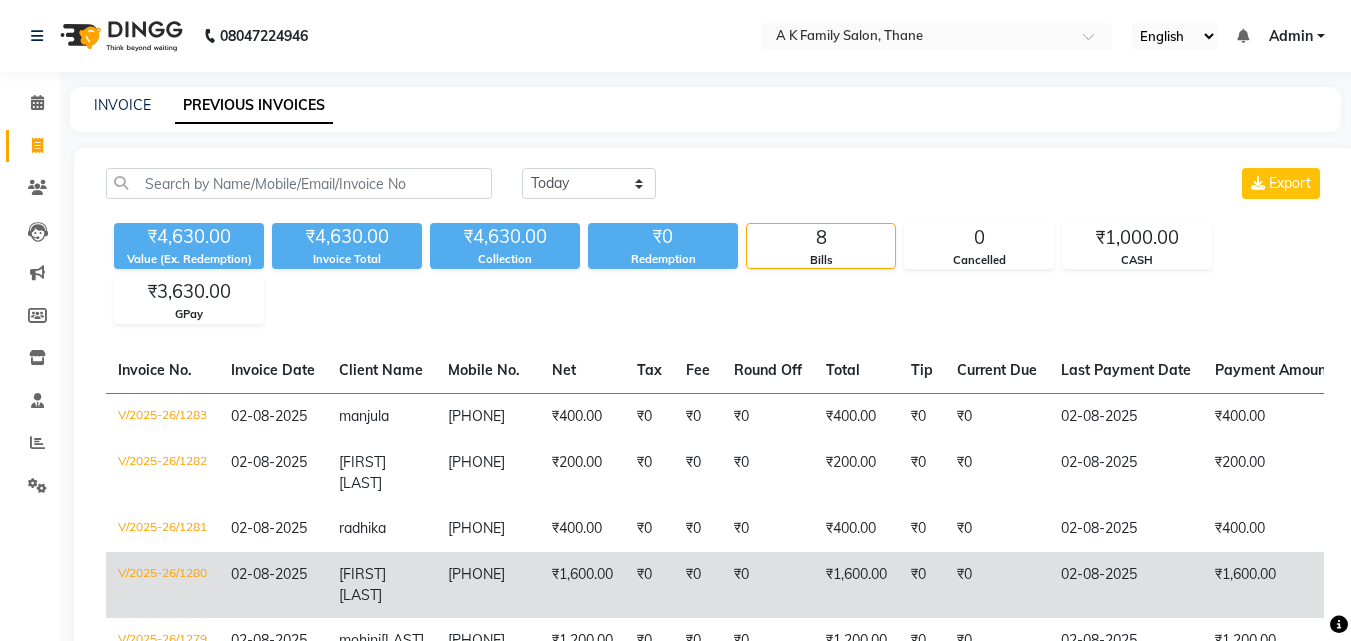 click on "[FIRST] [LAST]" 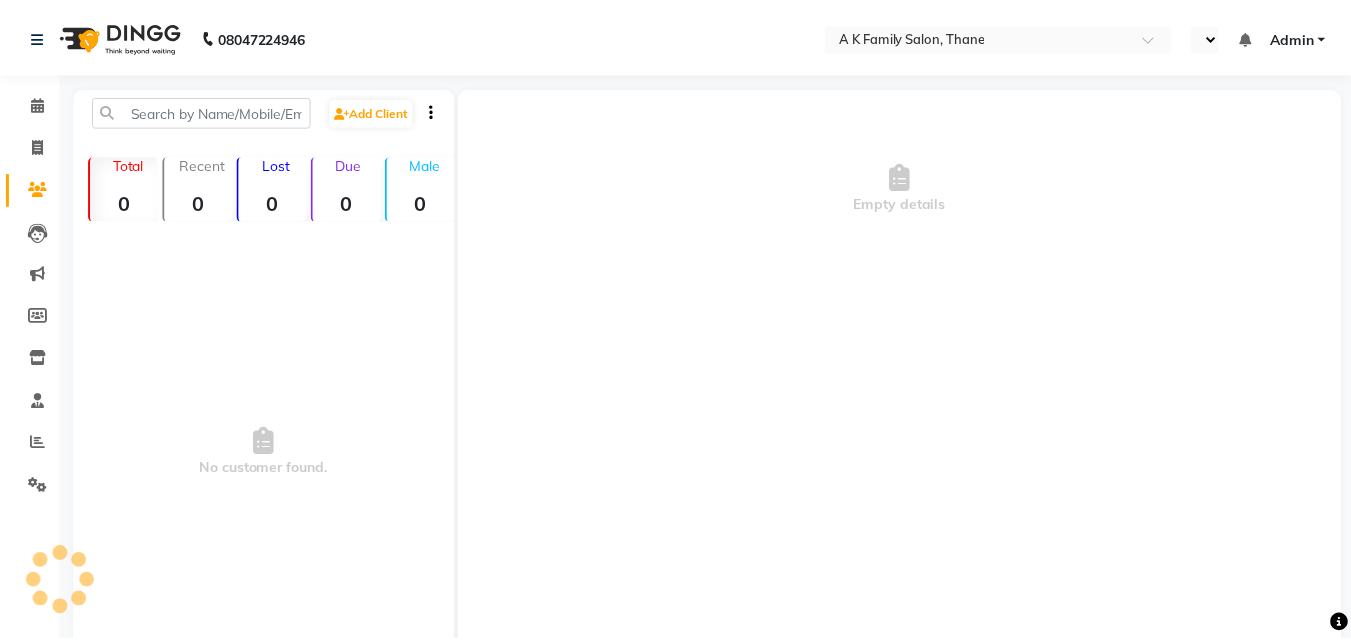 scroll, scrollTop: 0, scrollLeft: 0, axis: both 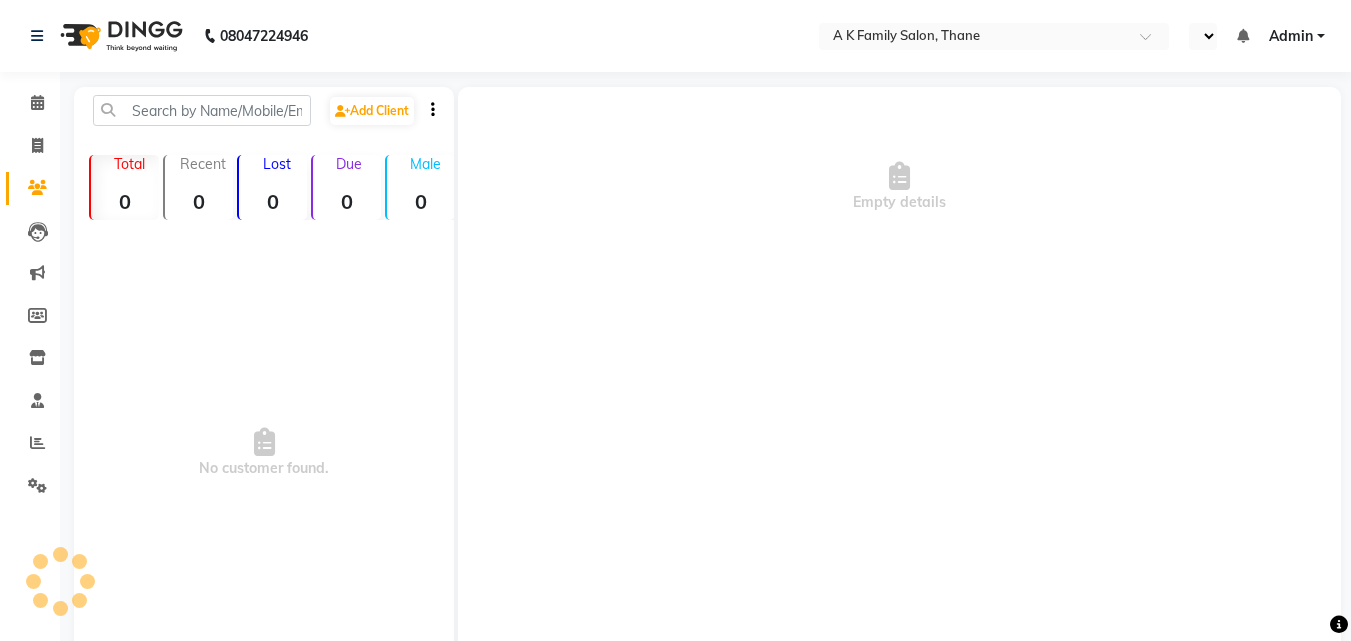 select on "en" 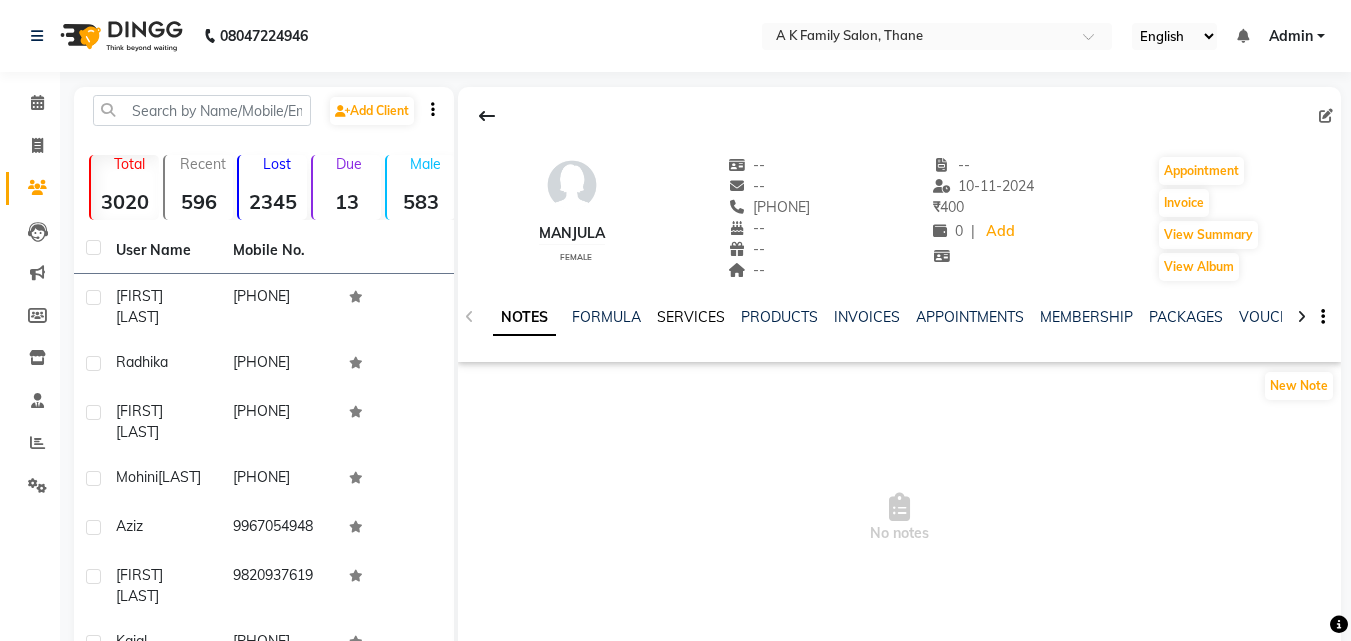 click on "SERVICES" 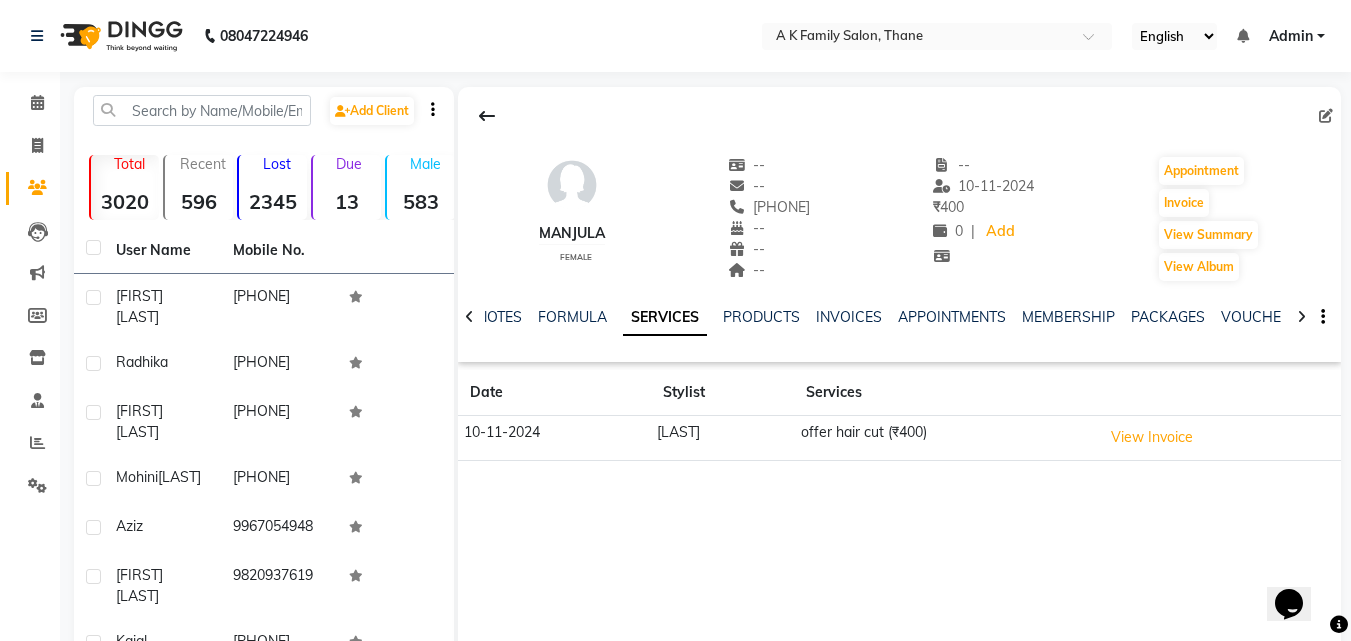 scroll, scrollTop: 0, scrollLeft: 0, axis: both 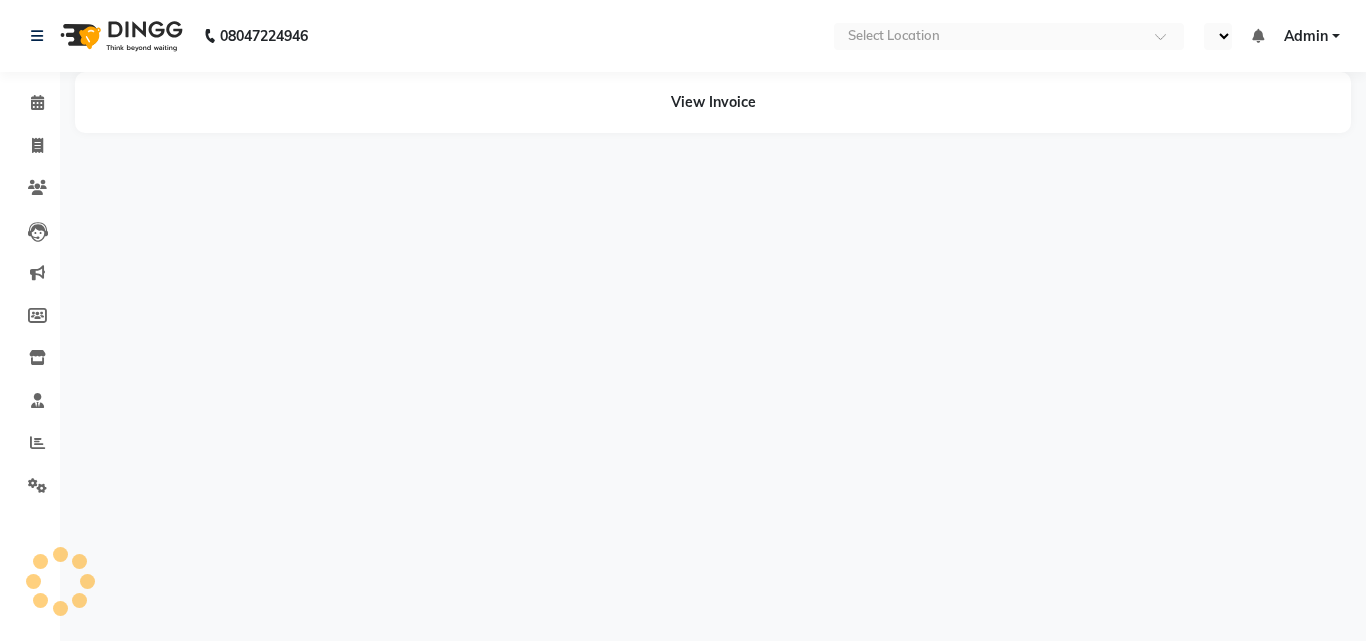 select on "en" 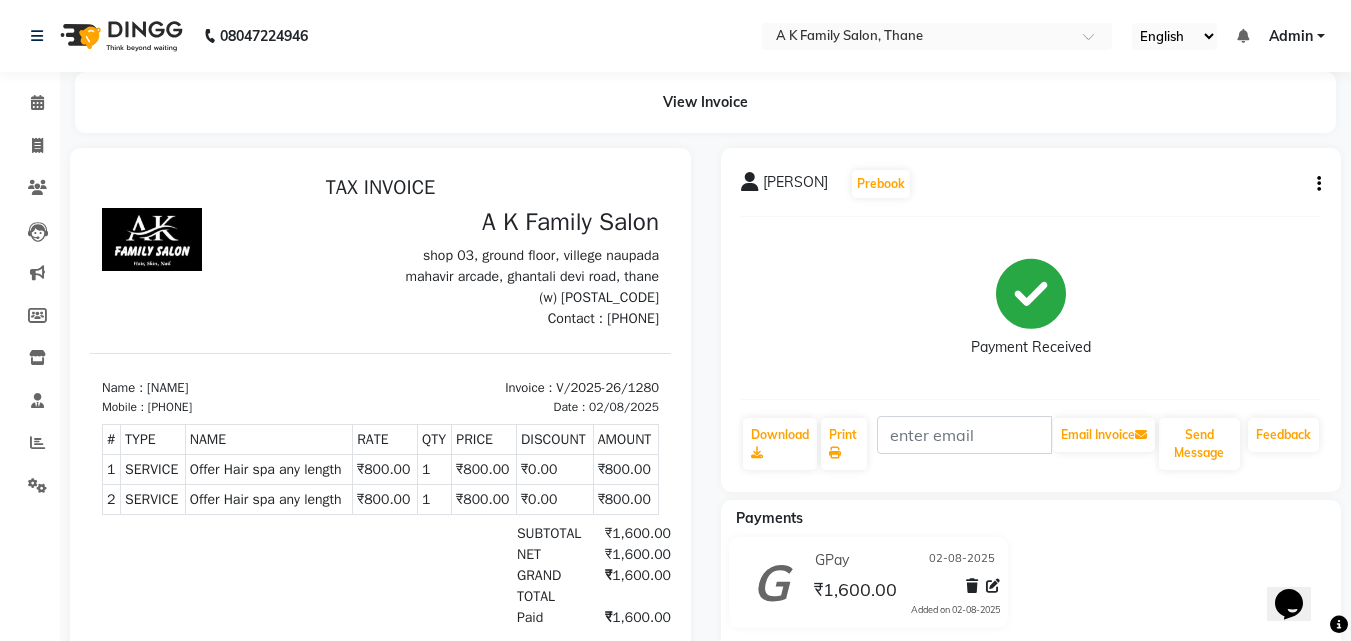 scroll, scrollTop: 0, scrollLeft: 0, axis: both 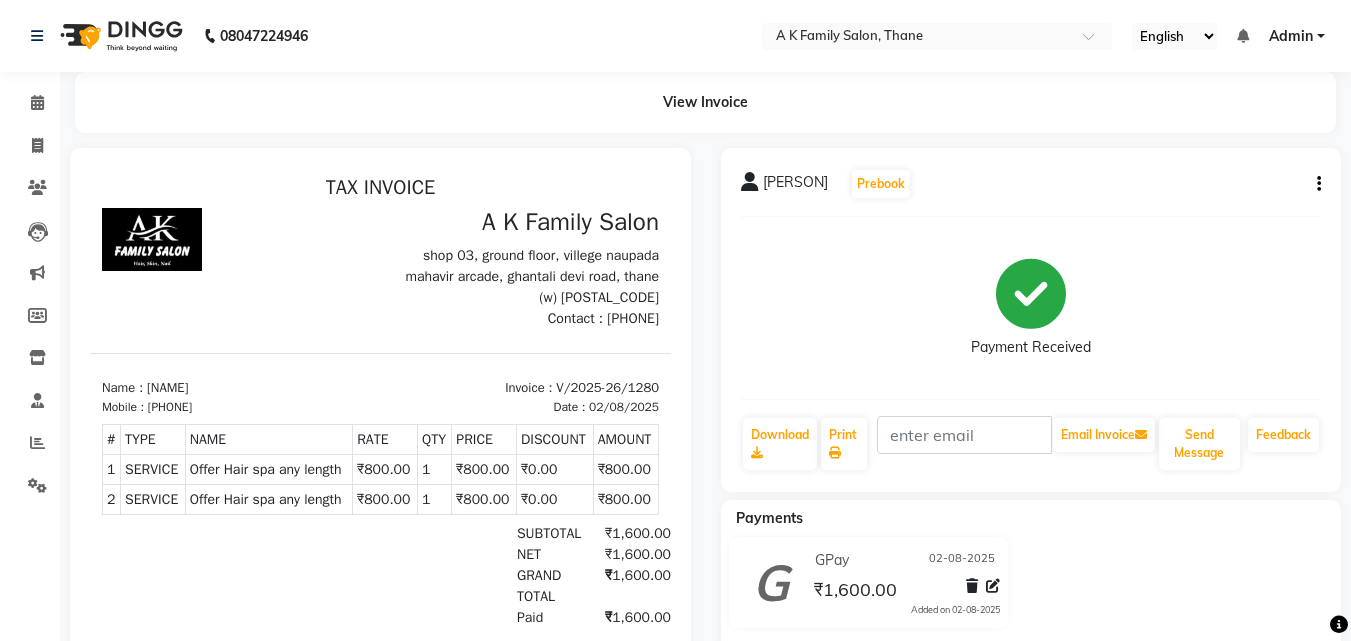 click on "[PERSON] Prebook Payment Received Download Print Email Invoice Send Message Feedback" 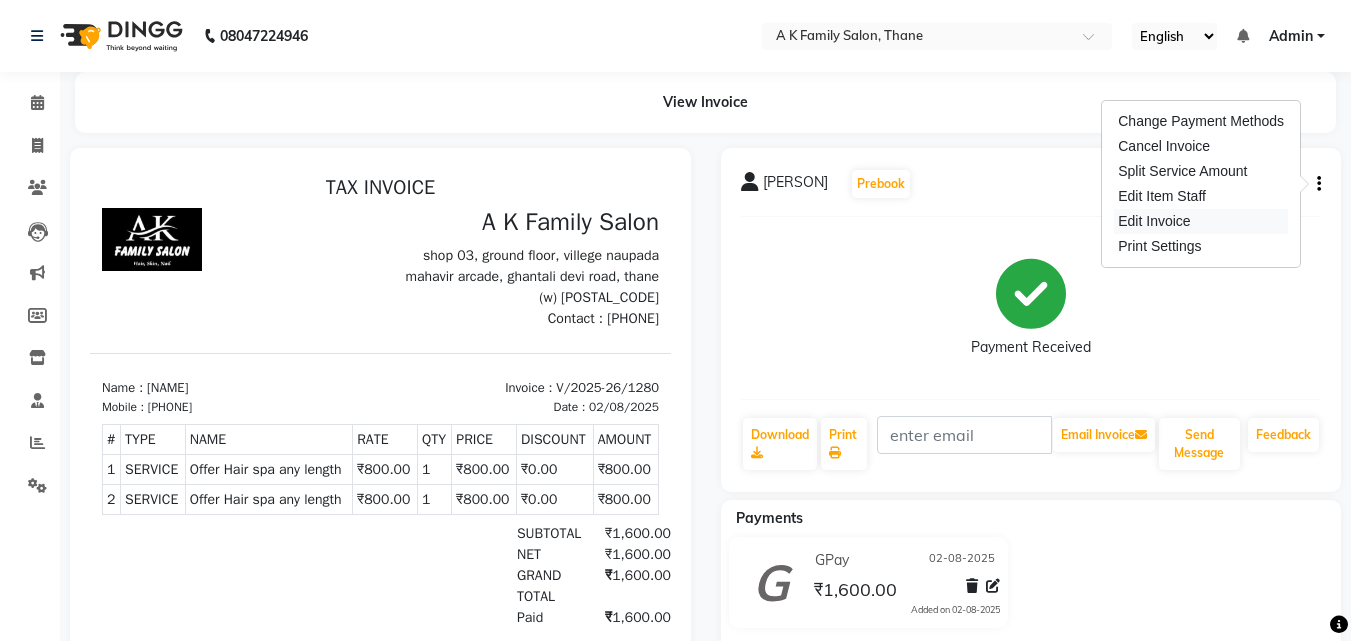 click on "Edit Invoice" at bounding box center (1201, 221) 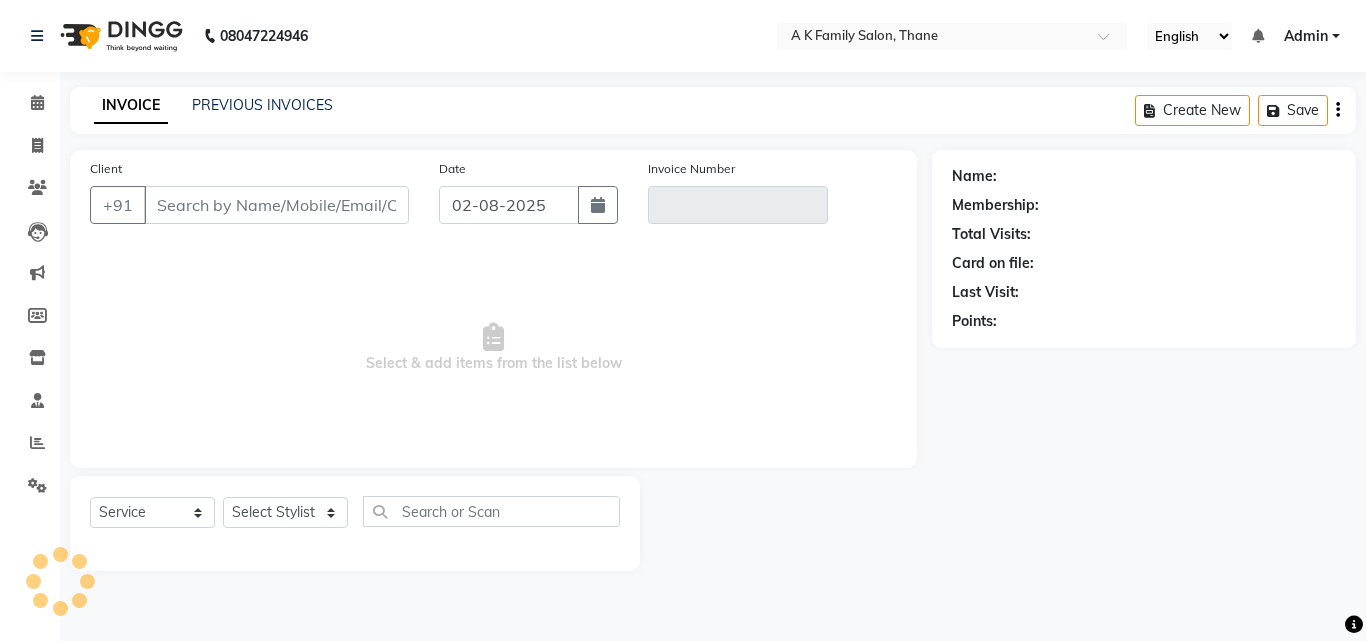 type on "[PHONE]" 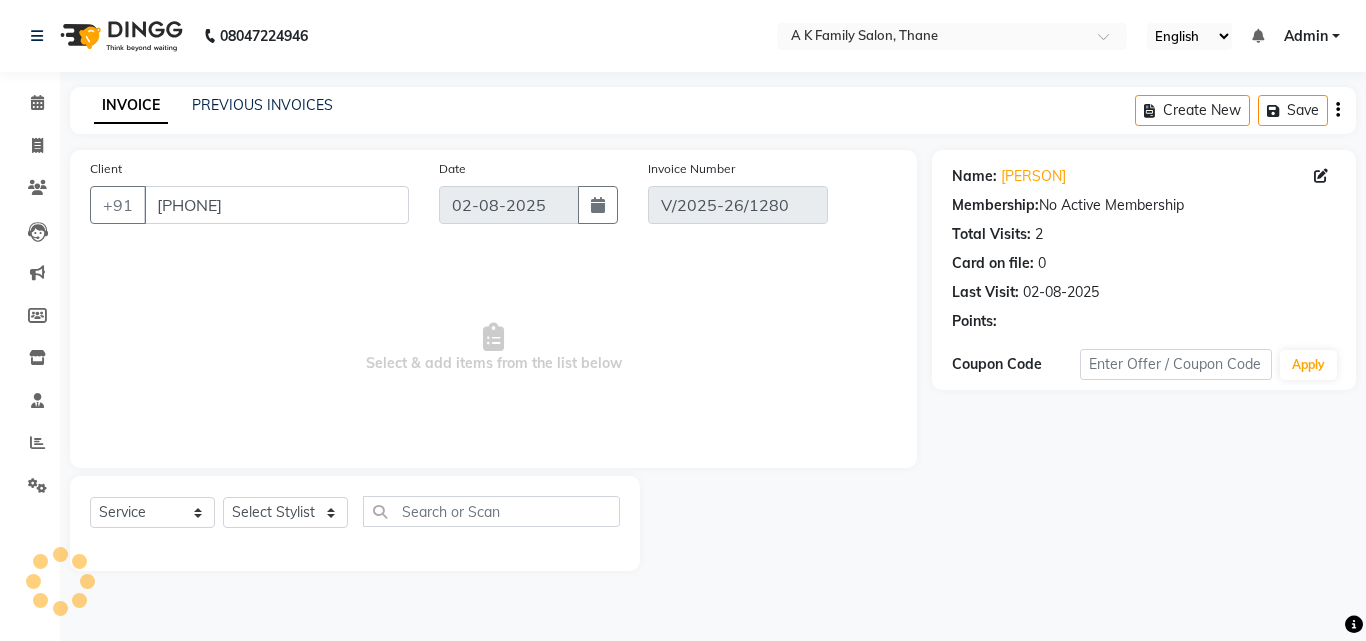 select on "select" 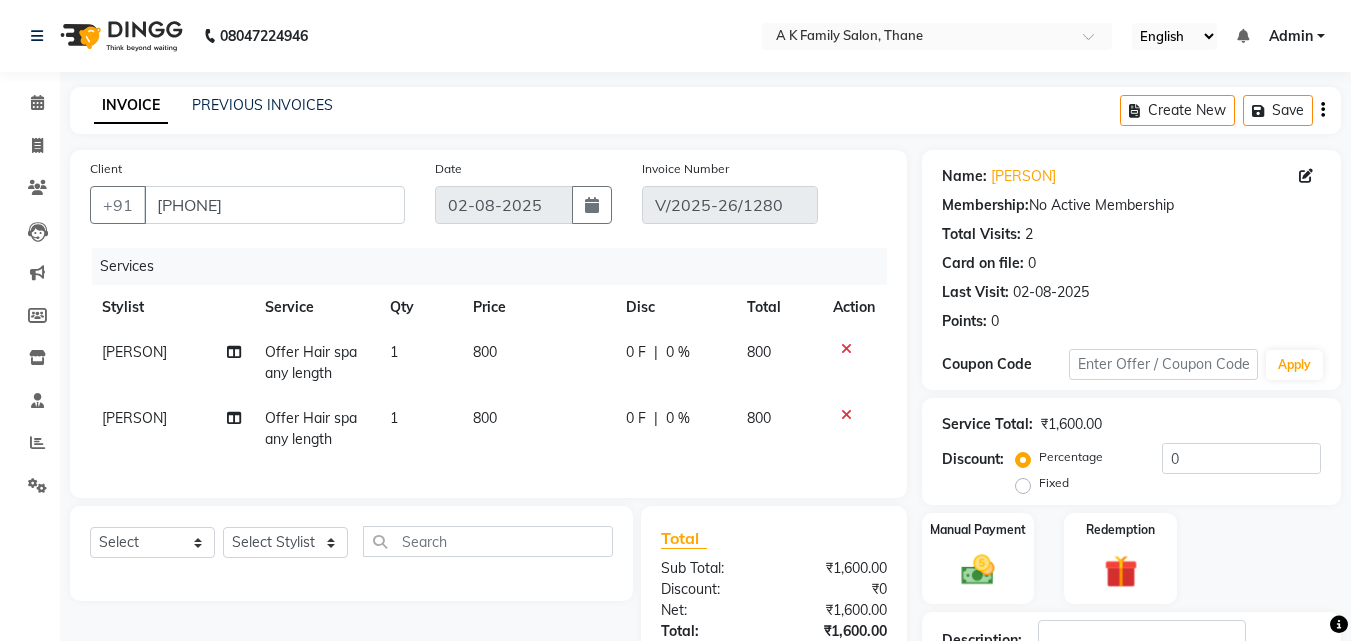 click on "08047224946 Select Location × A K Family Salon, Thane English ENGLISH Español العربية मराठी हिंदी ગુજરાતી தமிழ் 中文 Notifications nothing to show Admin Manage Profile Change Password Sign out  Version:3.15.11  ☀ A K Family Salon, Thane  Calendar  Invoice  Clients  Leads   Marketing  Members  Inventory  Staff  Reports  Settings Completed InProgress Upcoming Dropped Tentative Check-In Confirm Bookings Generate Report Segments Page Builder INVOICE PREVIOUS INVOICES Create New   Save  Client +91 9321332287 Date 02-08-2025 Invoice Number V/2025-26/1280 Services Stylist Service Qty Price Disc Total Action smita jhadhav Offer Hair spa any length 1 800 0 F | 0 % 800 Aziz Khan Offer Hair spa any length 1 800 0 F | 0 % 800 Select  Service  Product  Membership  Package Voucher Prepaid Gift Card  Select Stylist Aziz Khan dummy harshada jadhav krishna  simmi smita jhadhav Total Sub Total: ₹1,600.00 Discount: ₹0 Net: ₹1,600.00 Total: ₹1,600.00 Add Tip" at bounding box center [675, 415] 